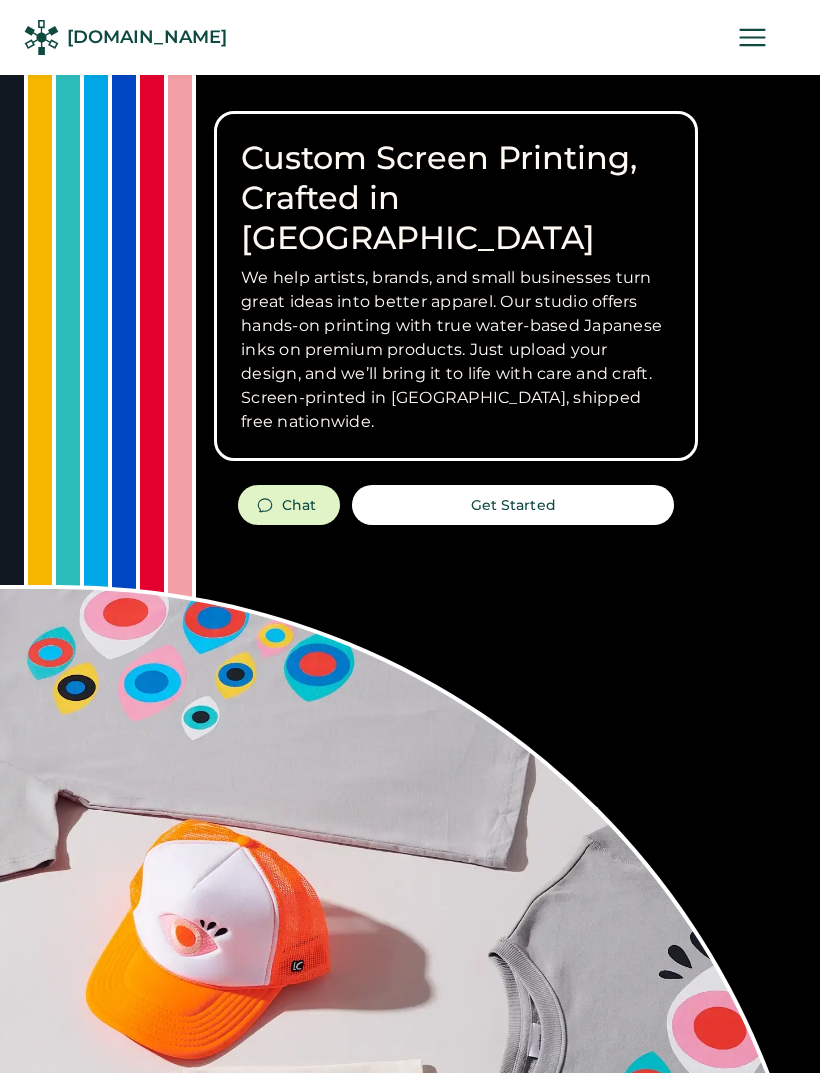 scroll, scrollTop: 0, scrollLeft: 0, axis: both 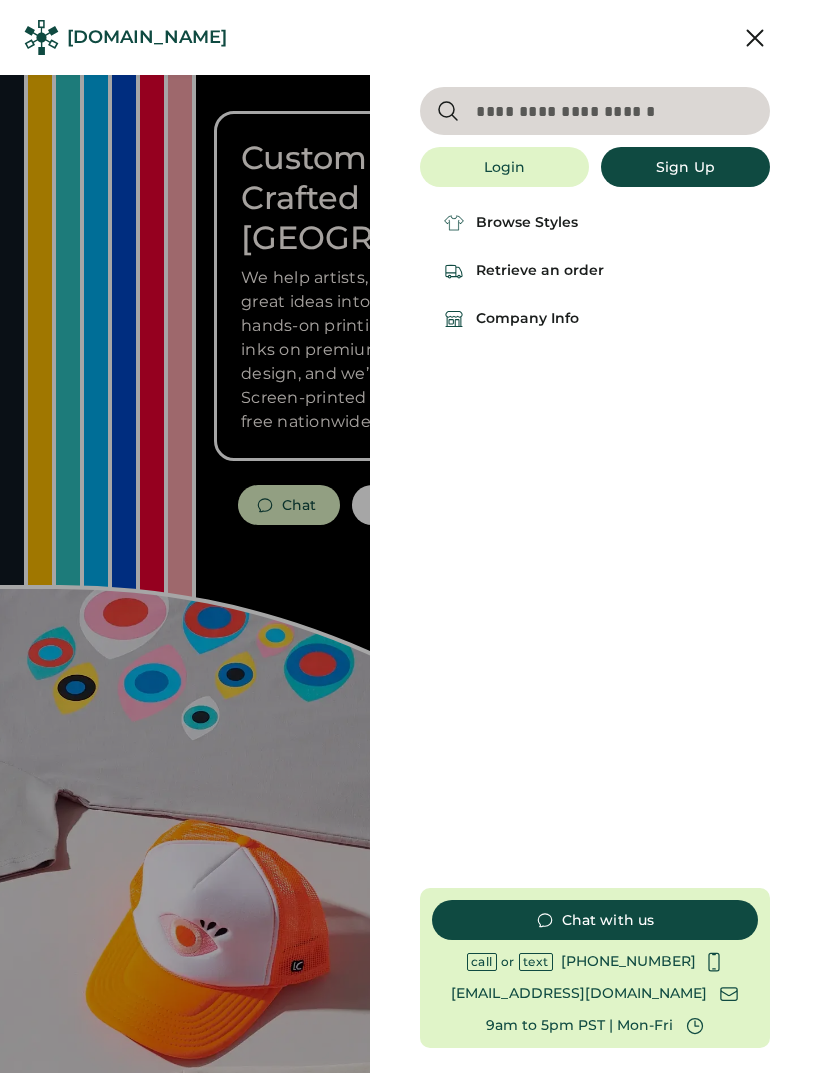 click at bounding box center (595, 111) 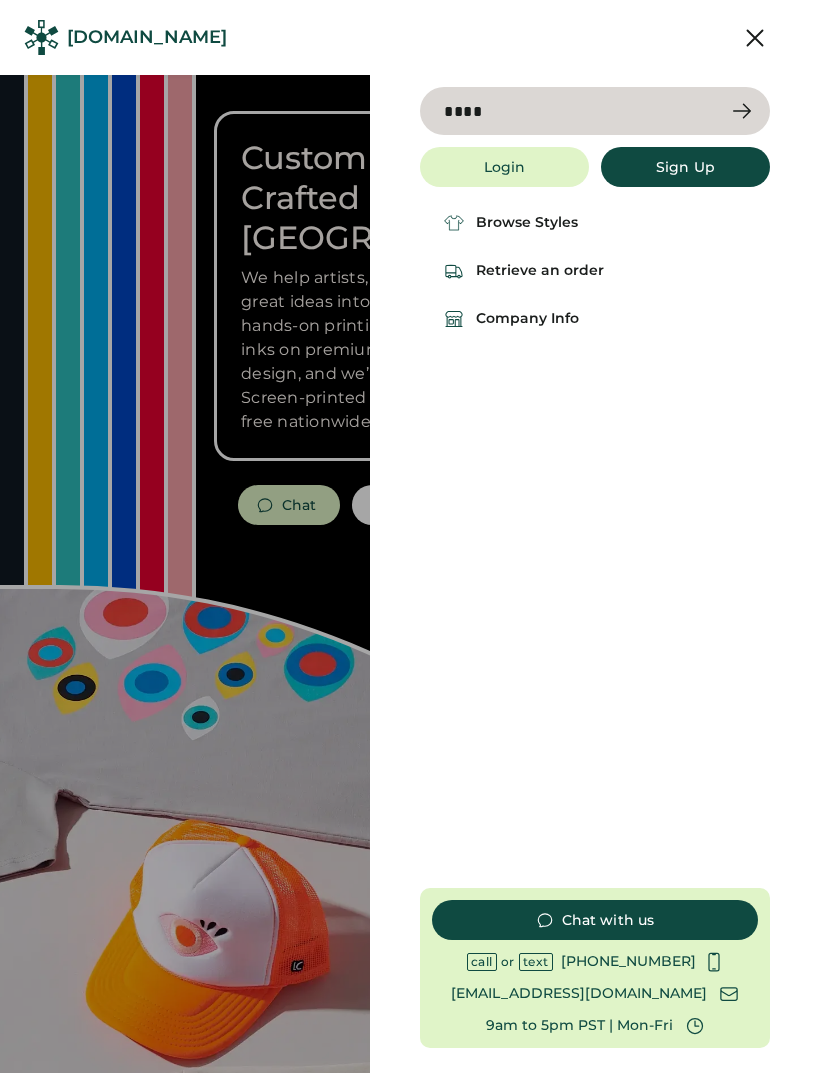 click at bounding box center (595, 111) 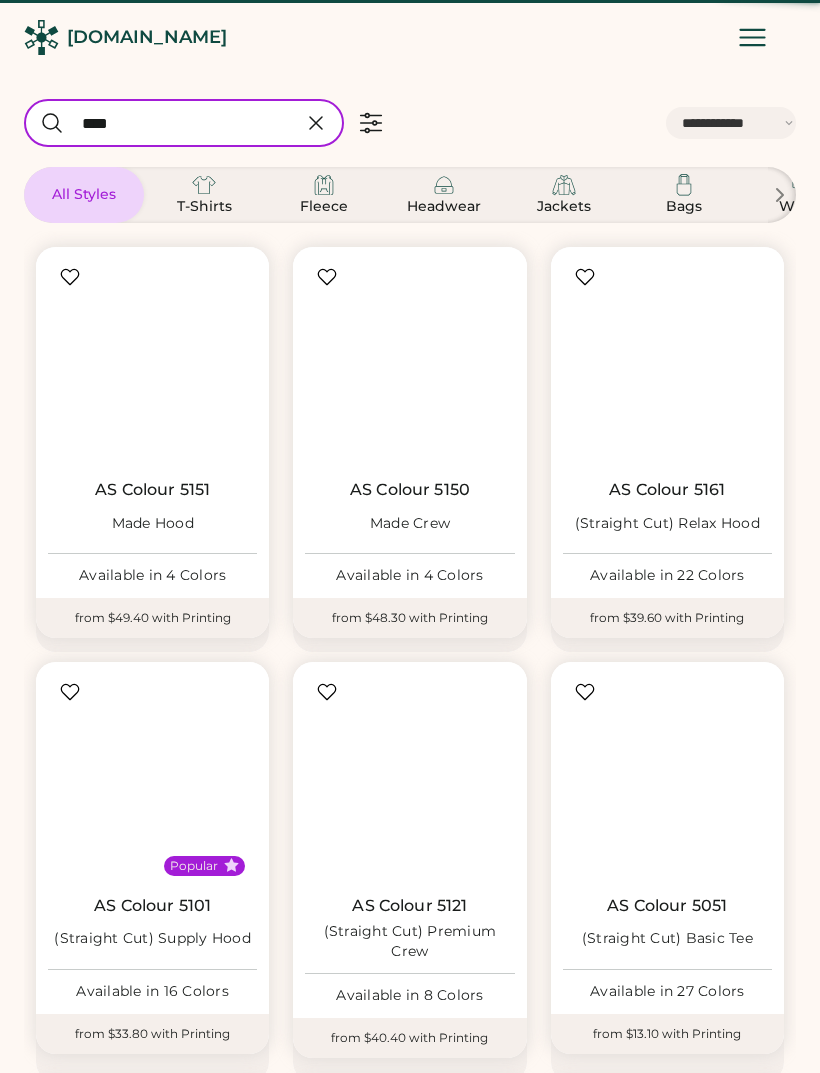select on "*****" 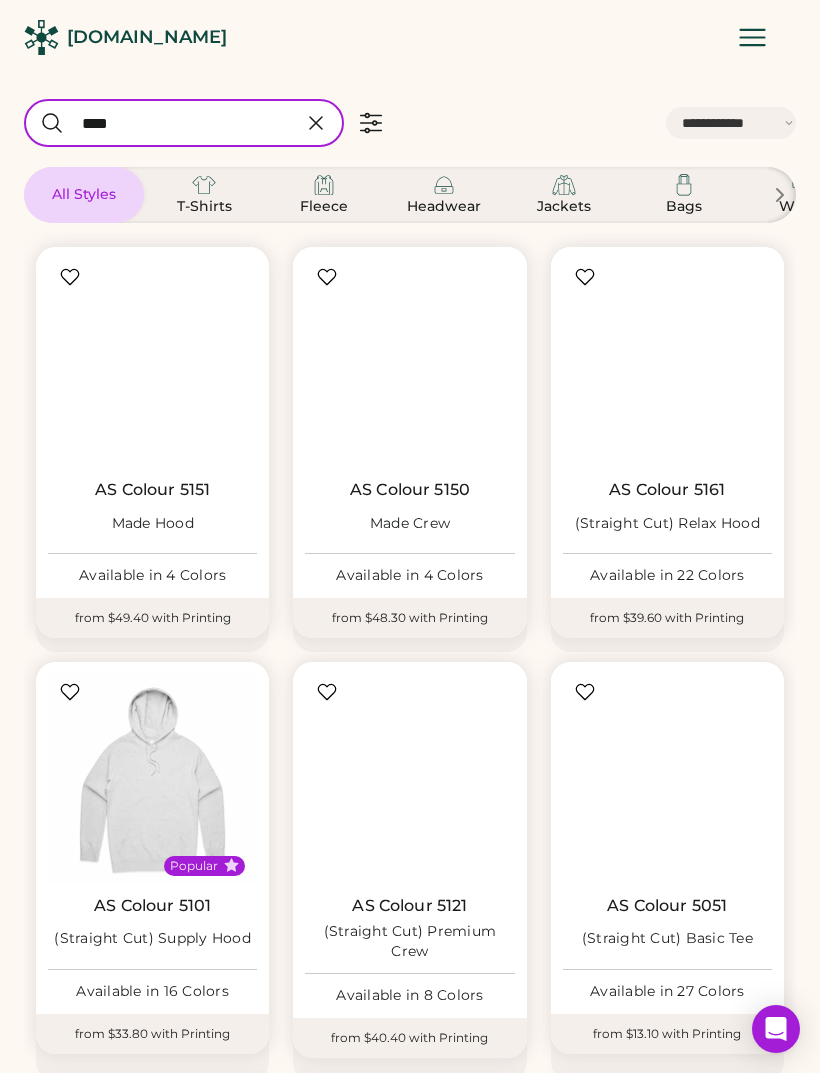 scroll, scrollTop: 0, scrollLeft: 0, axis: both 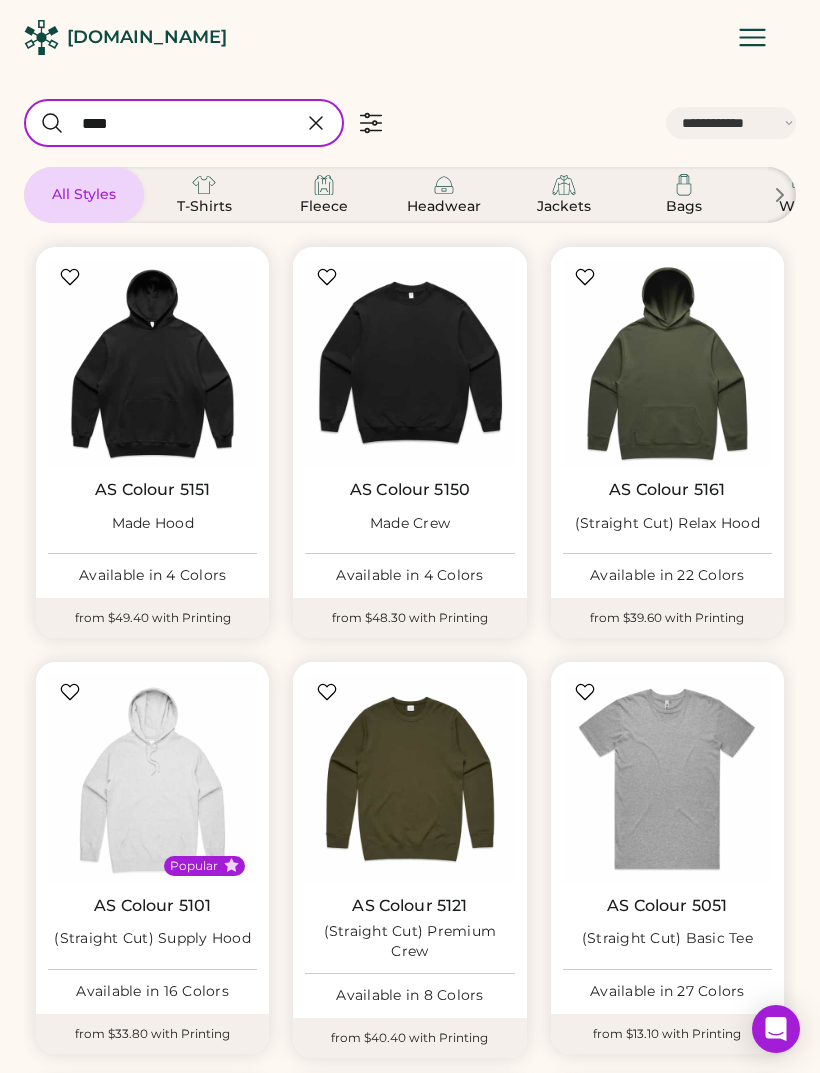click on "AS Colour 5151" at bounding box center (152, 490) 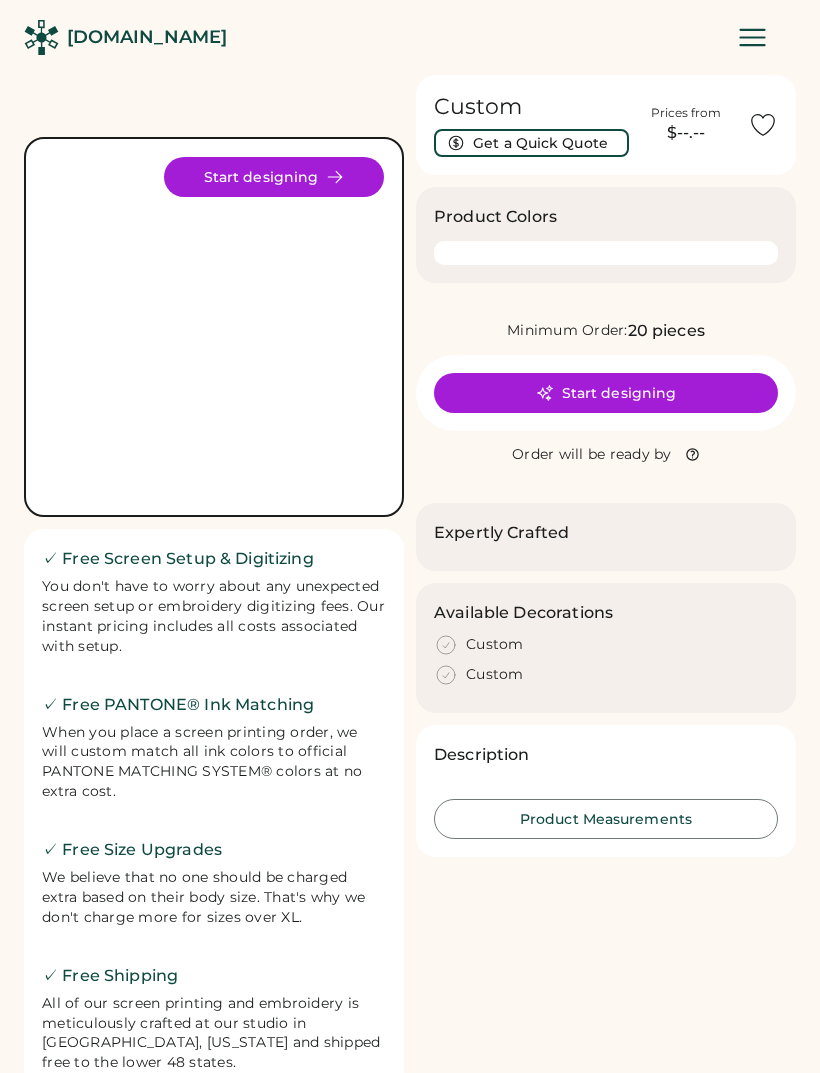 scroll, scrollTop: 0, scrollLeft: 0, axis: both 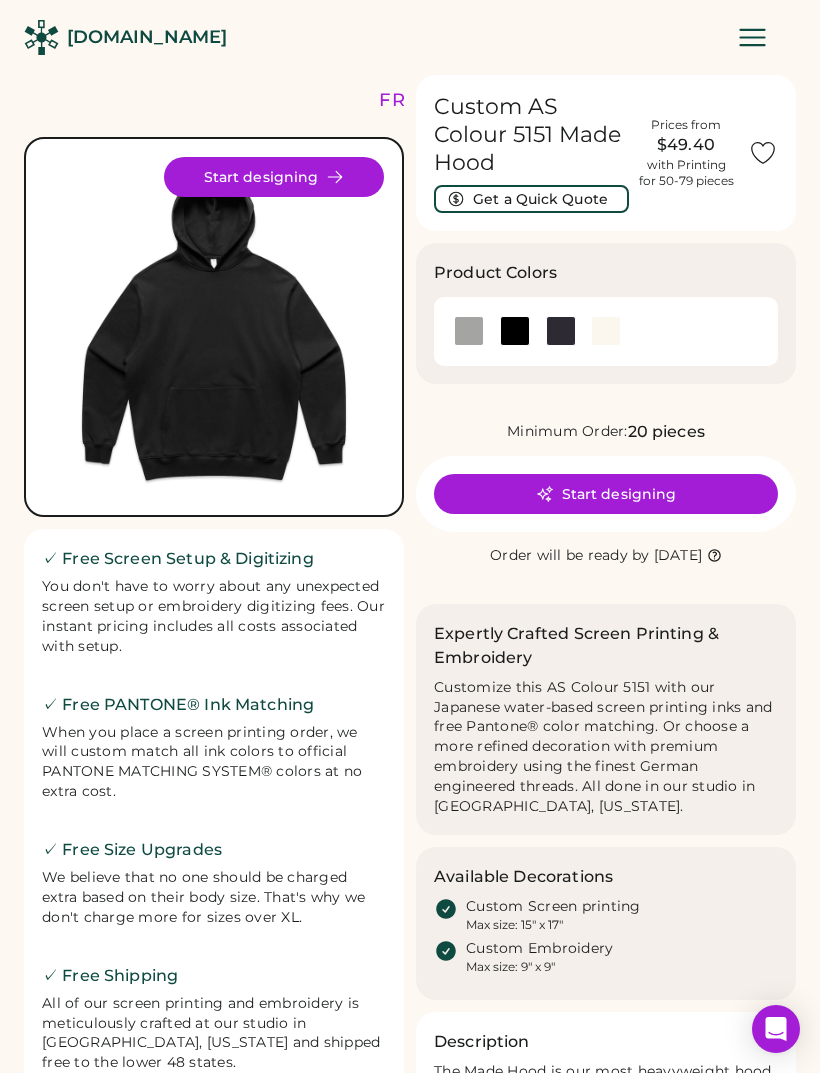 click on "Start designing" at bounding box center (606, 494) 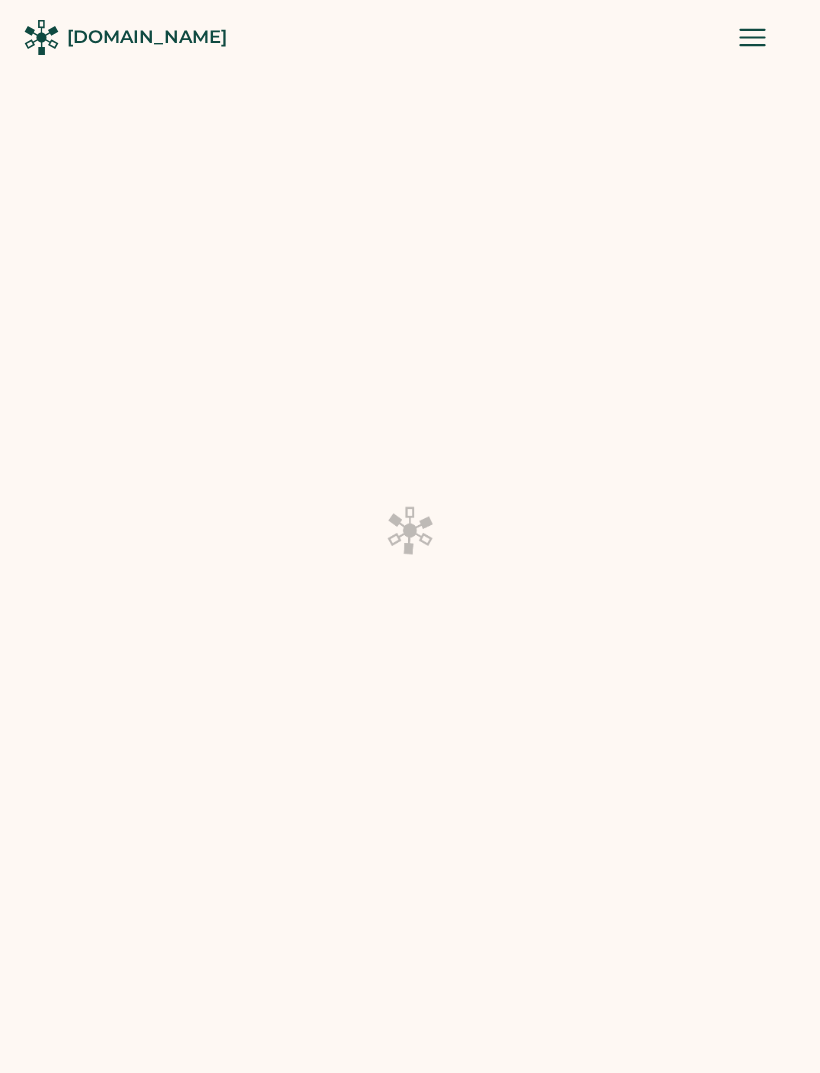 scroll, scrollTop: 0, scrollLeft: 0, axis: both 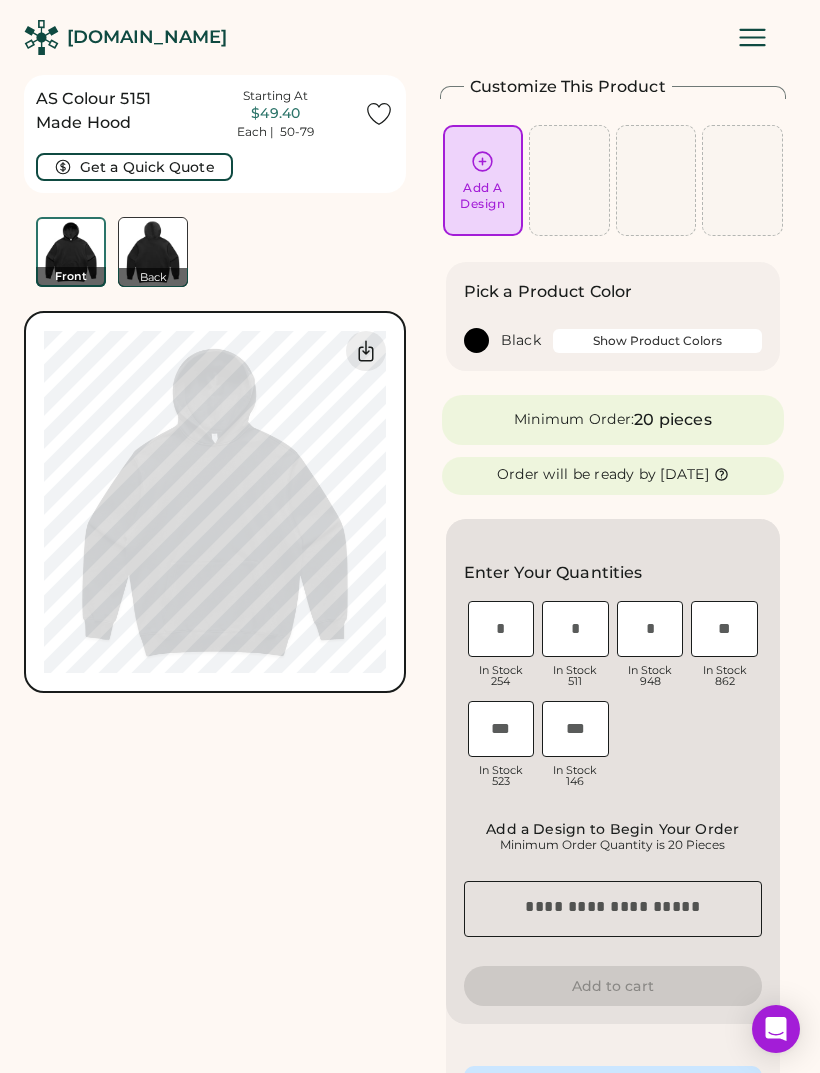 click 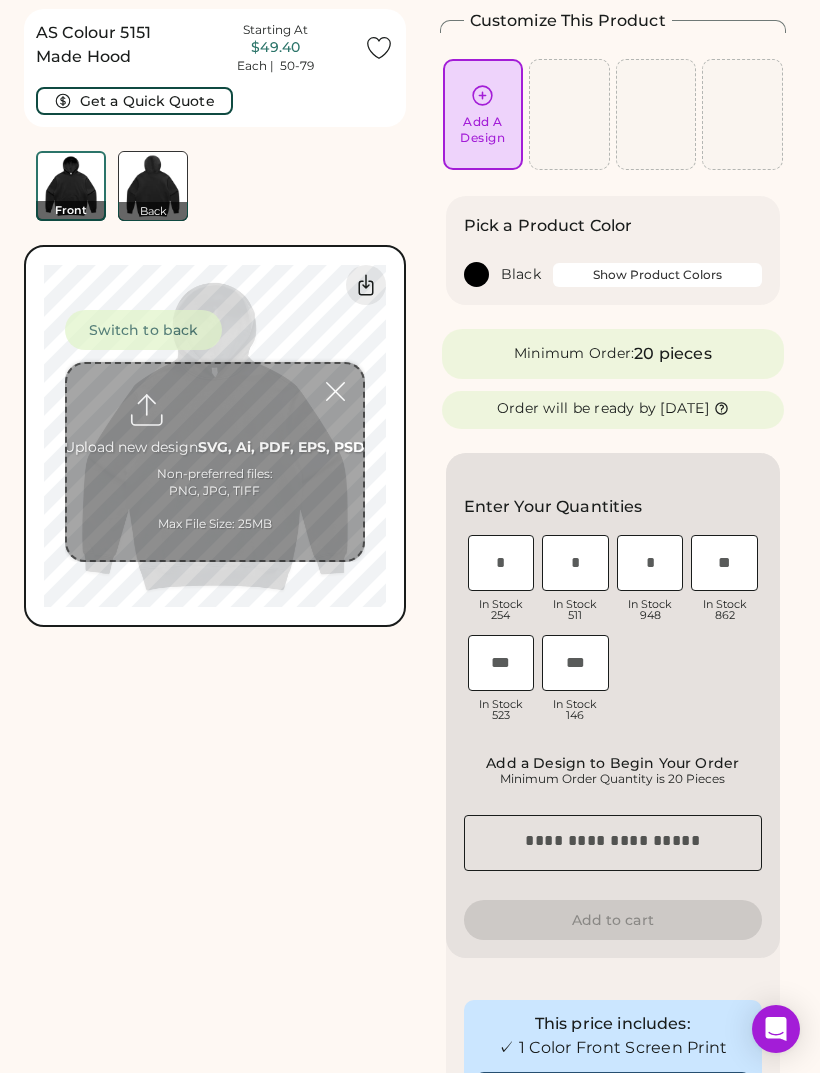scroll, scrollTop: 75, scrollLeft: 0, axis: vertical 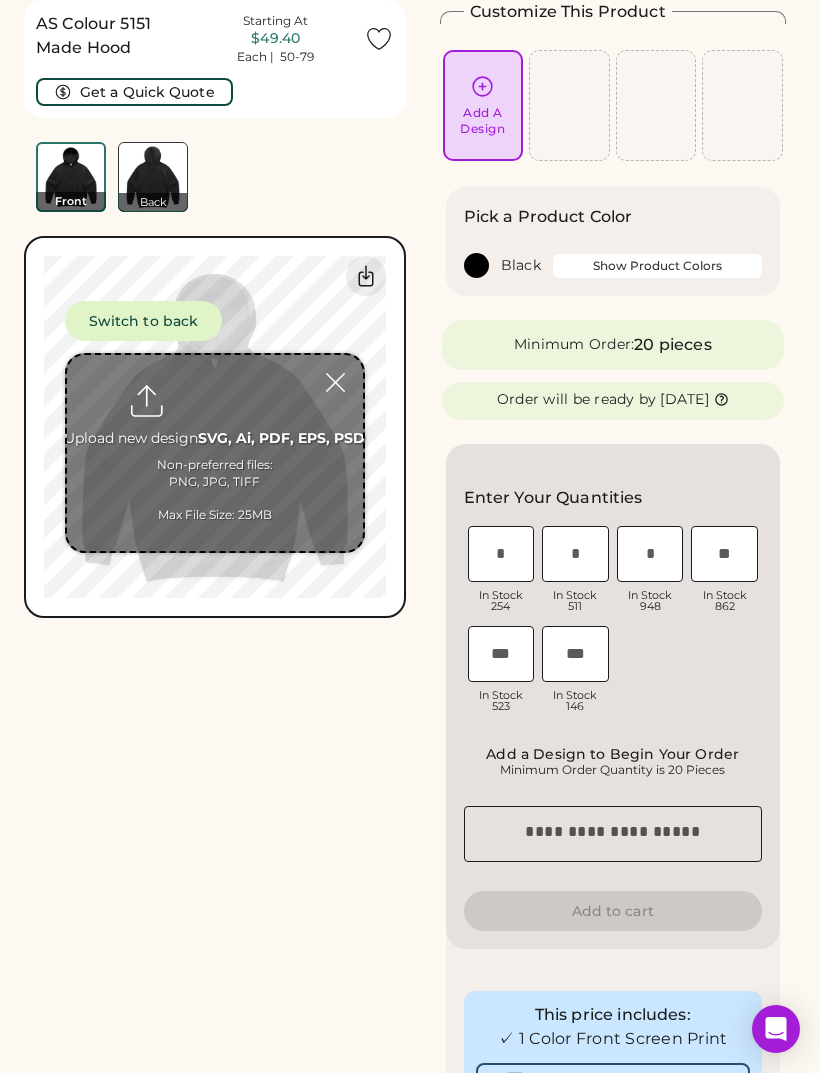 click at bounding box center (215, 453) 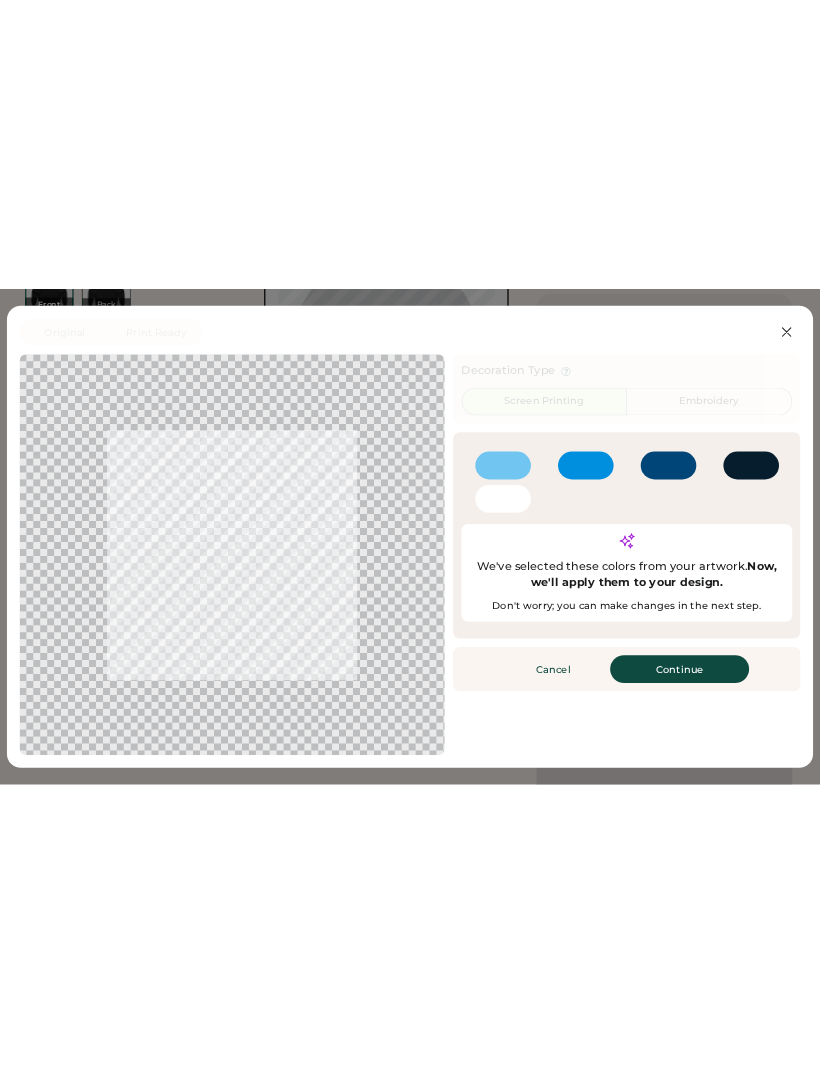 scroll, scrollTop: 0, scrollLeft: 0, axis: both 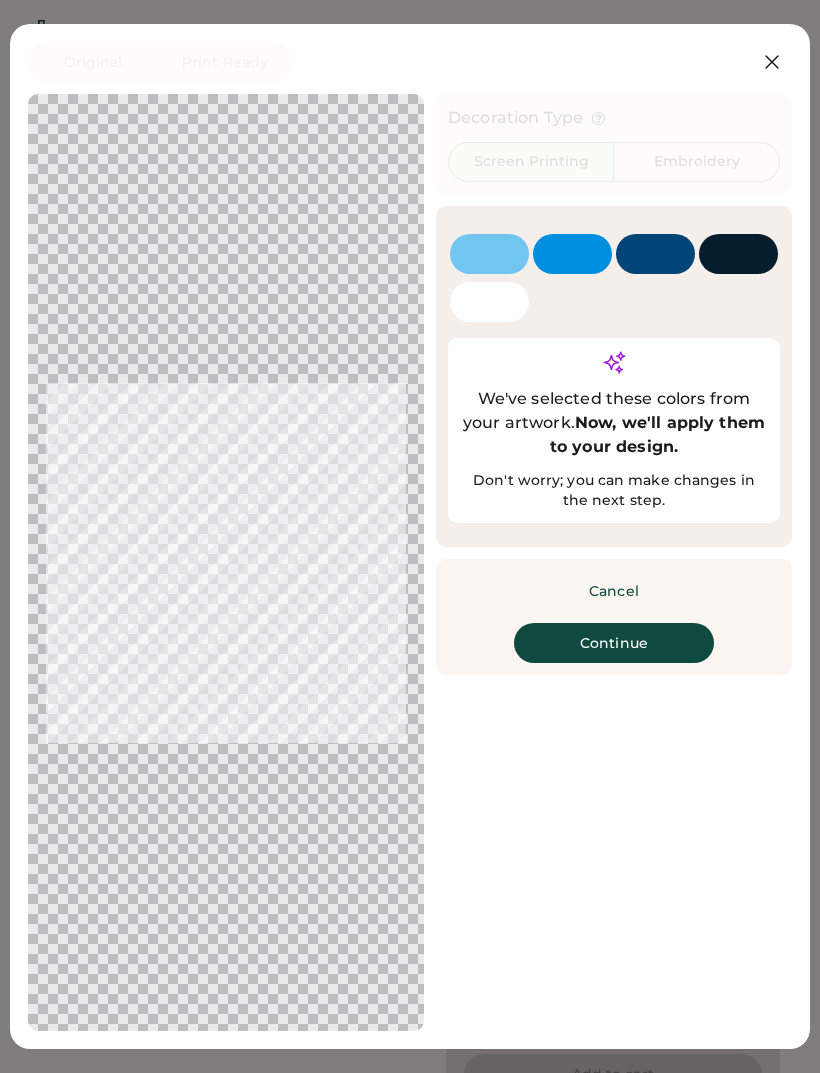 click on "Continue" at bounding box center [614, 643] 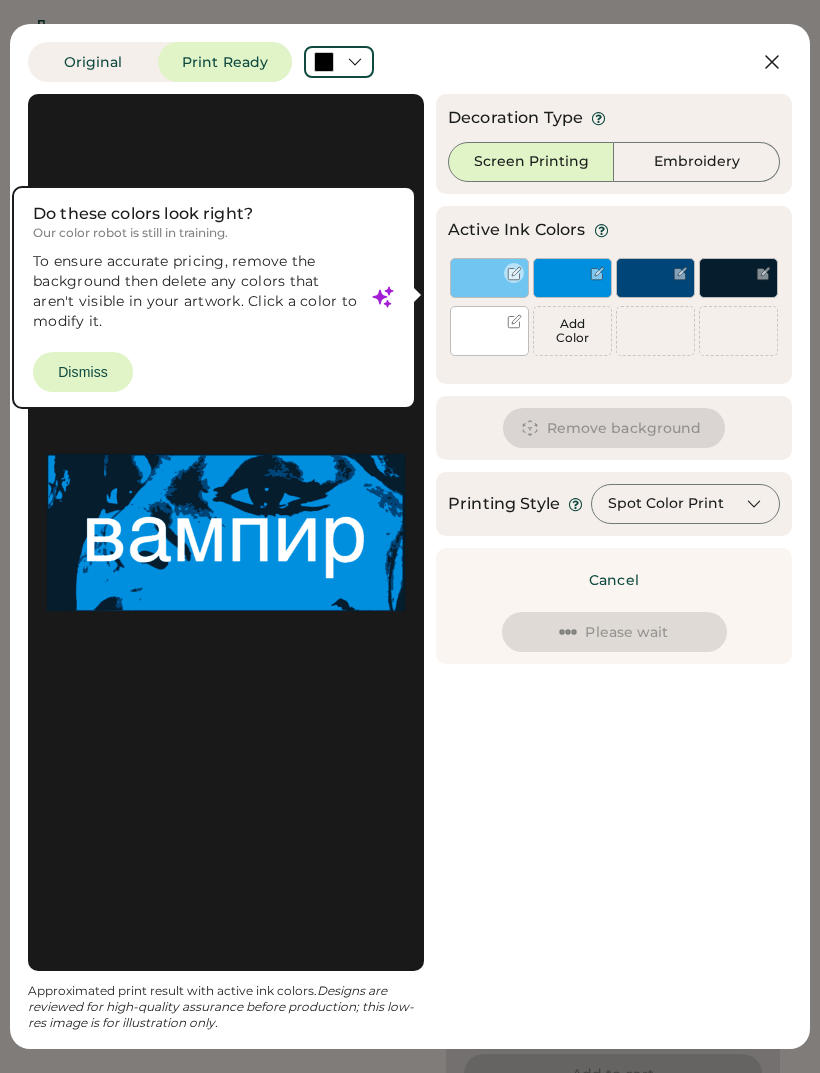 click at bounding box center (489, 278) 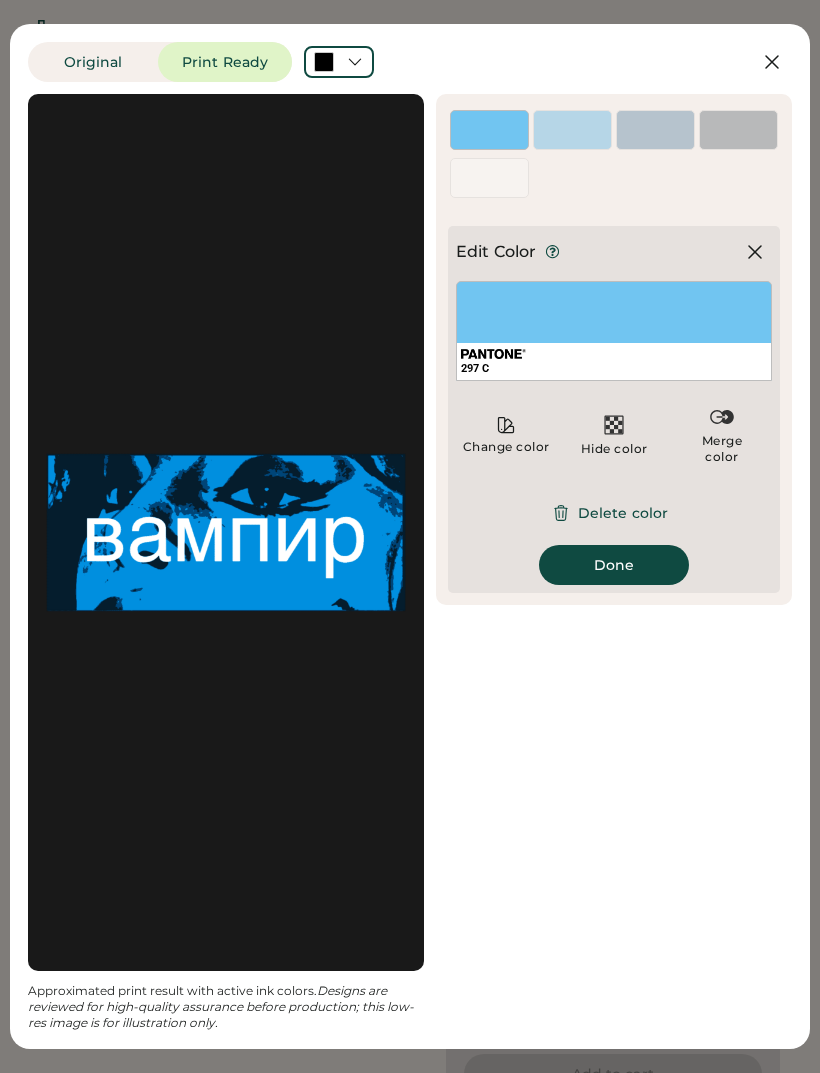 click on "Delete color" at bounding box center (614, 513) 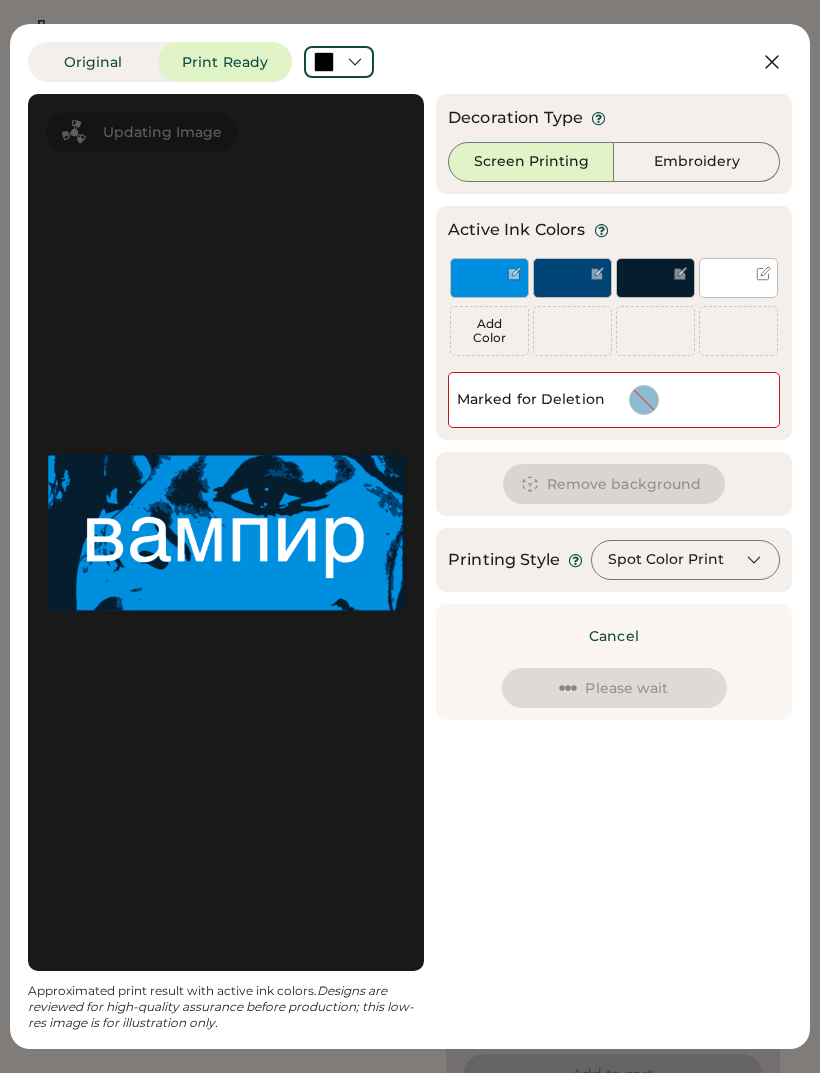 click at bounding box center (572, 278) 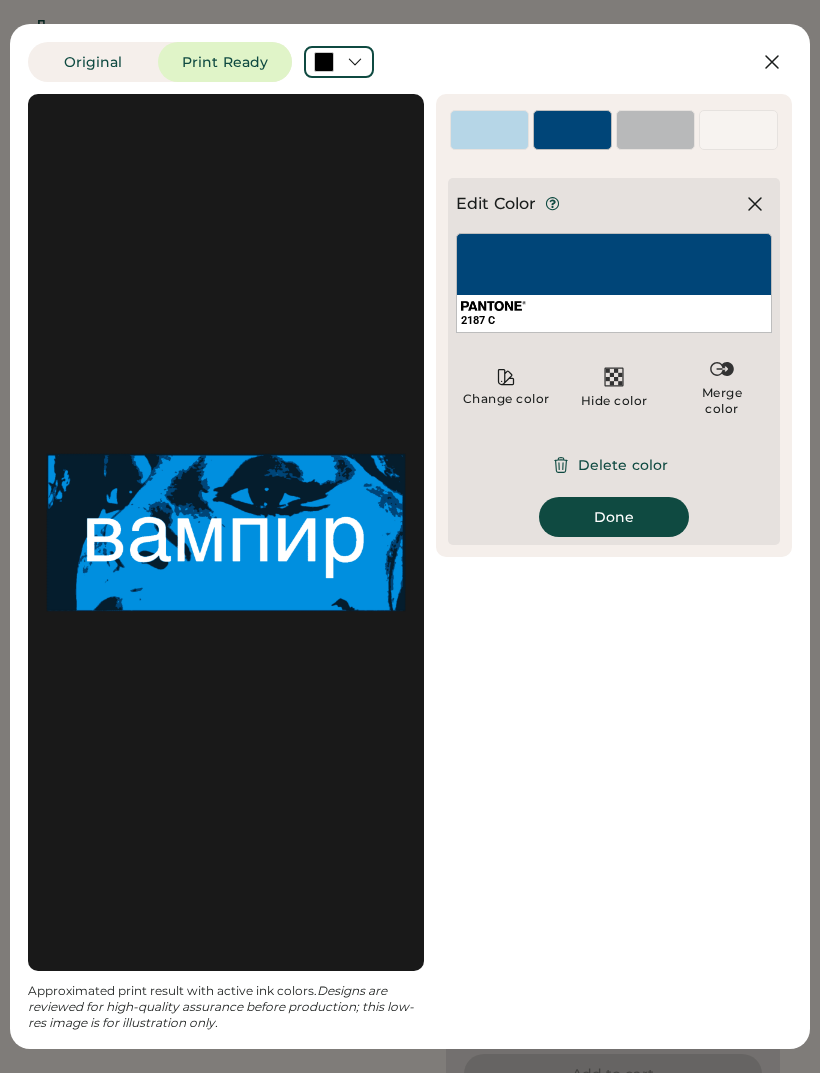 click on "Delete color" at bounding box center [614, 465] 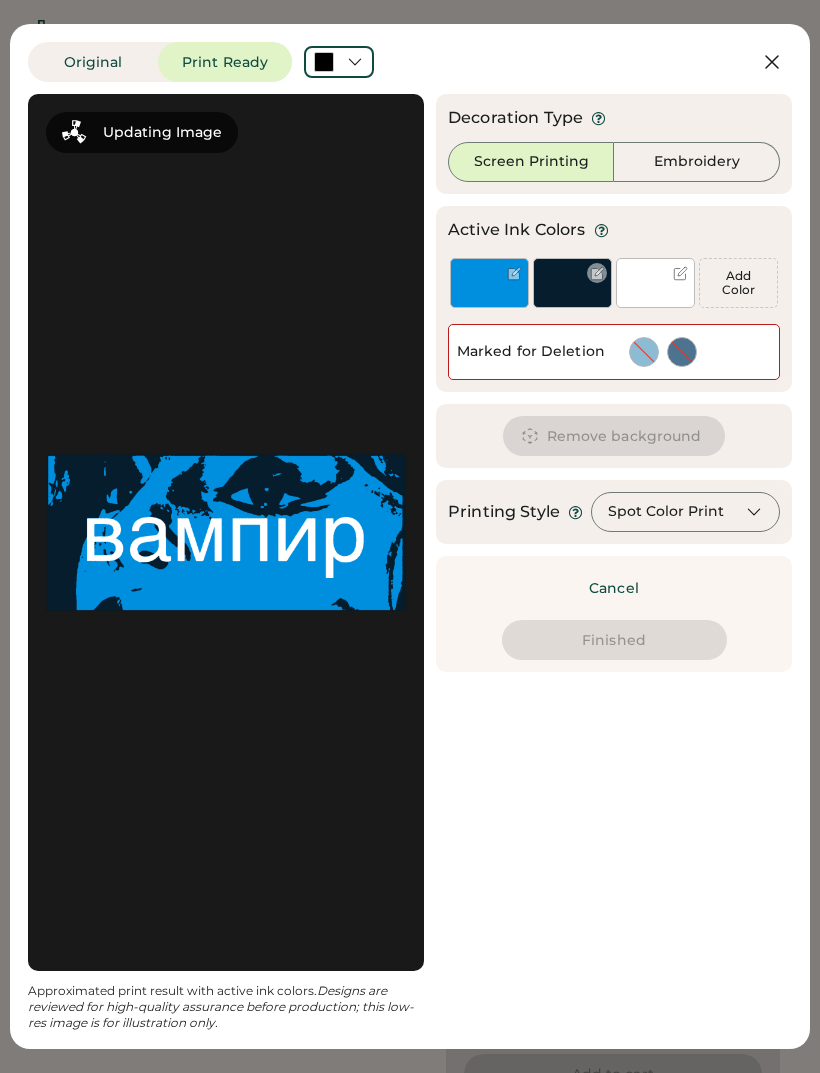 click at bounding box center [572, 298] 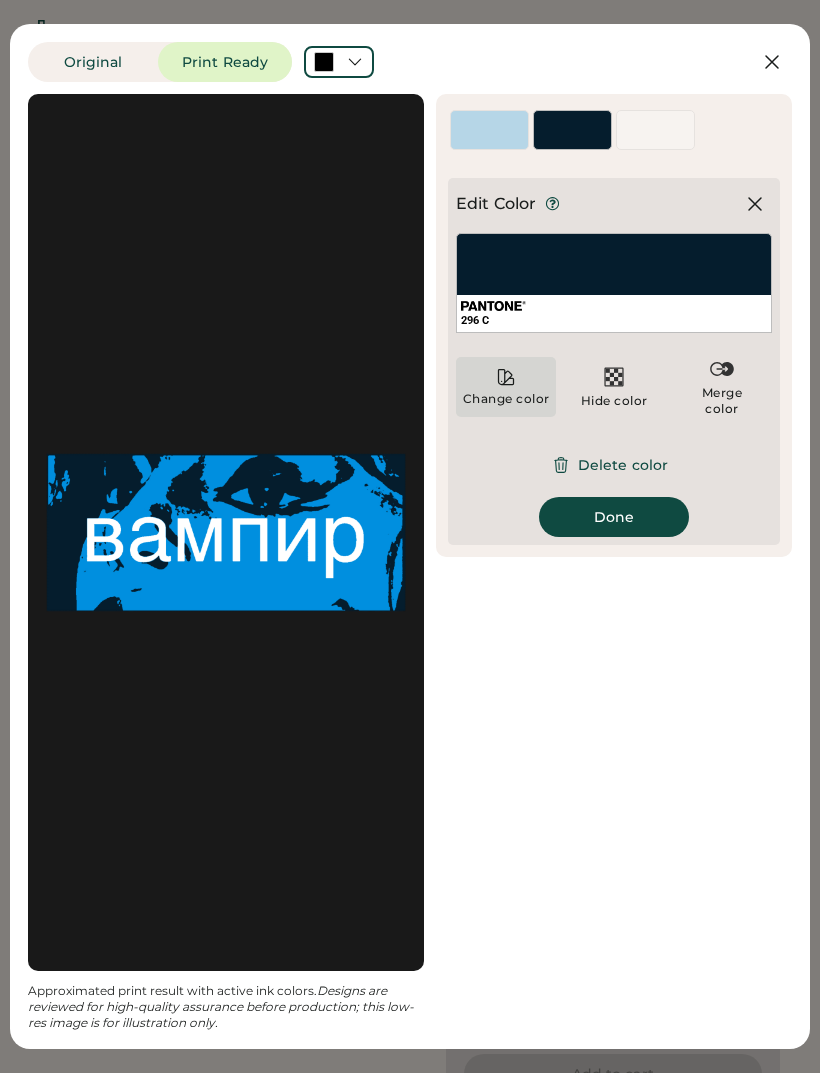 click on "Change color" at bounding box center [506, 387] 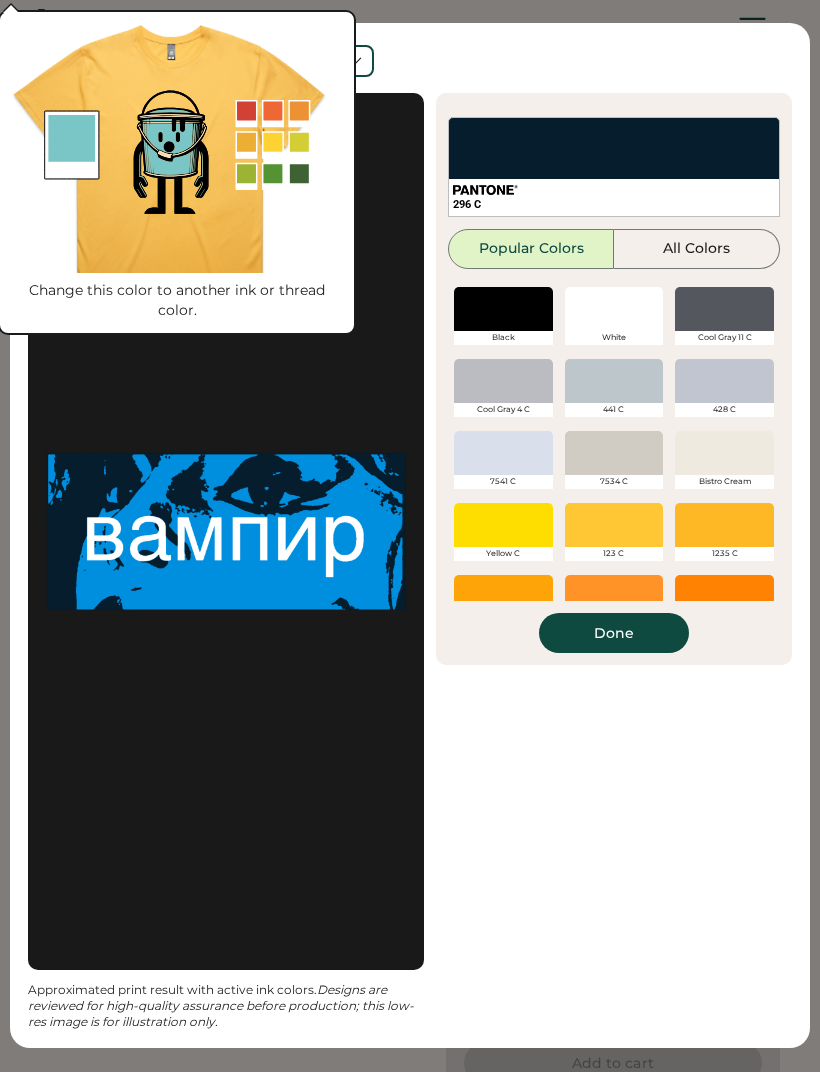 scroll, scrollTop: 11, scrollLeft: 0, axis: vertical 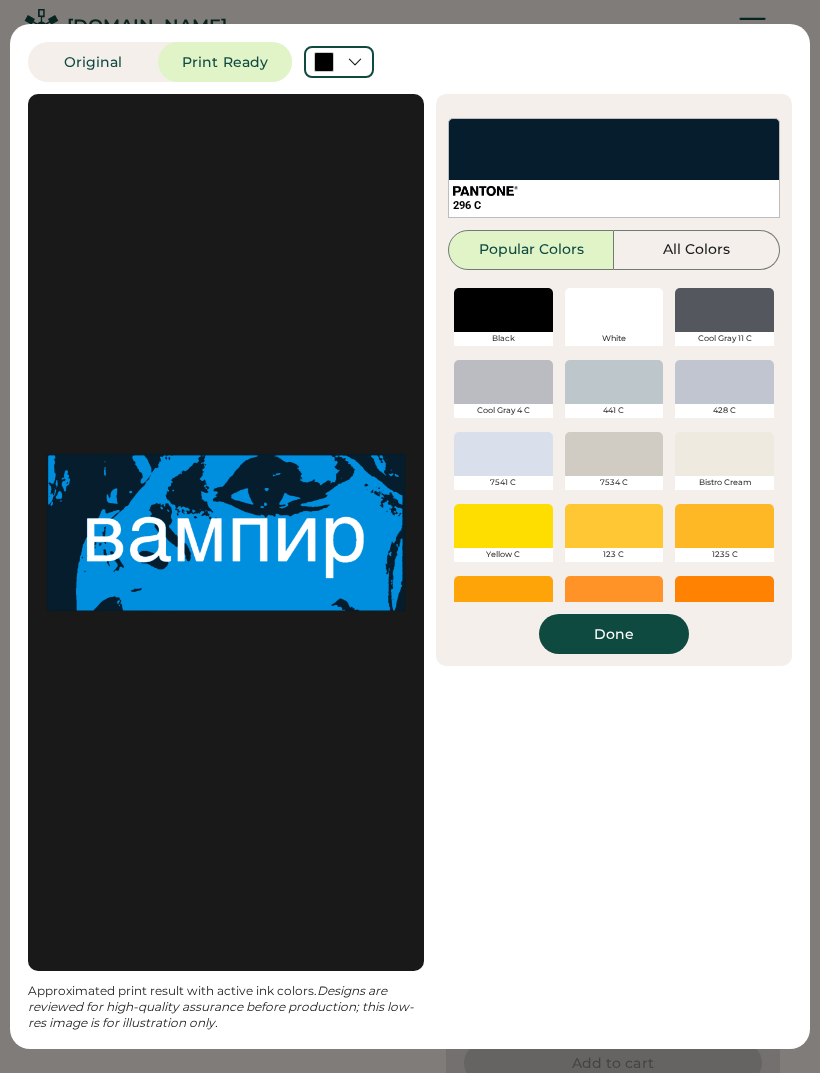 click at bounding box center (503, 310) 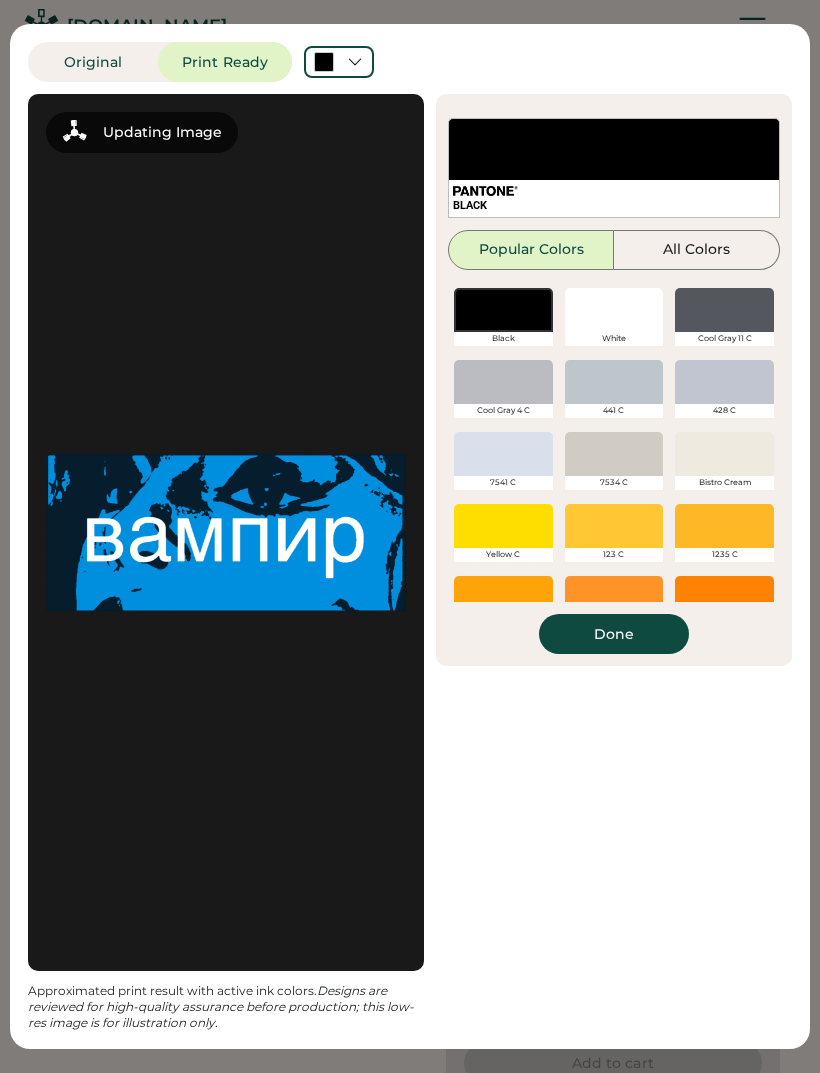 click at bounding box center [503, 310] 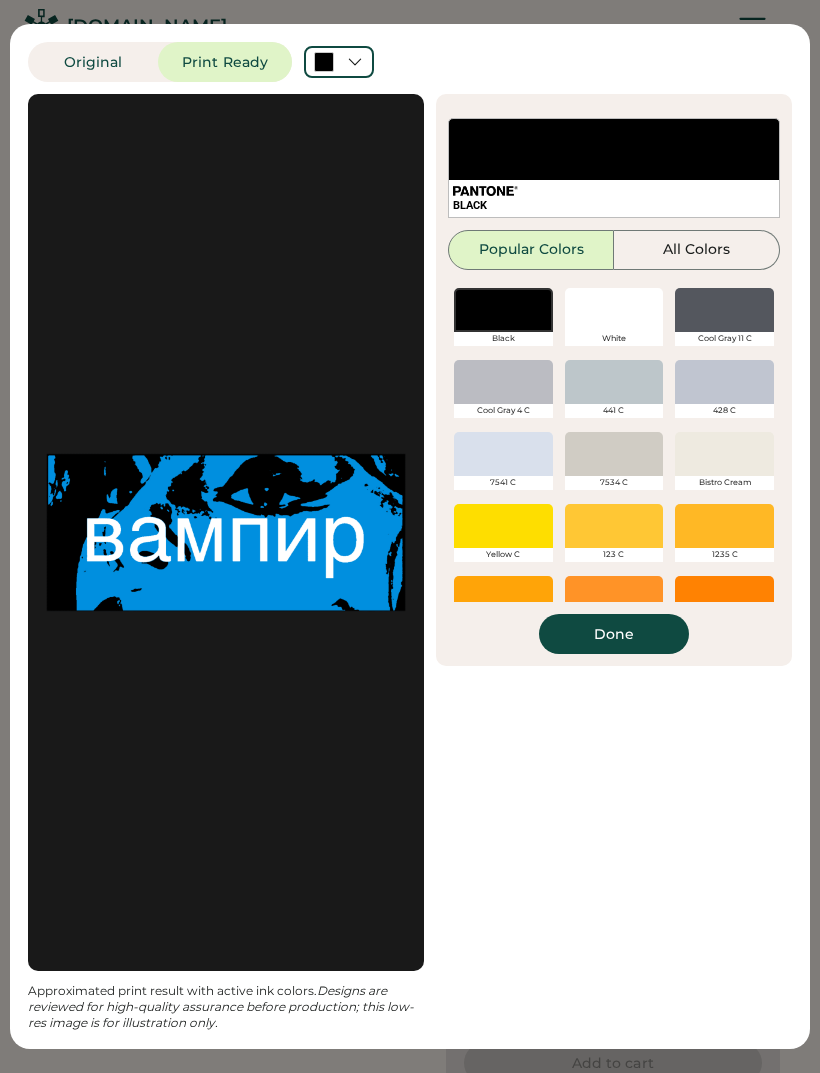 click on "Done" at bounding box center [614, 634] 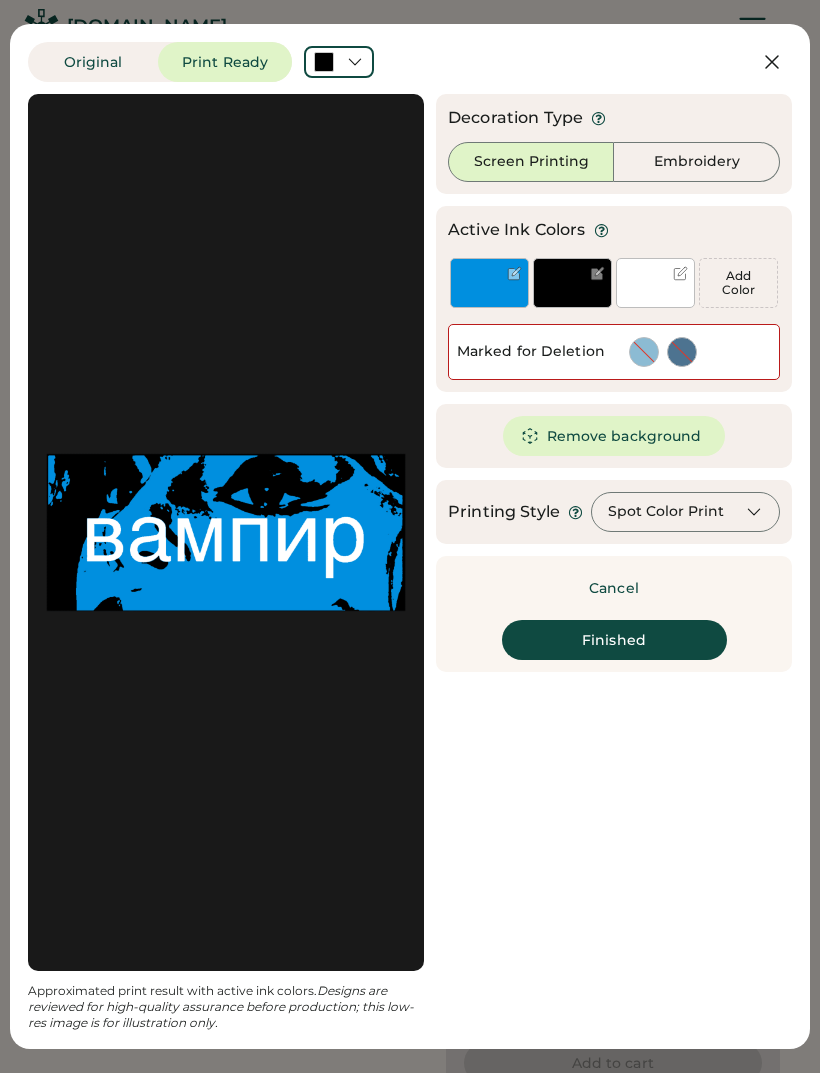 click on "Spot Color Print" at bounding box center [666, 512] 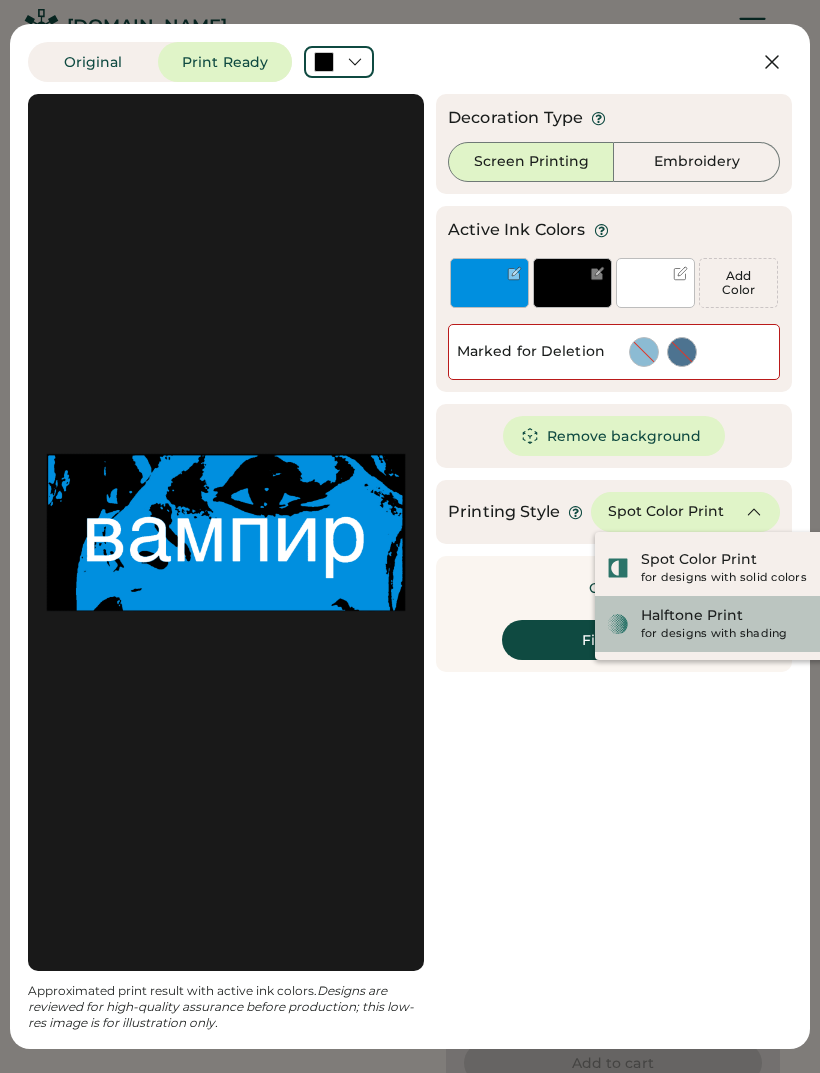 click on "Halftone Print for designs with shading" at bounding box center [737, 624] 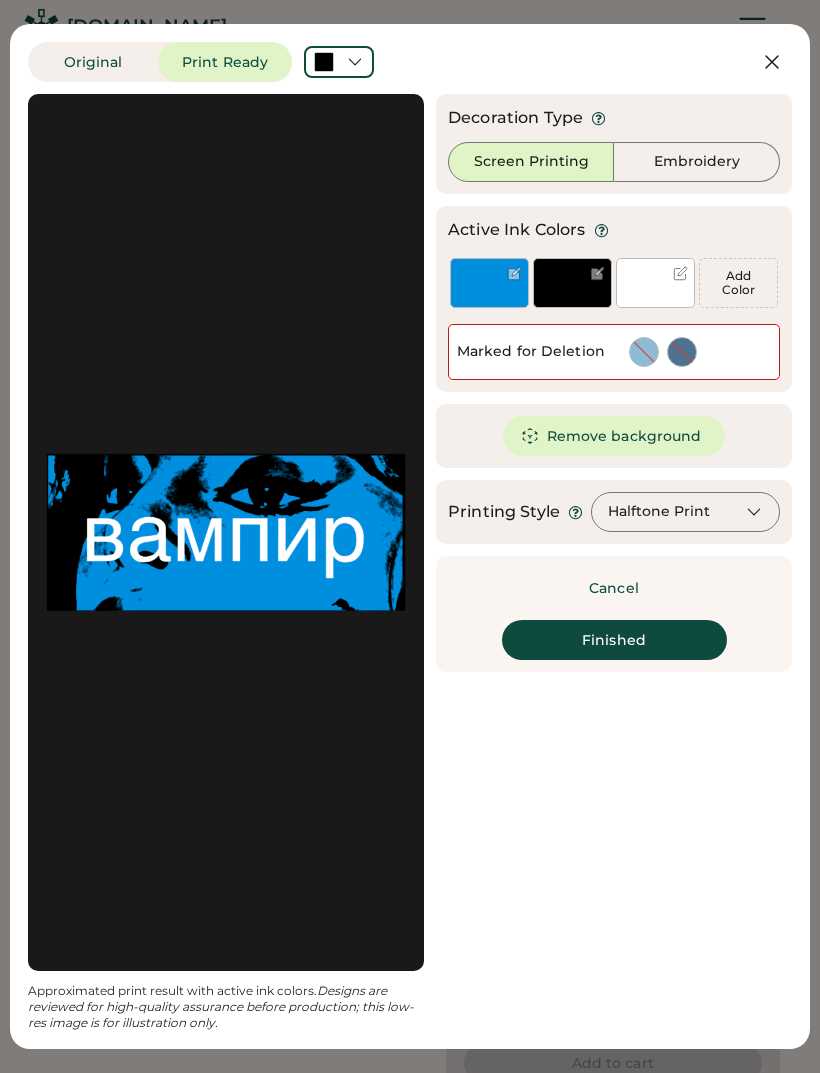 click on "Embroidery" at bounding box center [697, 162] 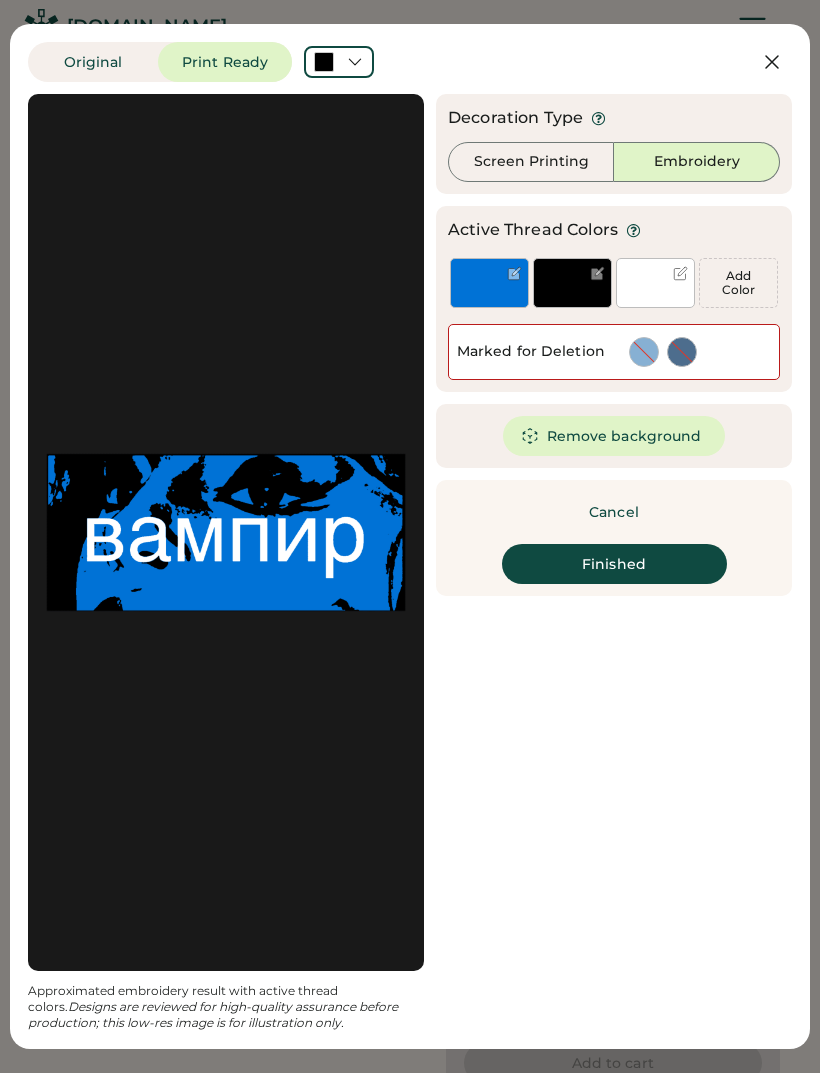 click on "Finished" at bounding box center (614, 564) 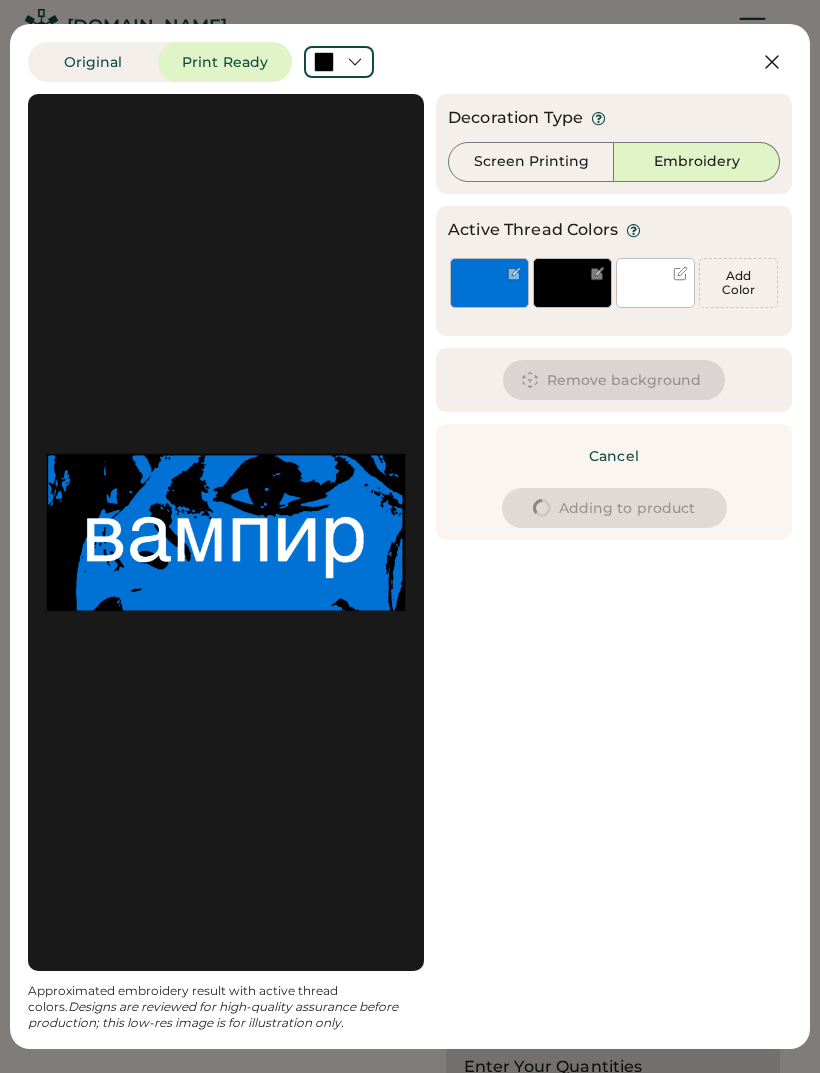 type on "****" 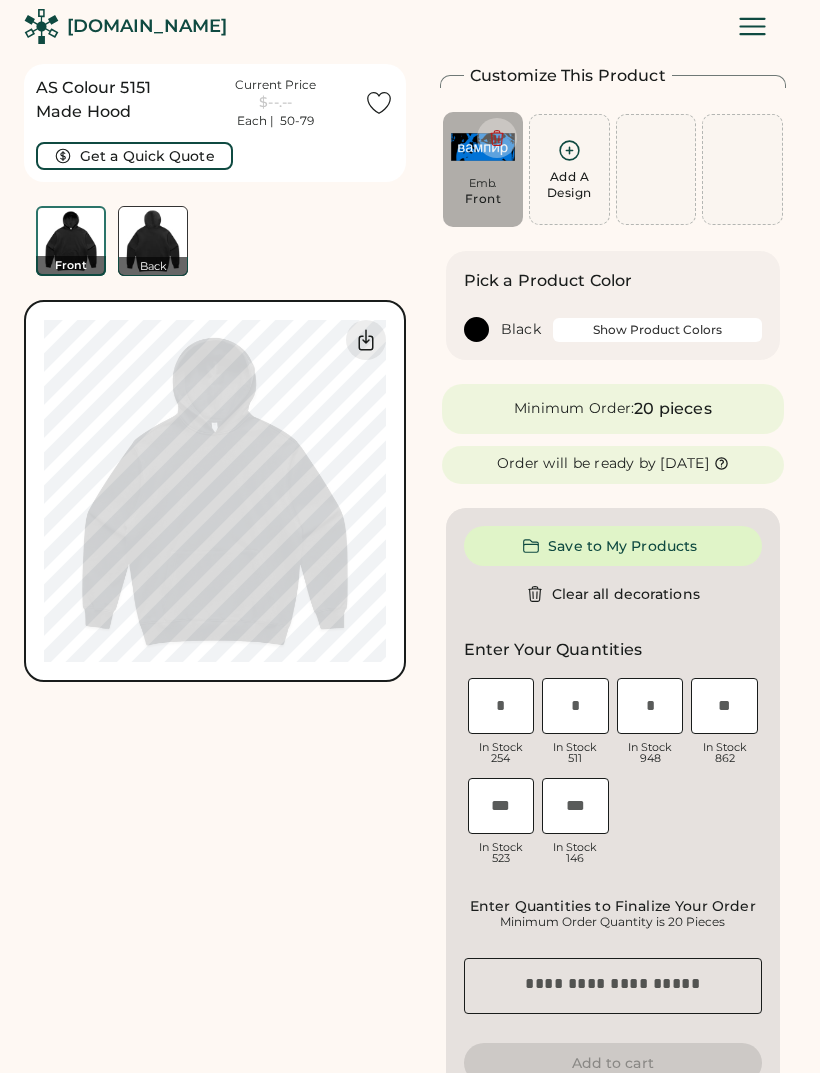 type on "****" 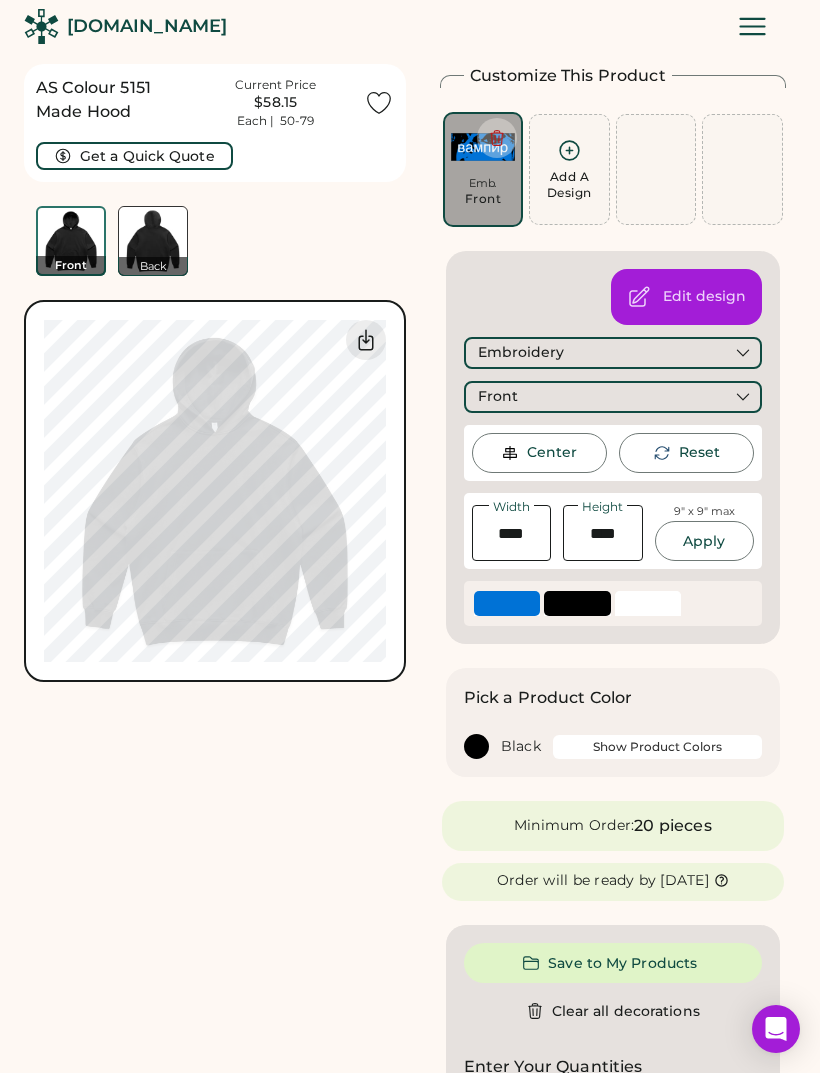 type on "****" 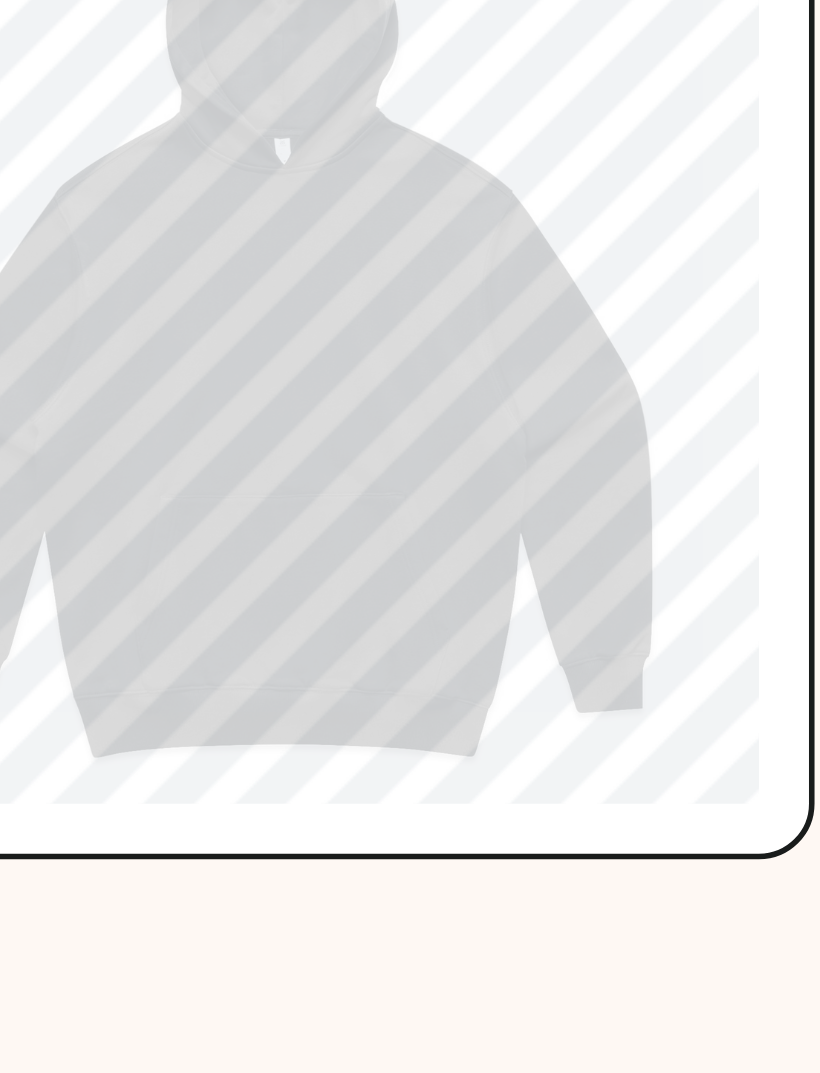 type on "****" 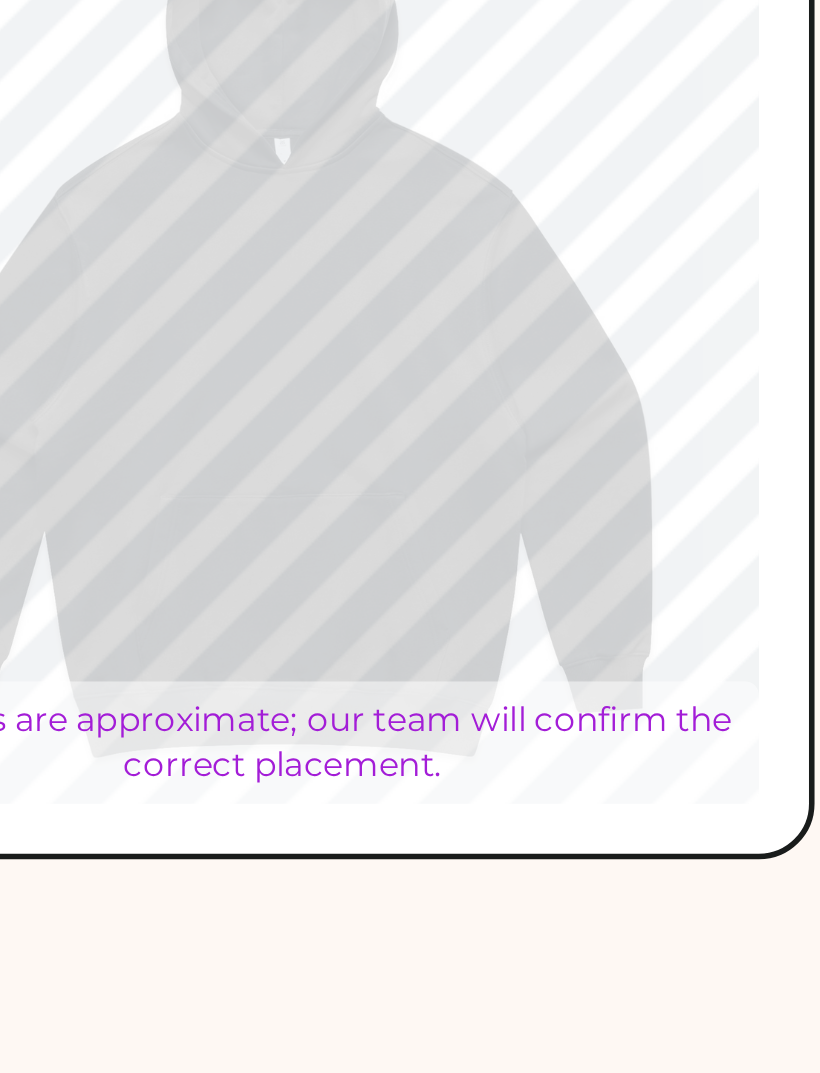 type on "****" 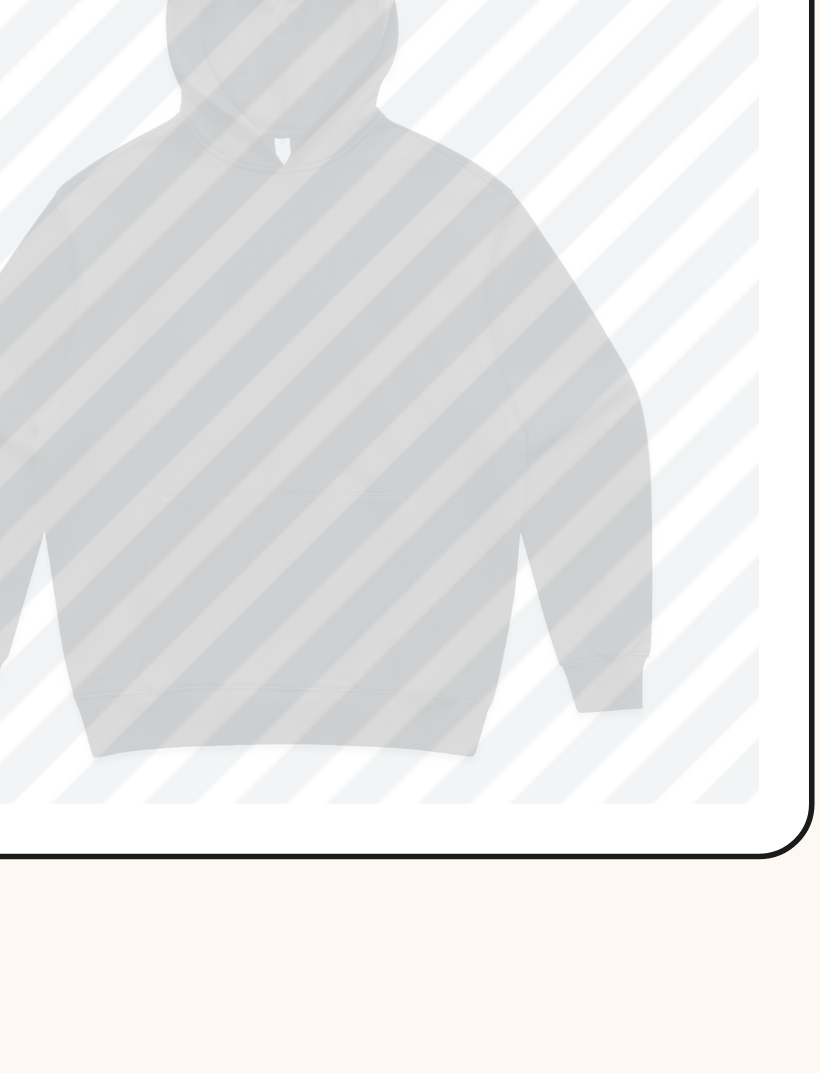 click on "AS Colour 5151 Made Hood Current Price $58.15 Each |  50-79       Get a Quick Quote Front Back Front Back Saved Switch to back Upload new design
SVG, Ai, PDF, EPS, PSD Non-preferred files:
PNG, JPG, TIFF Max File Size: 25MB    Guidelines are approximate; our team will confirm the correct placement. 0% 0%" at bounding box center [215, 1050] 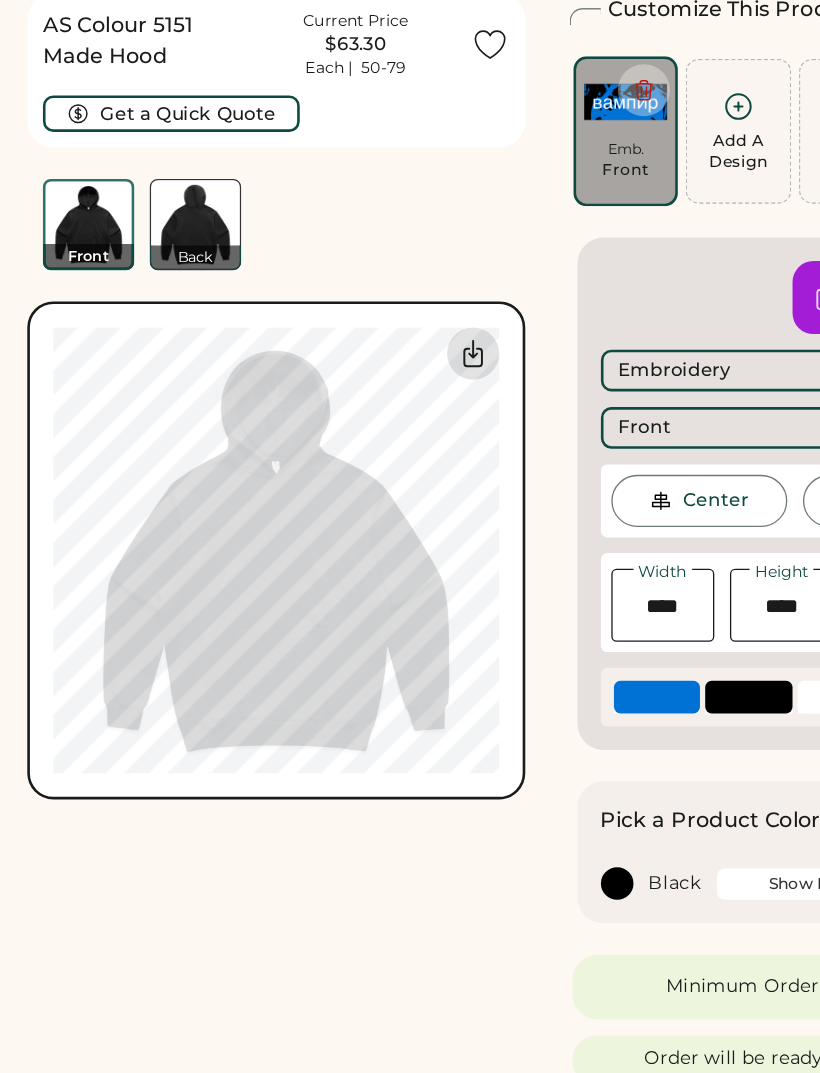 click 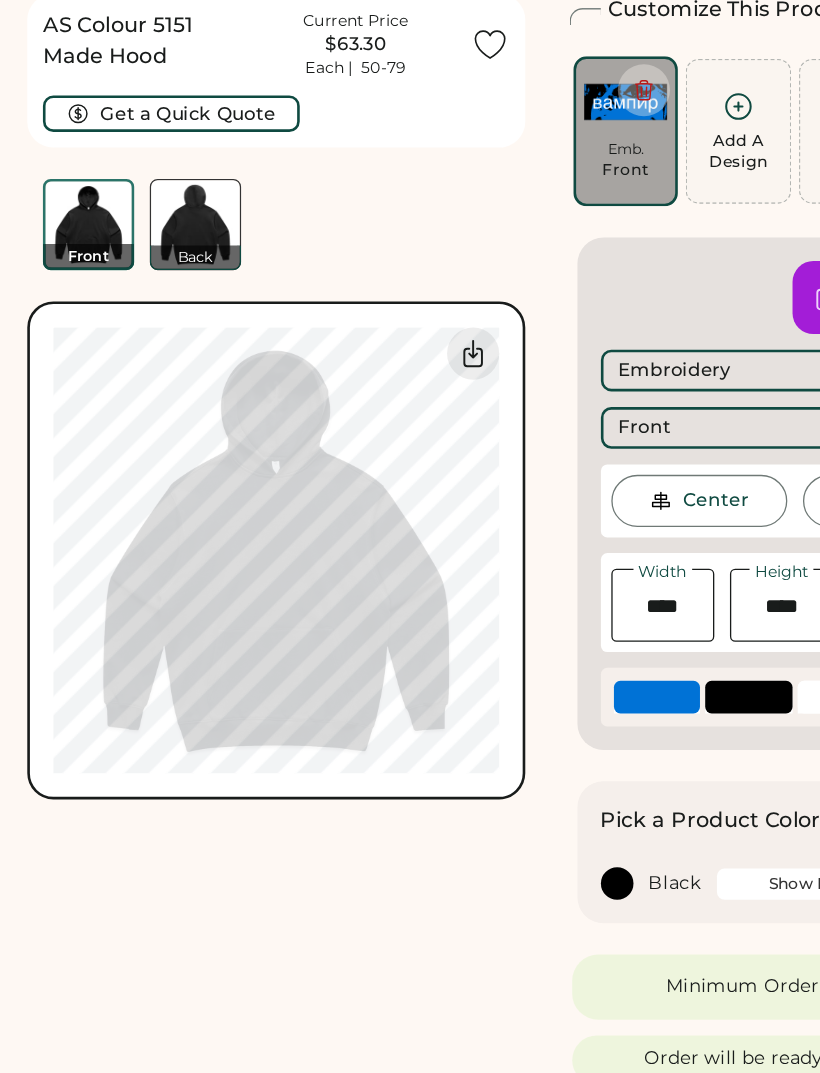 click 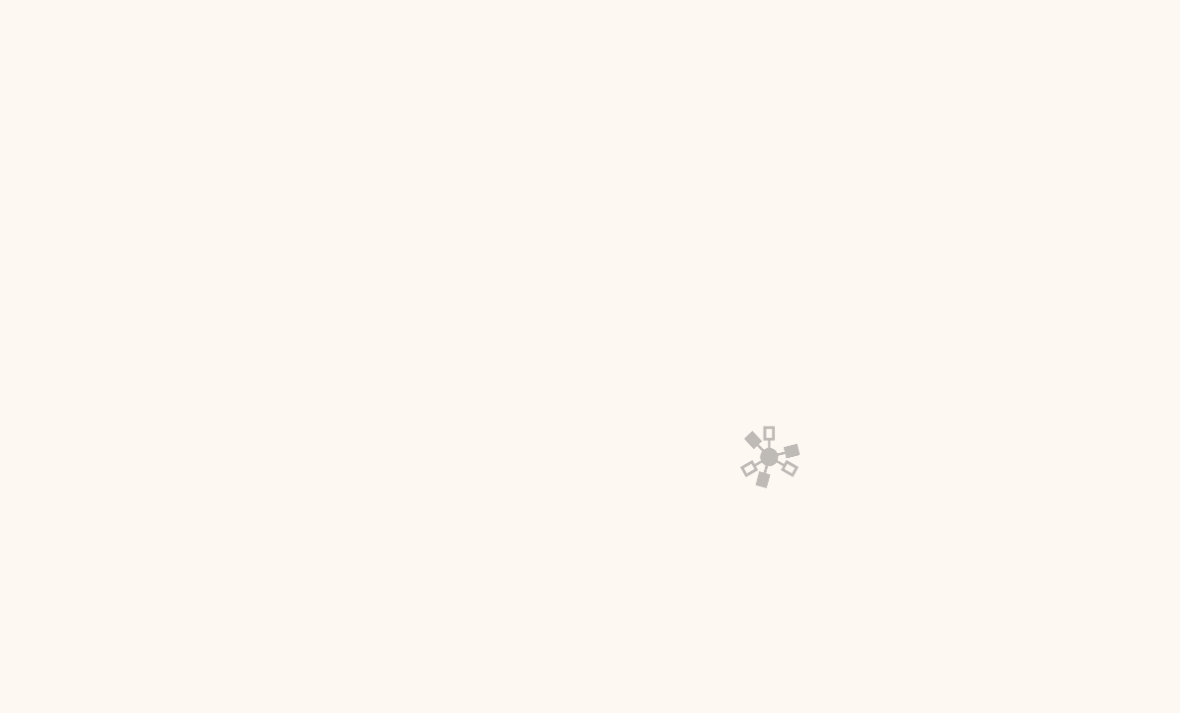 scroll, scrollTop: 0, scrollLeft: 0, axis: both 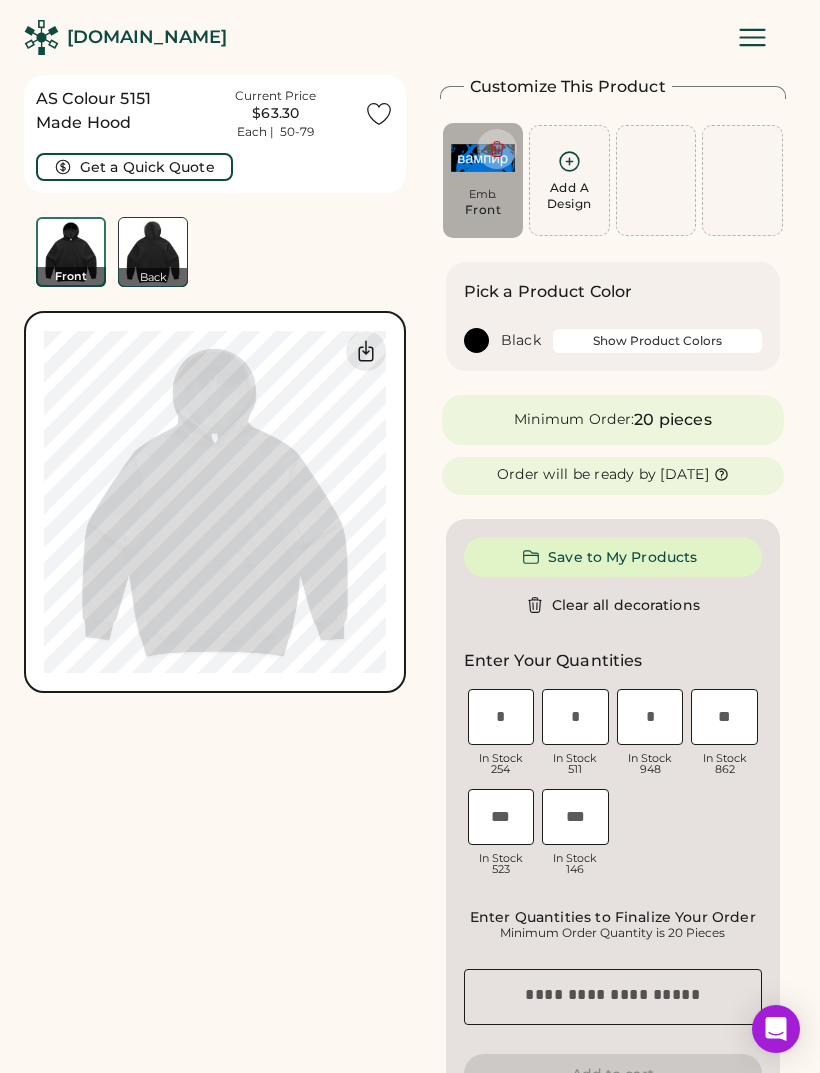 click at bounding box center (497, 149) 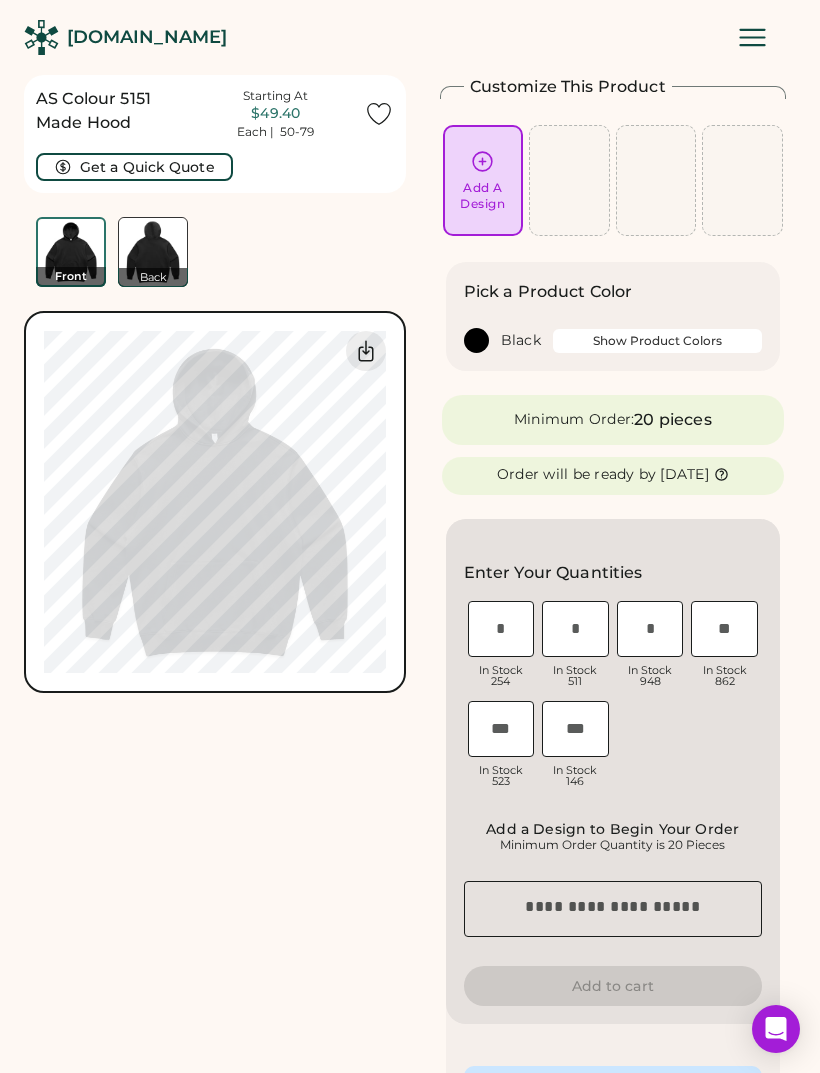 click 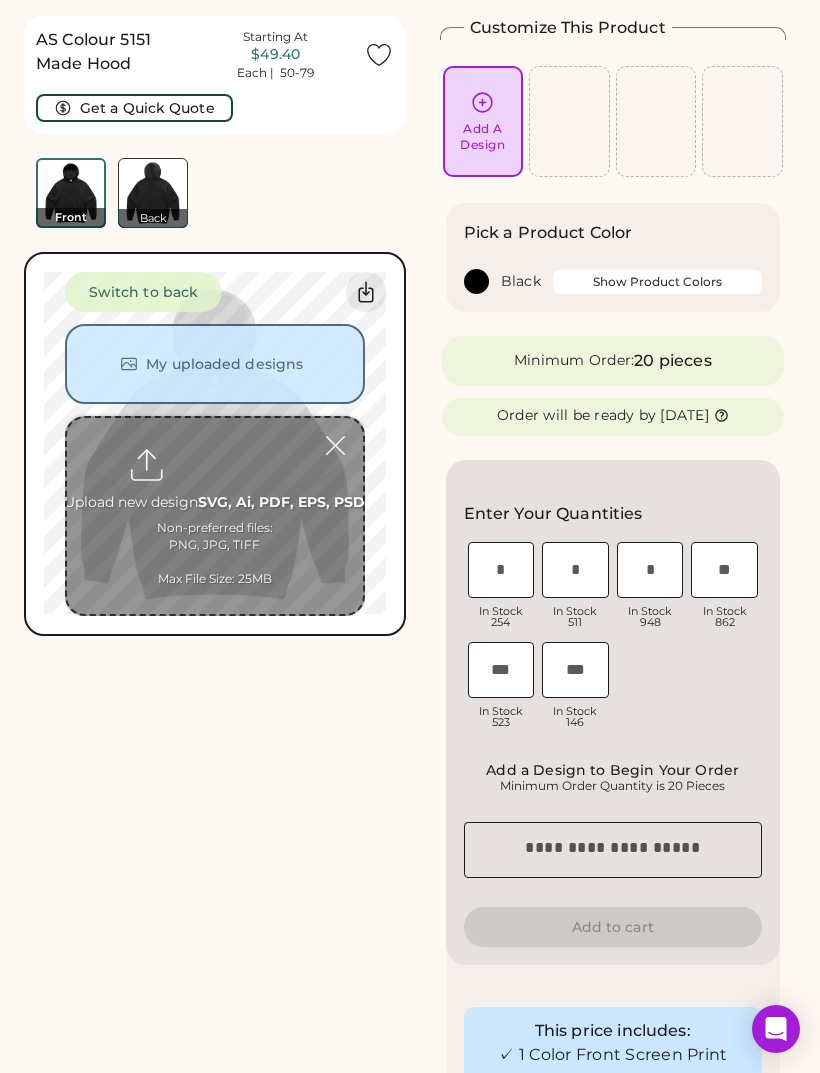 scroll, scrollTop: 75, scrollLeft: 0, axis: vertical 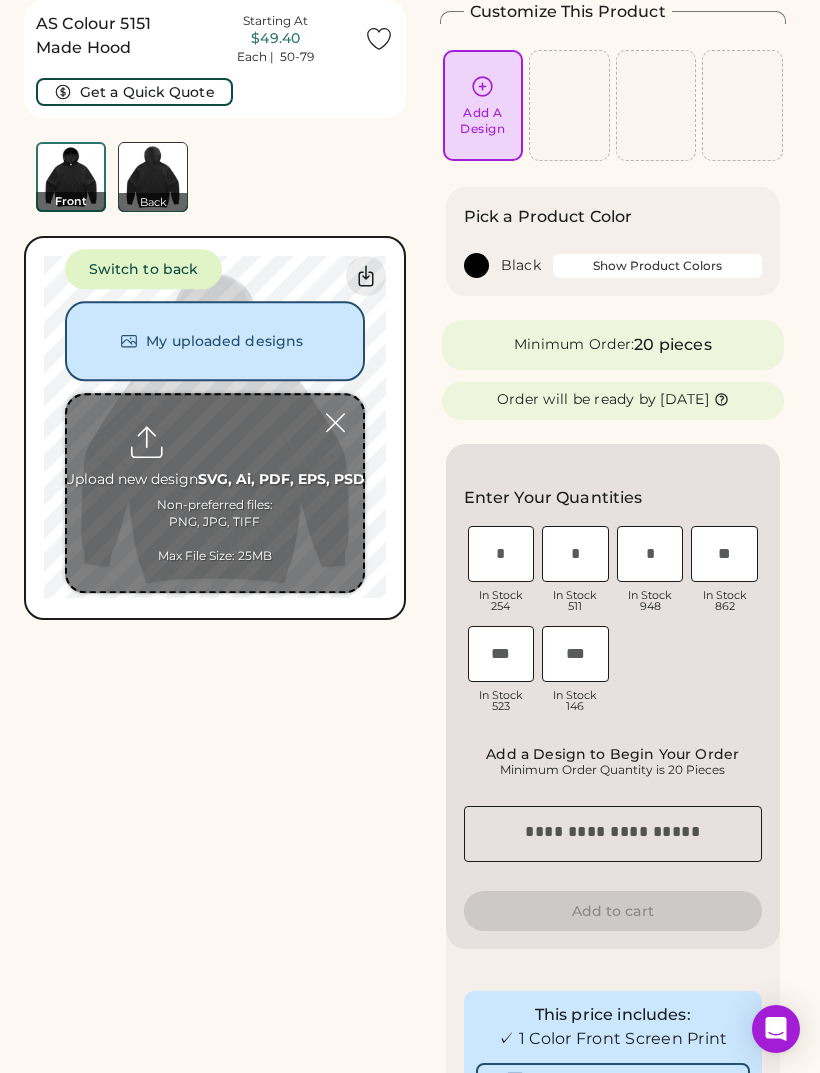 click at bounding box center (215, 493) 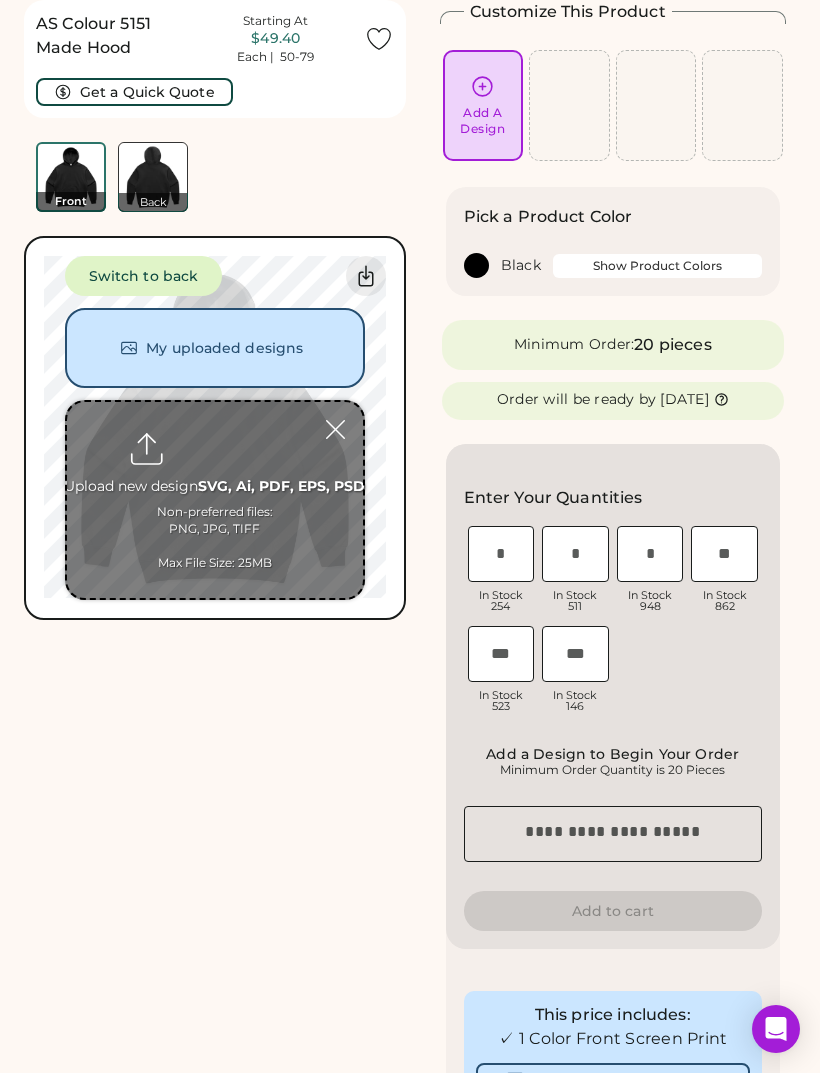 type on "**********" 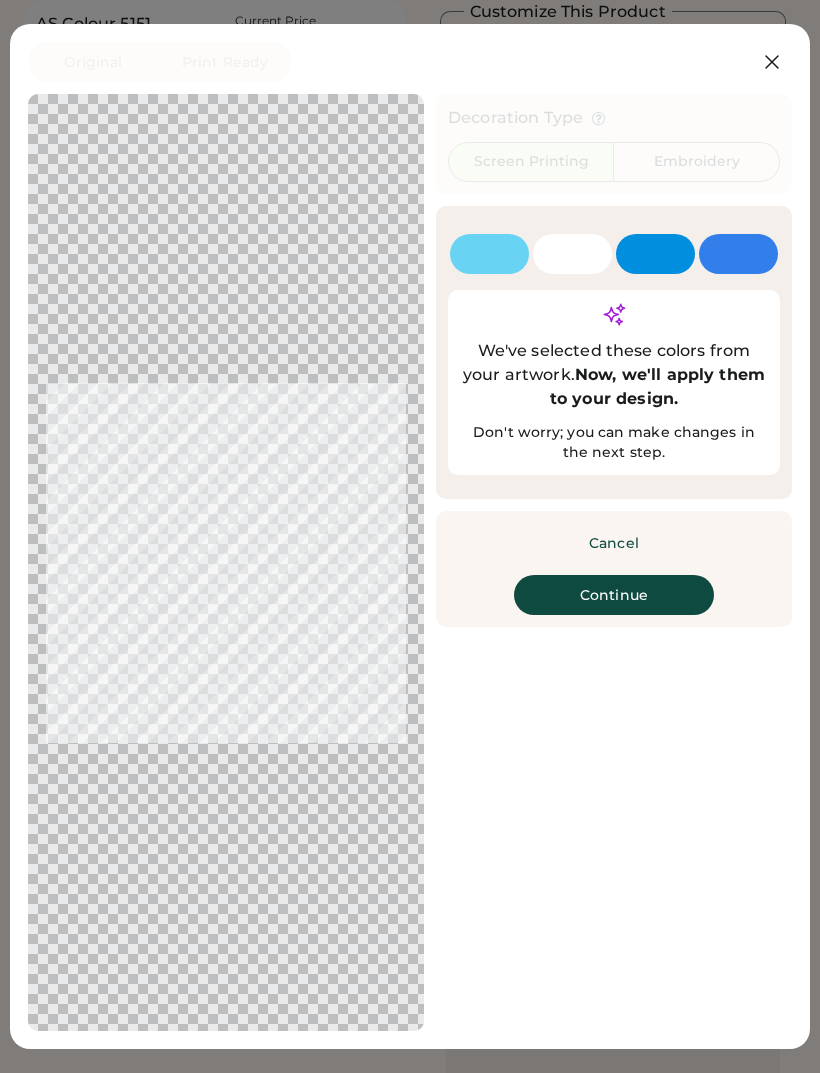 click on "Continue" at bounding box center [614, 595] 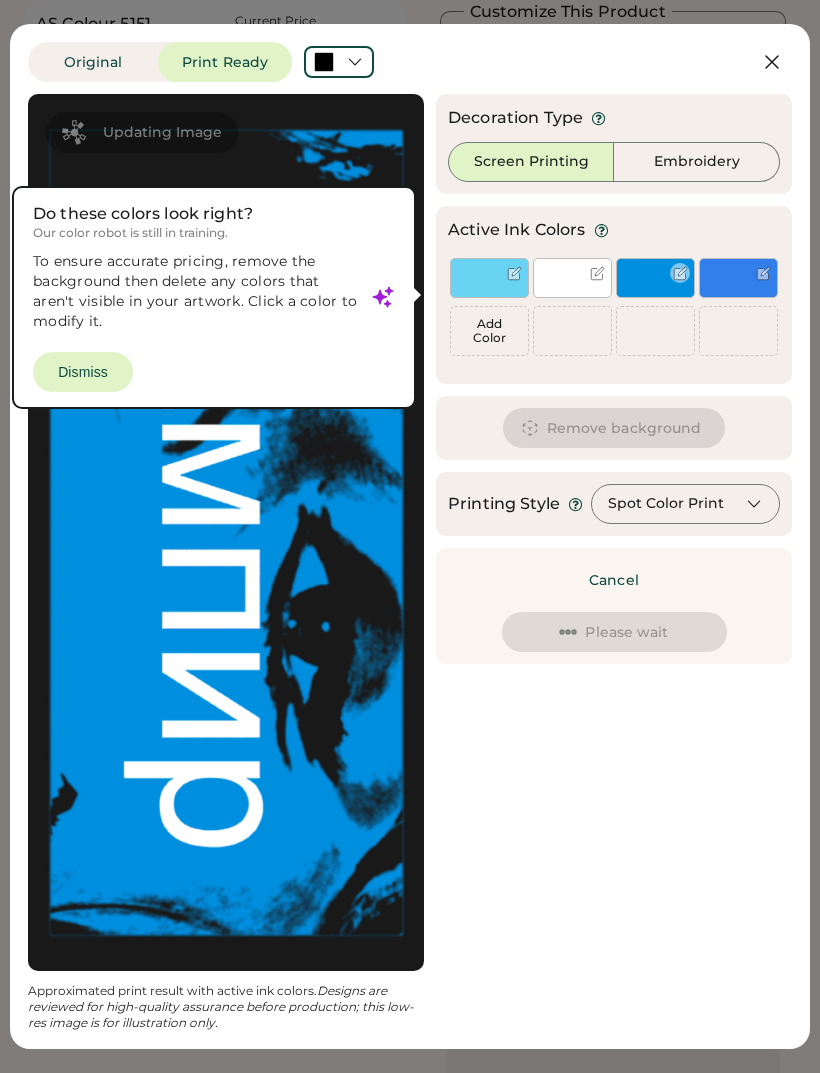 click at bounding box center [655, 278] 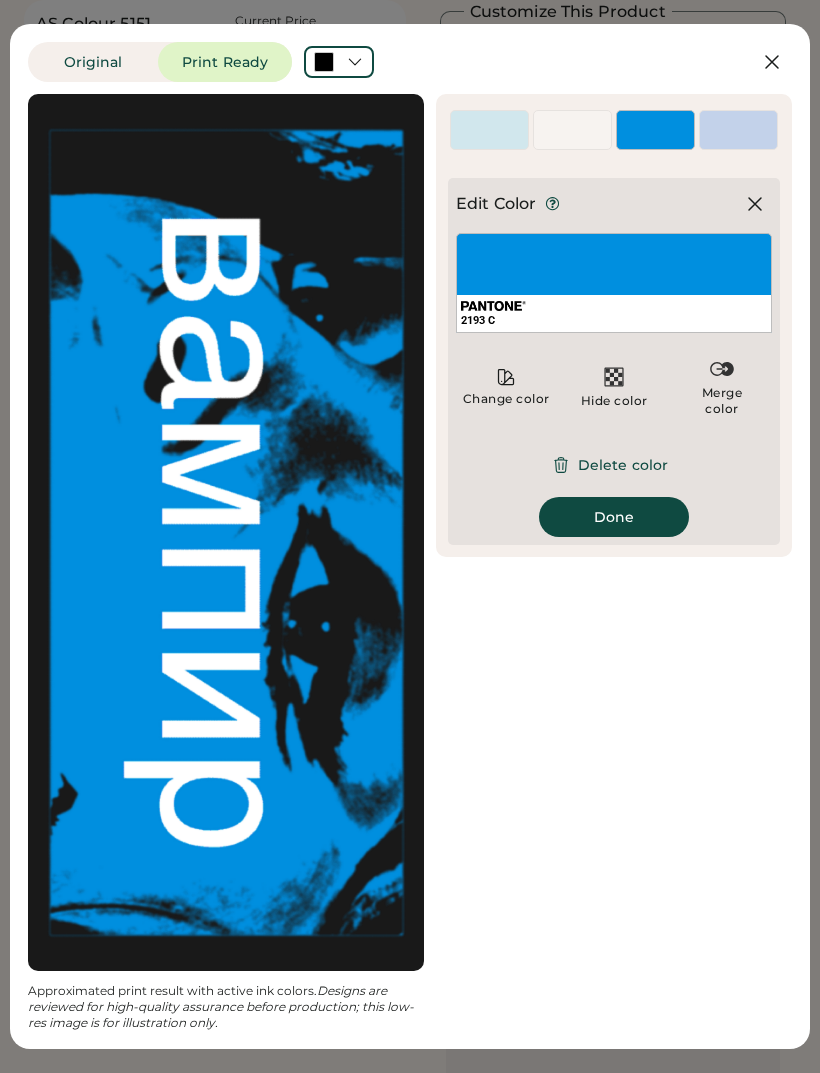 click on "Delete color" at bounding box center [614, 465] 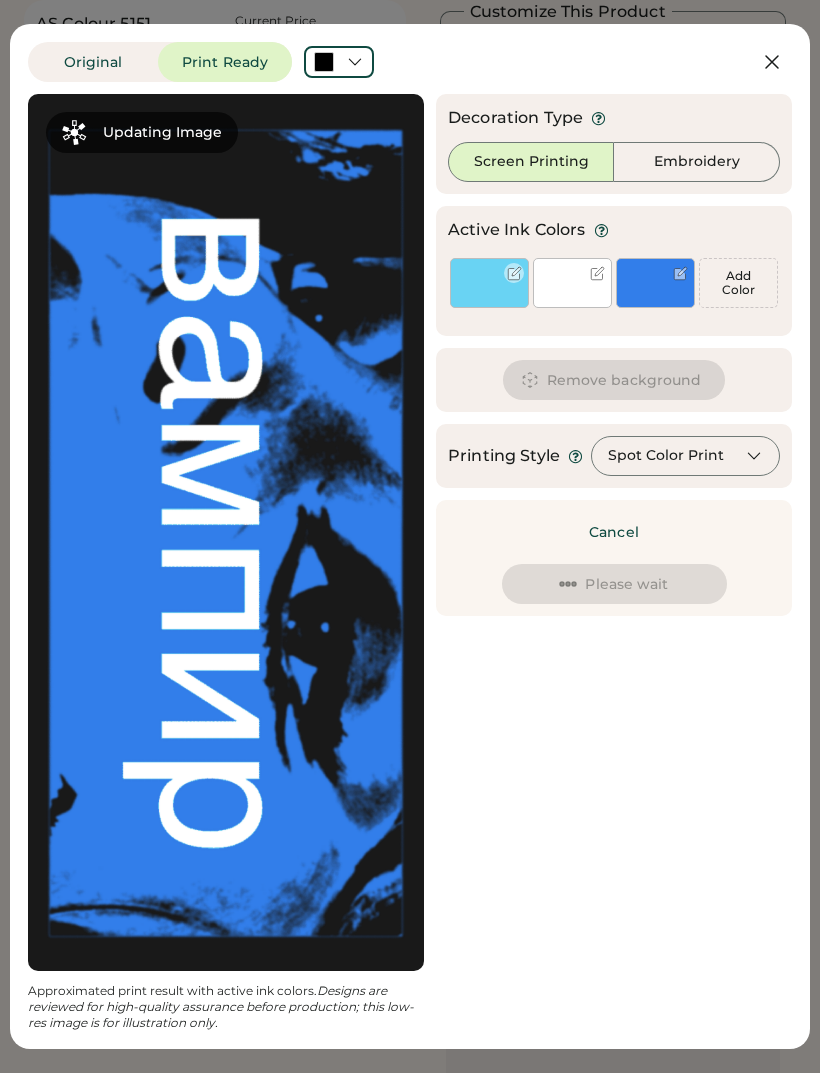 click at bounding box center [489, 298] 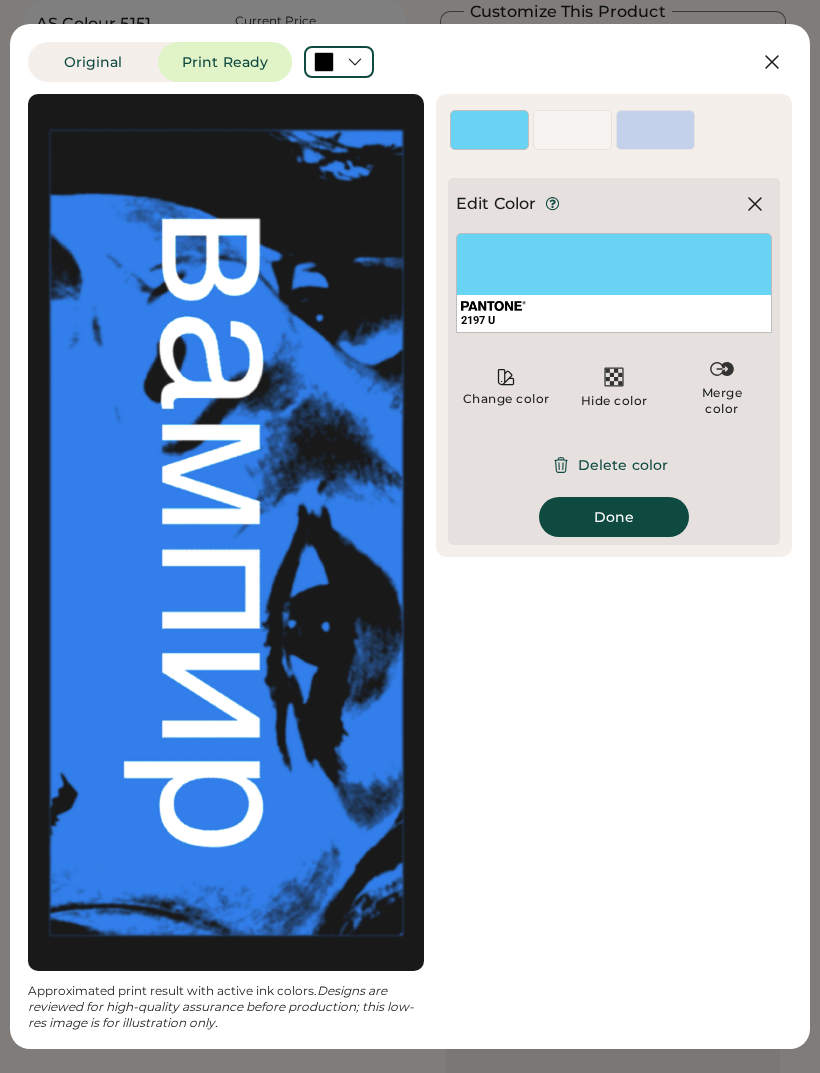 click on "Delete color" at bounding box center (614, 465) 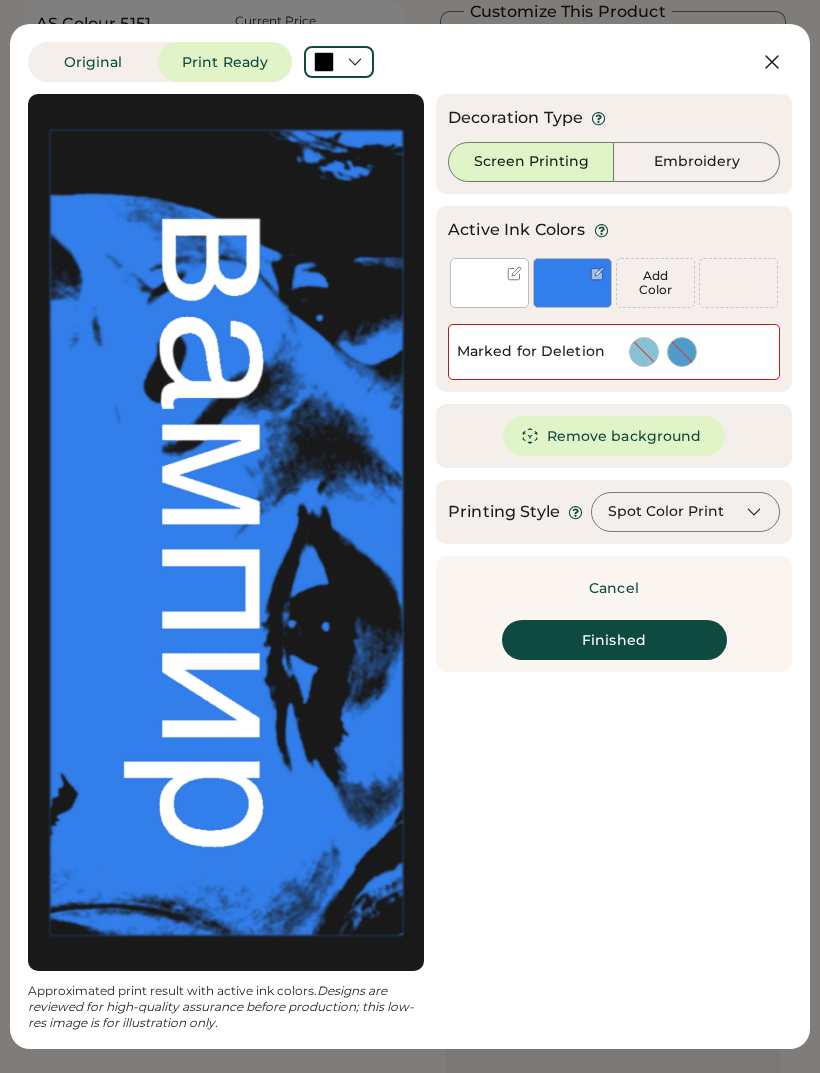 click on "Finished" at bounding box center [614, 640] 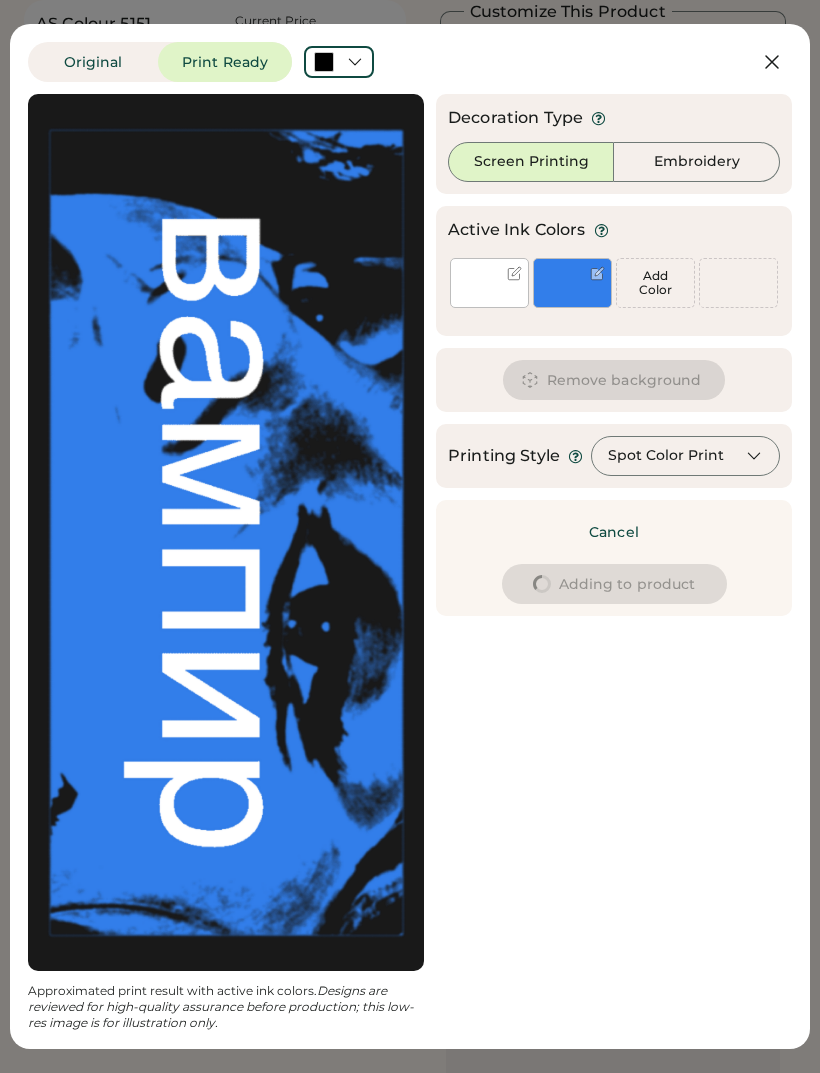type on "****" 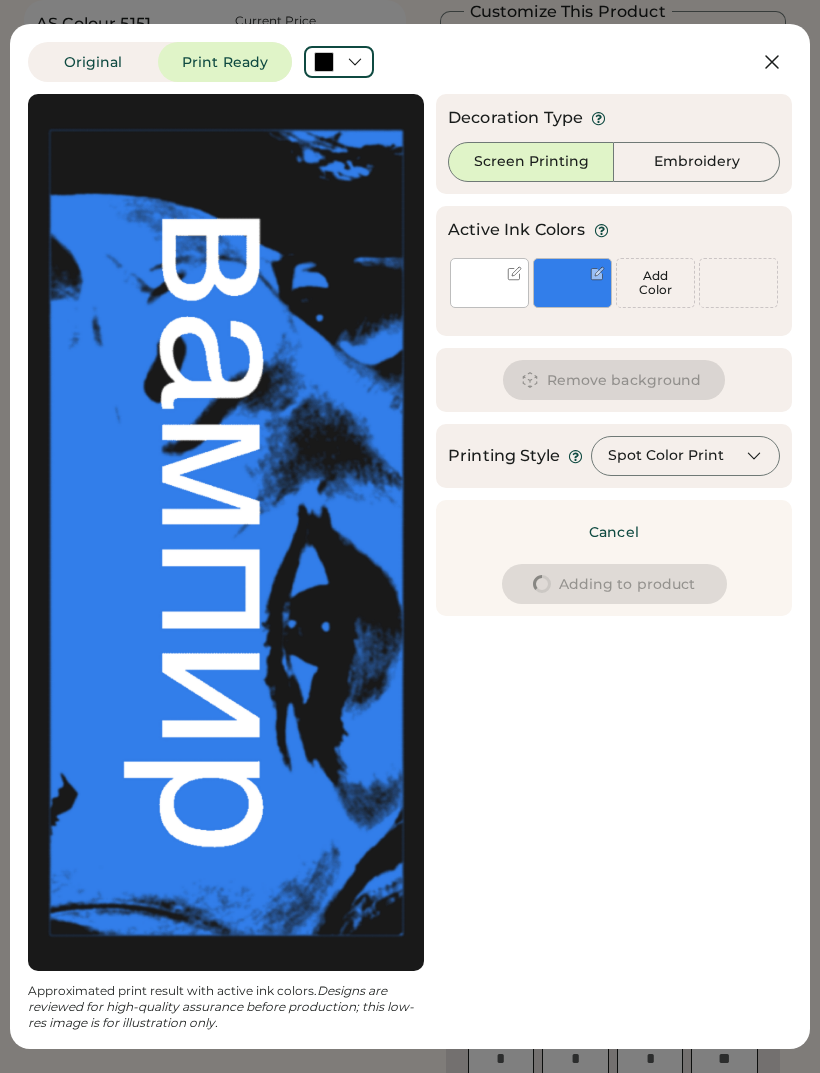 type on "****" 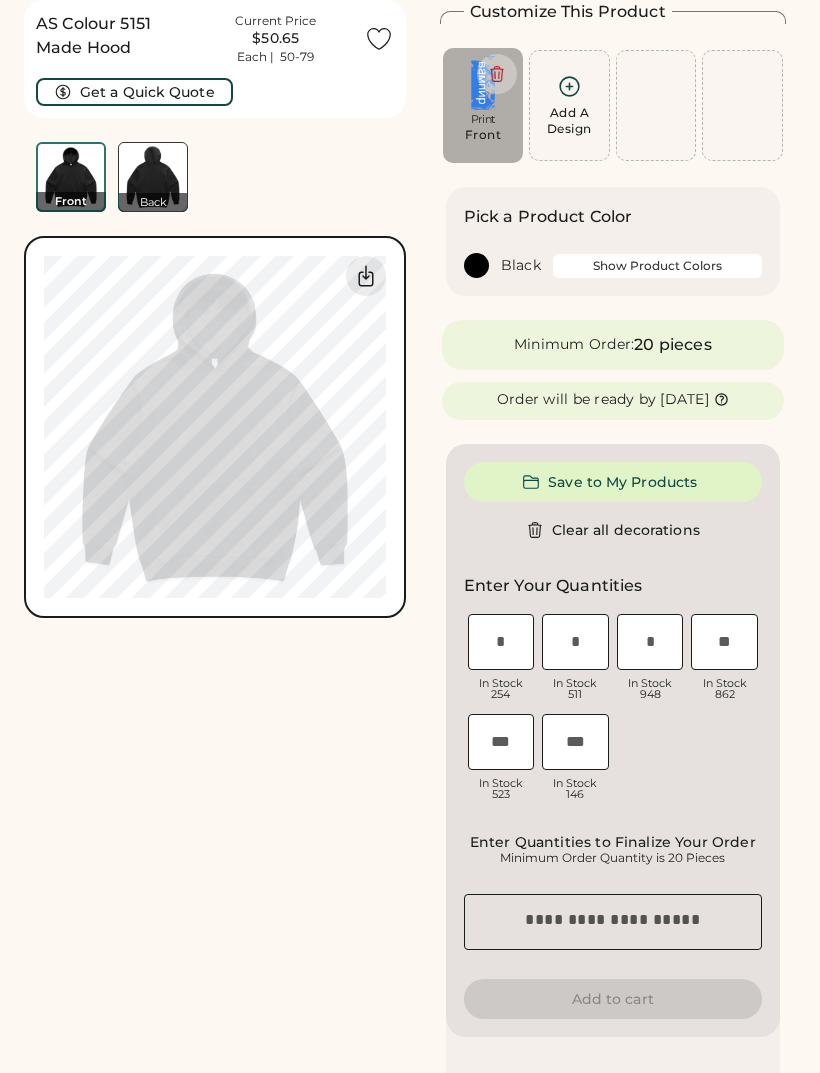 type on "****" 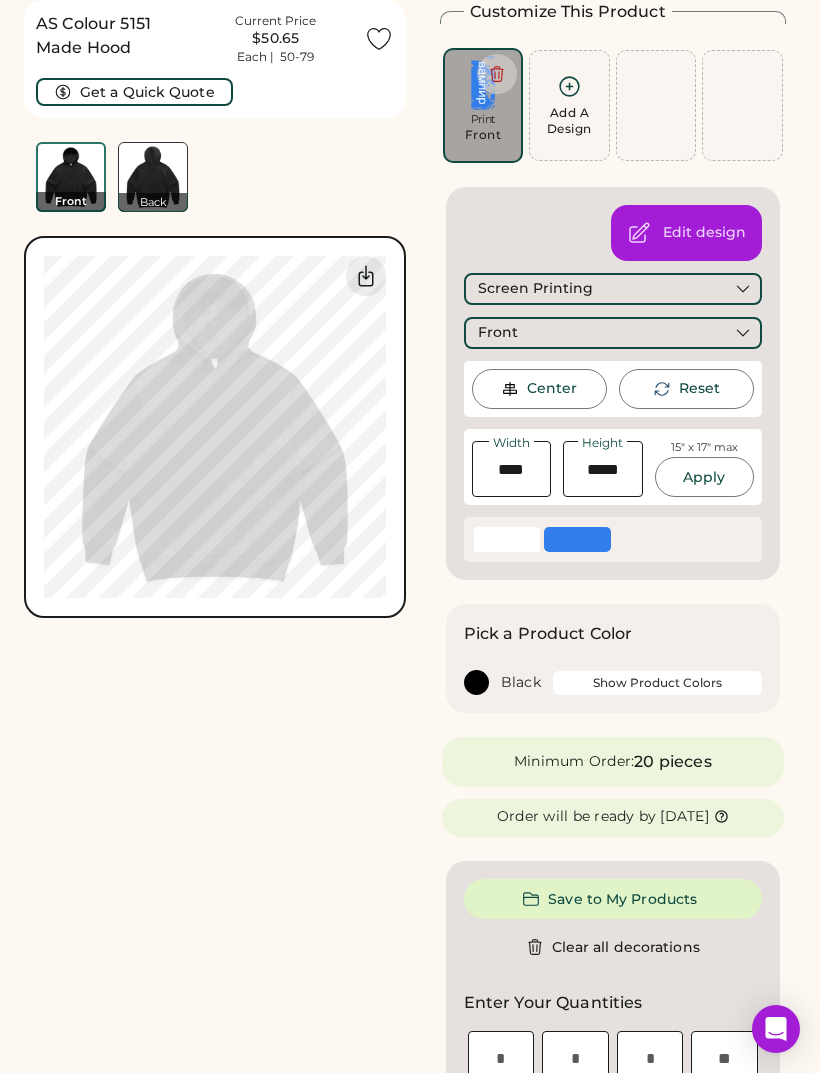 type on "****" 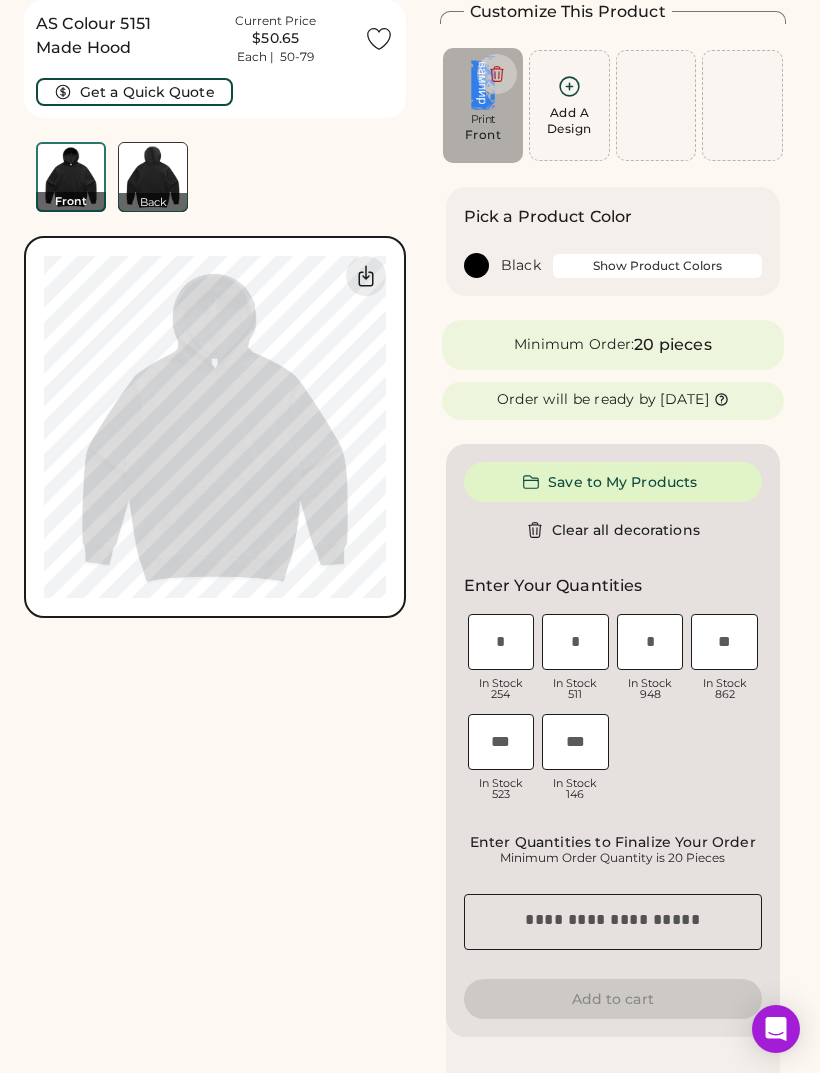 type on "****" 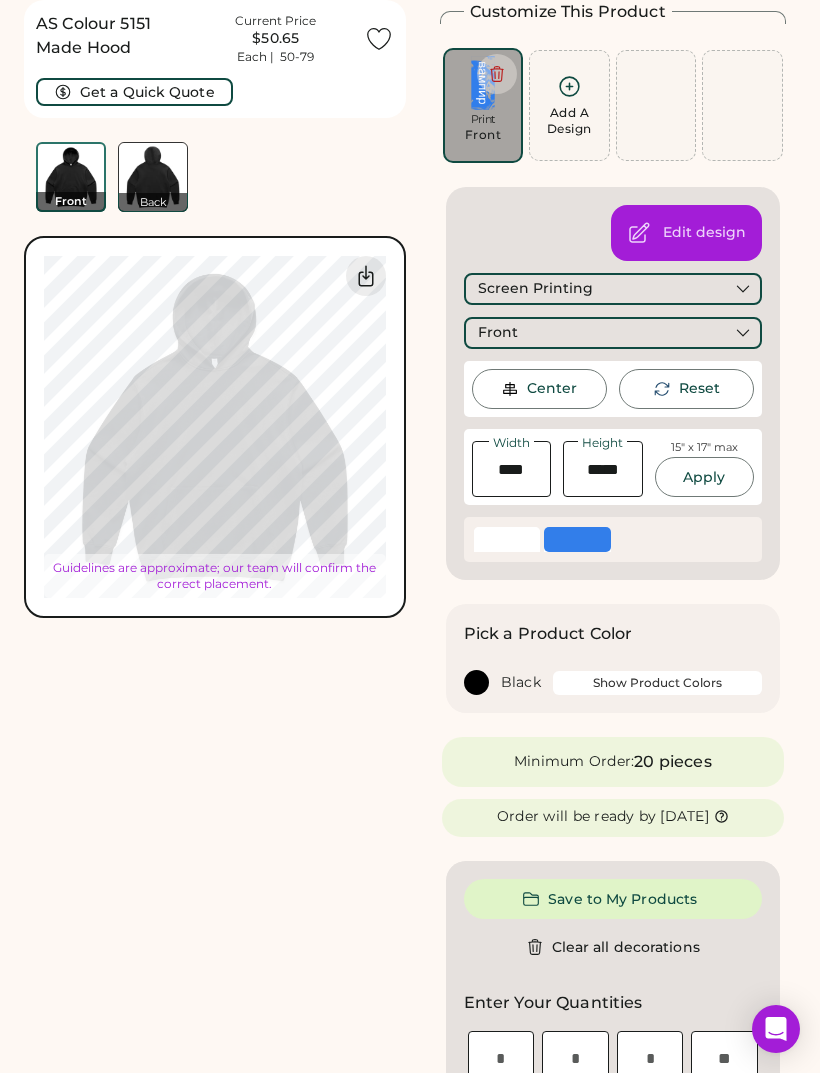 type on "****" 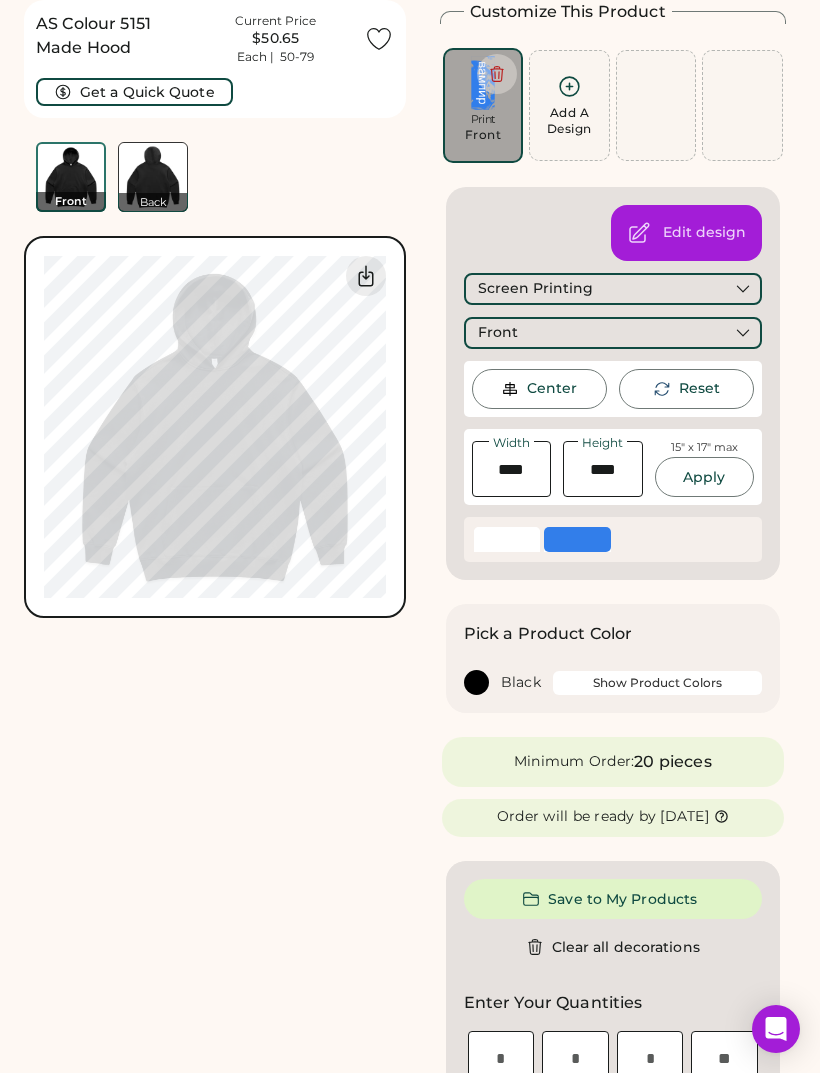 type on "****" 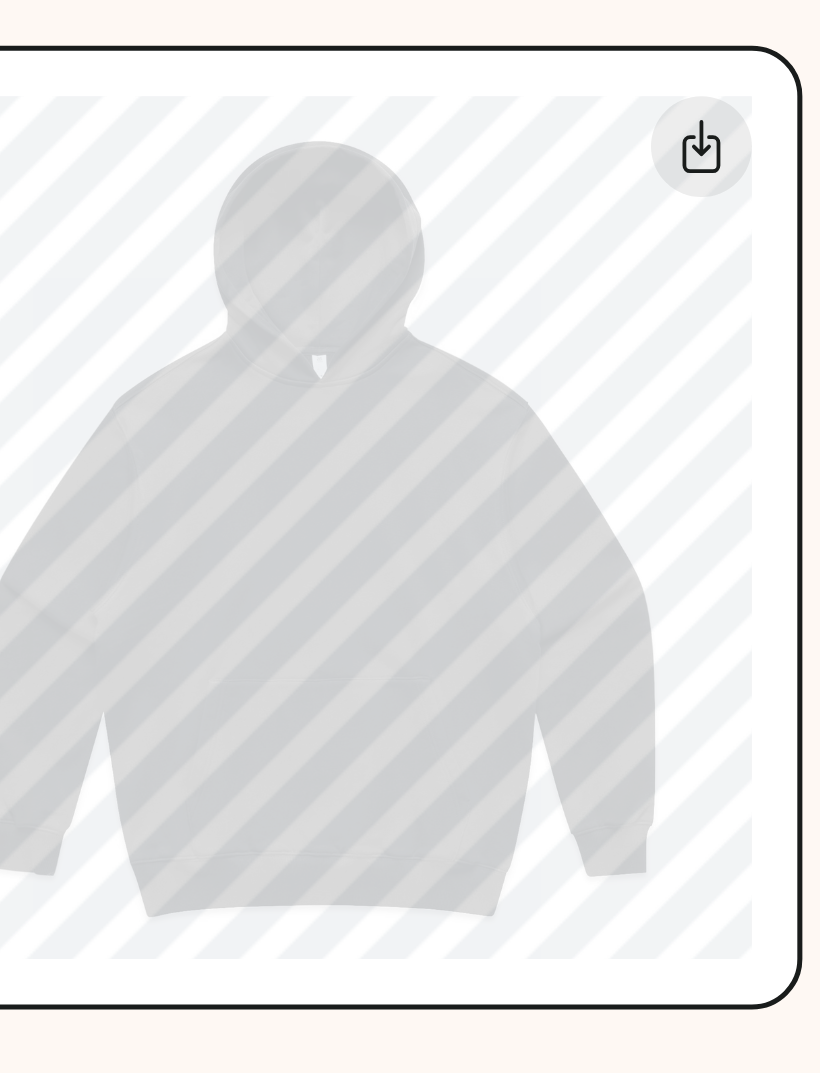 type on "****" 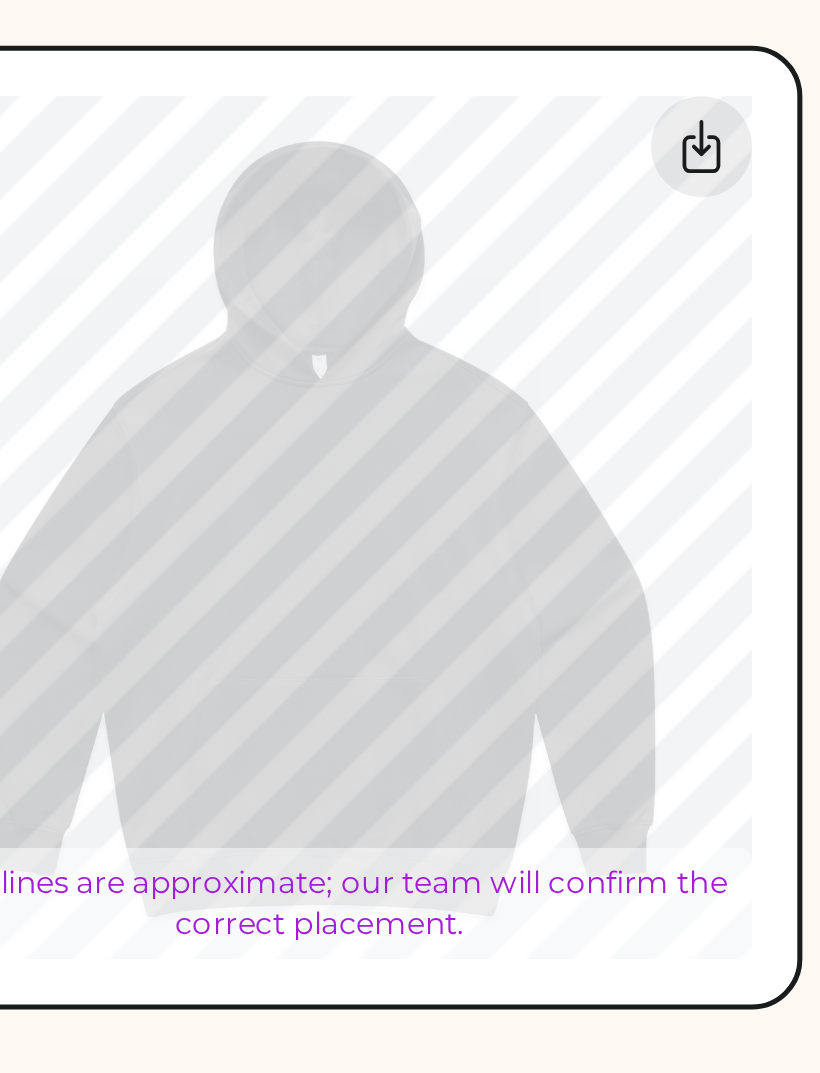 type on "****" 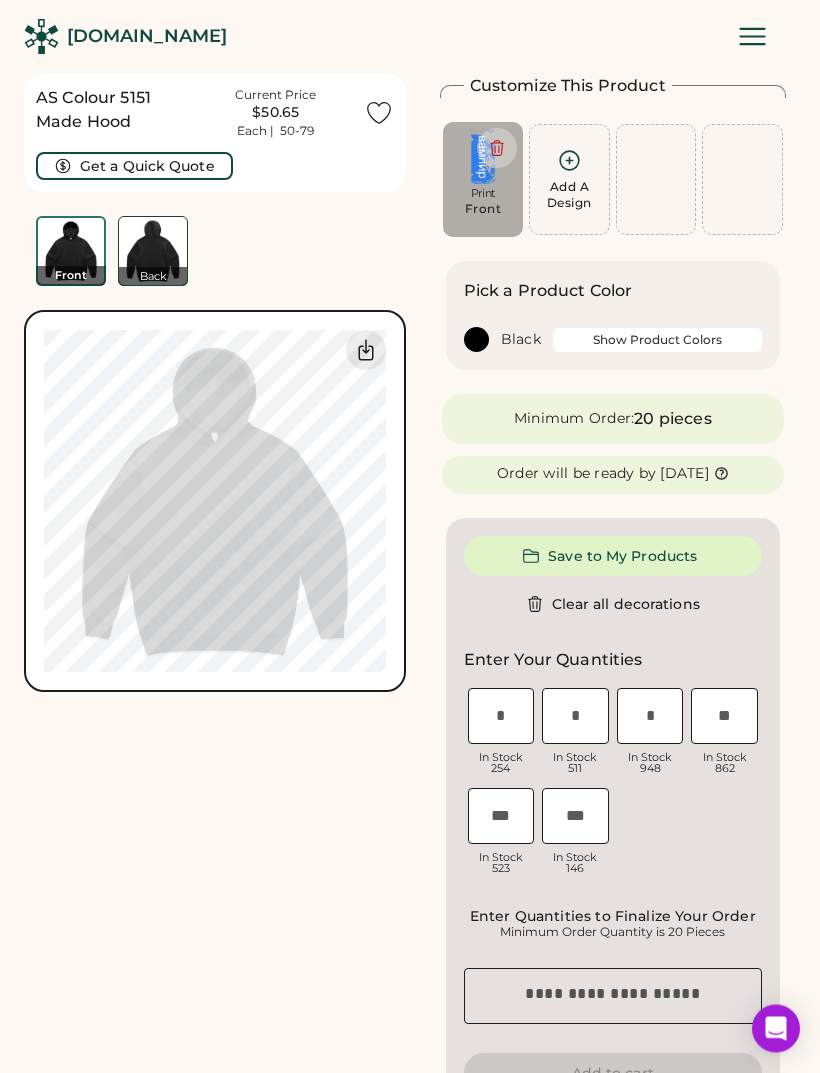 scroll, scrollTop: 0, scrollLeft: 0, axis: both 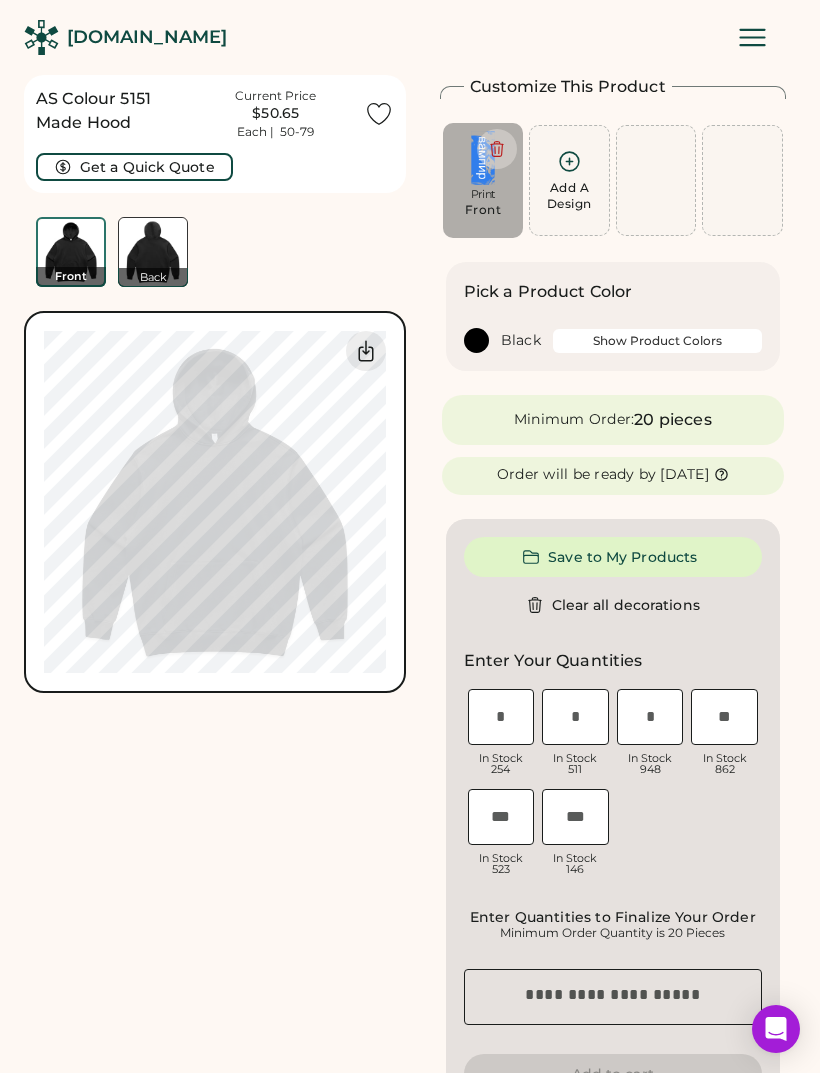 click on "Print Front" at bounding box center [483, 208] 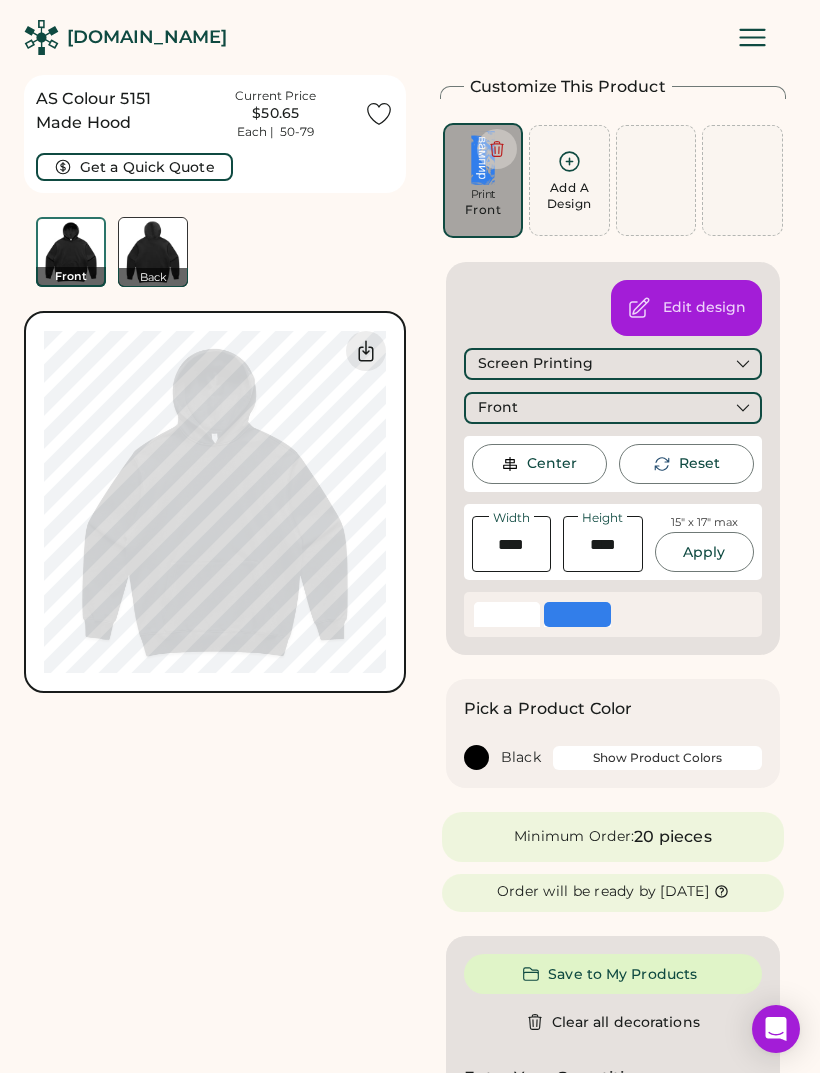 click on "Screen Printing" at bounding box center [613, 364] 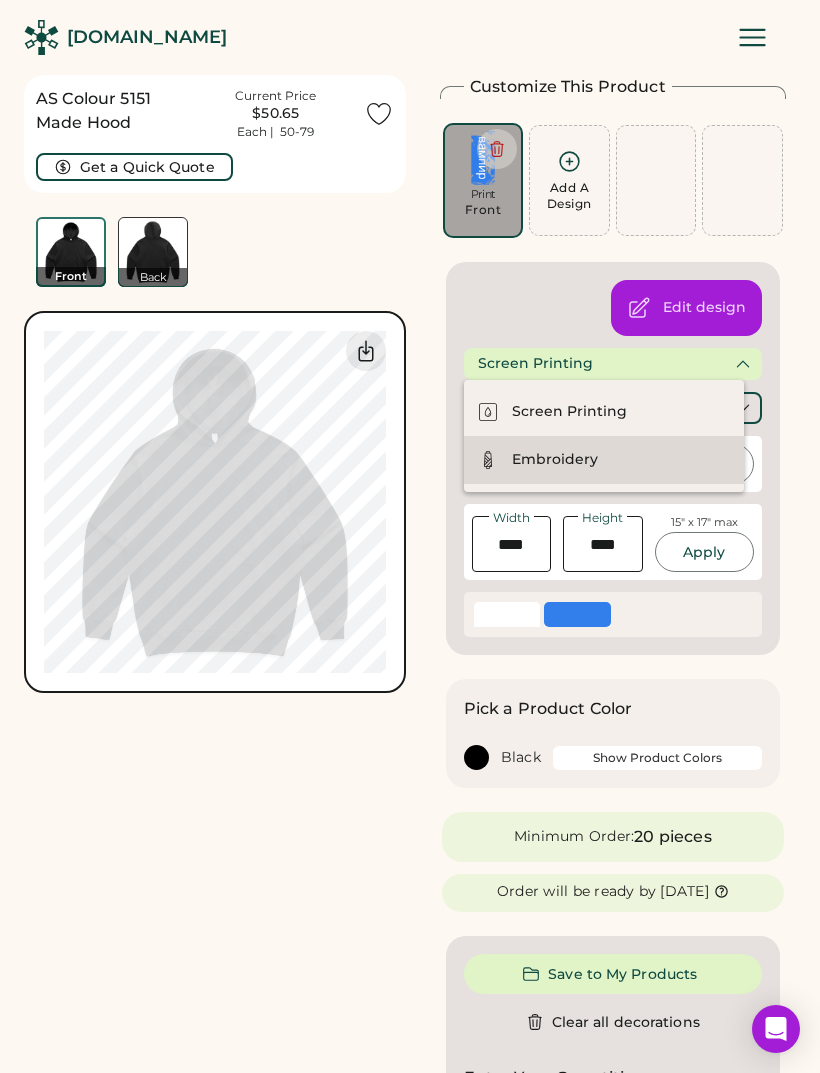 click on "Embroidery" at bounding box center [604, 460] 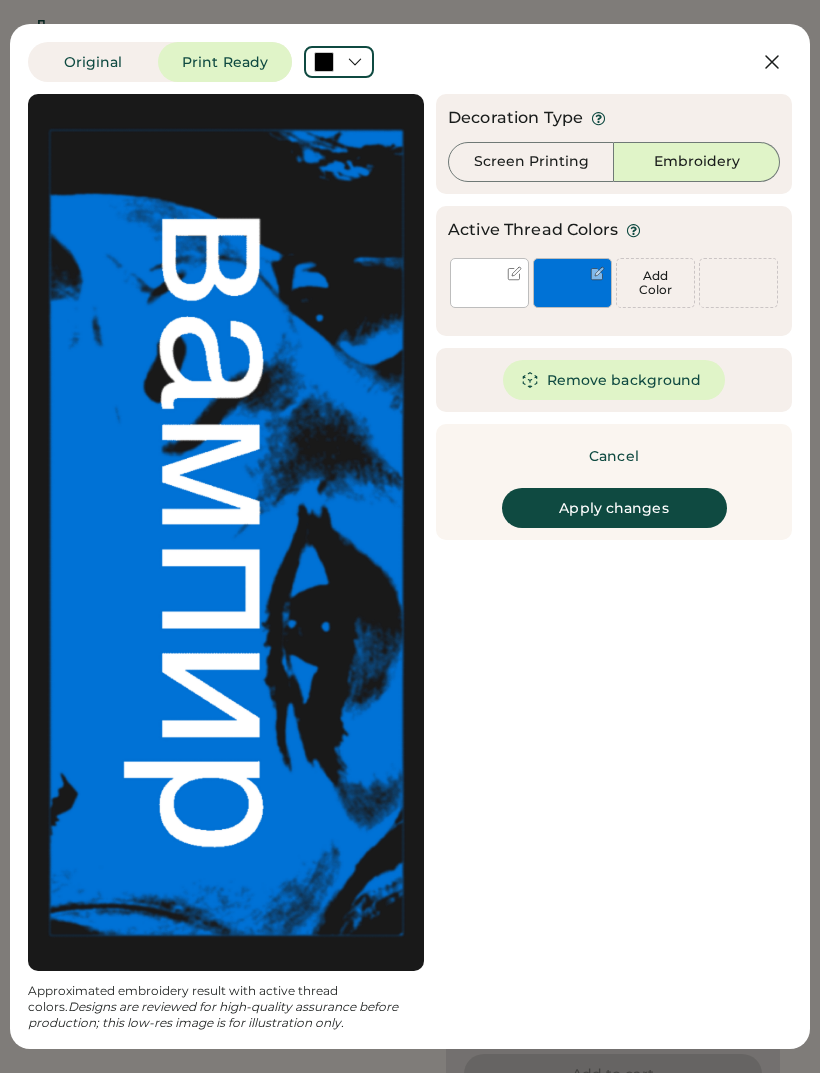 click on "Apply changes" at bounding box center [614, 508] 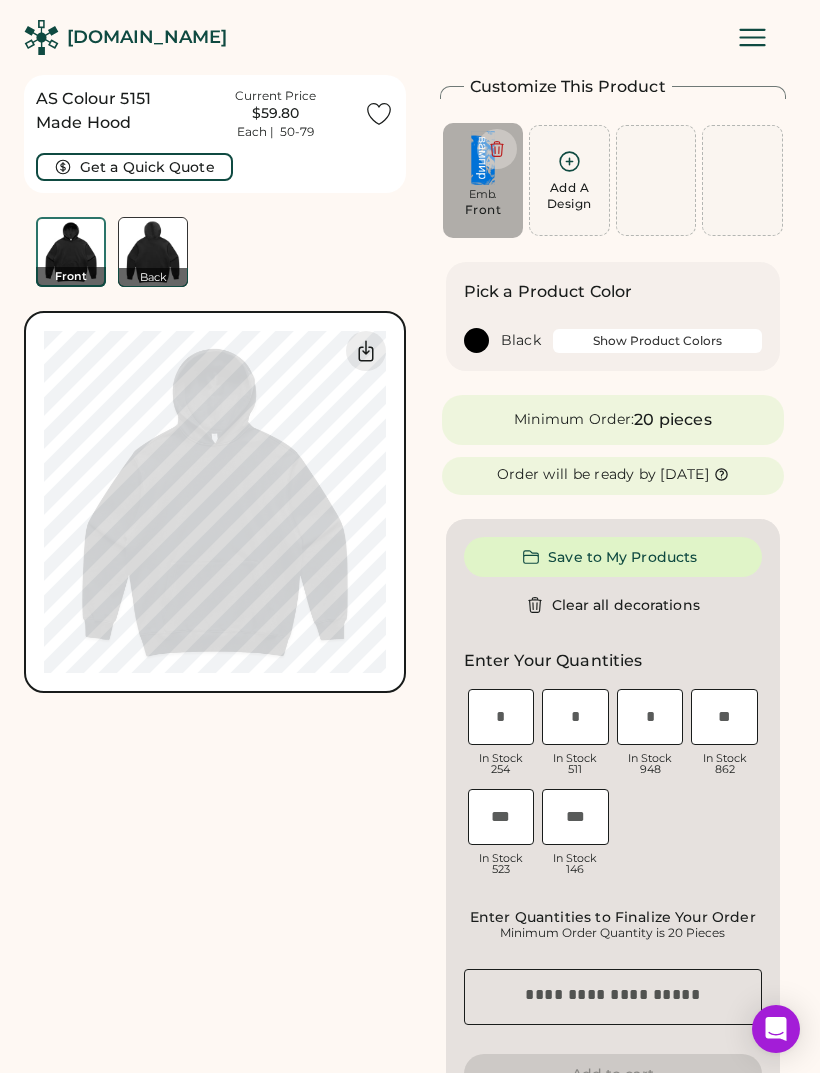 type on "****" 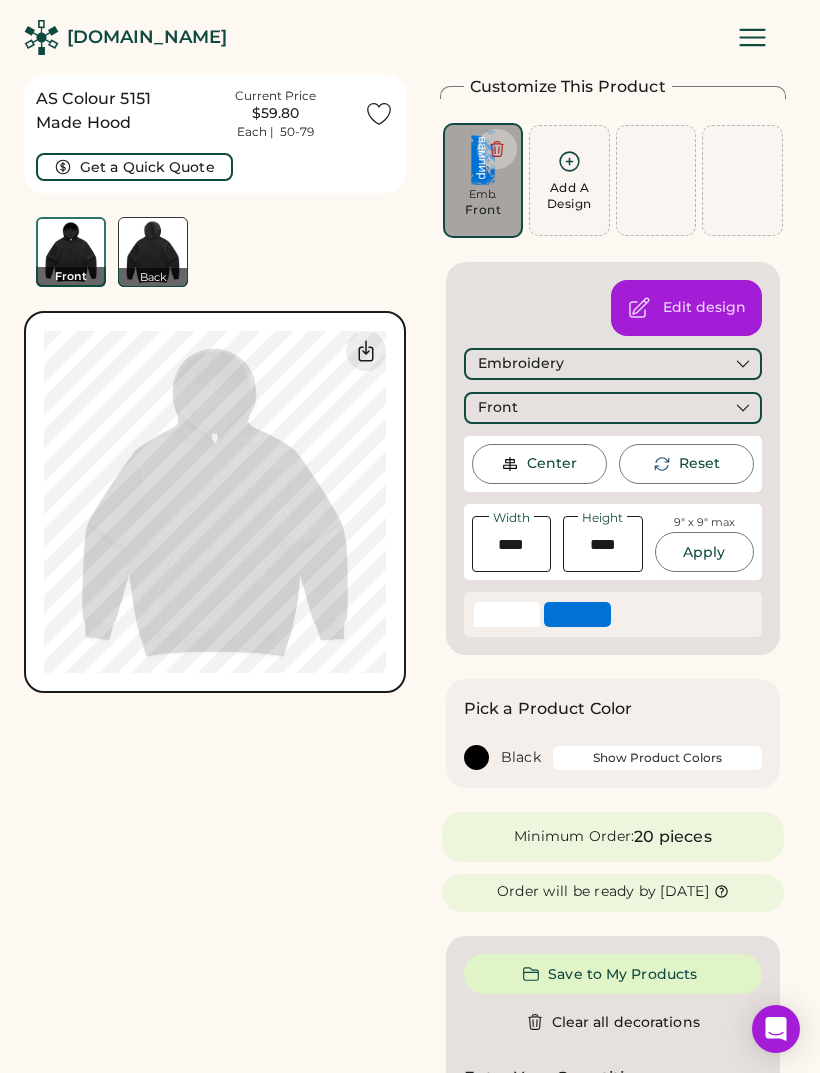 type on "****" 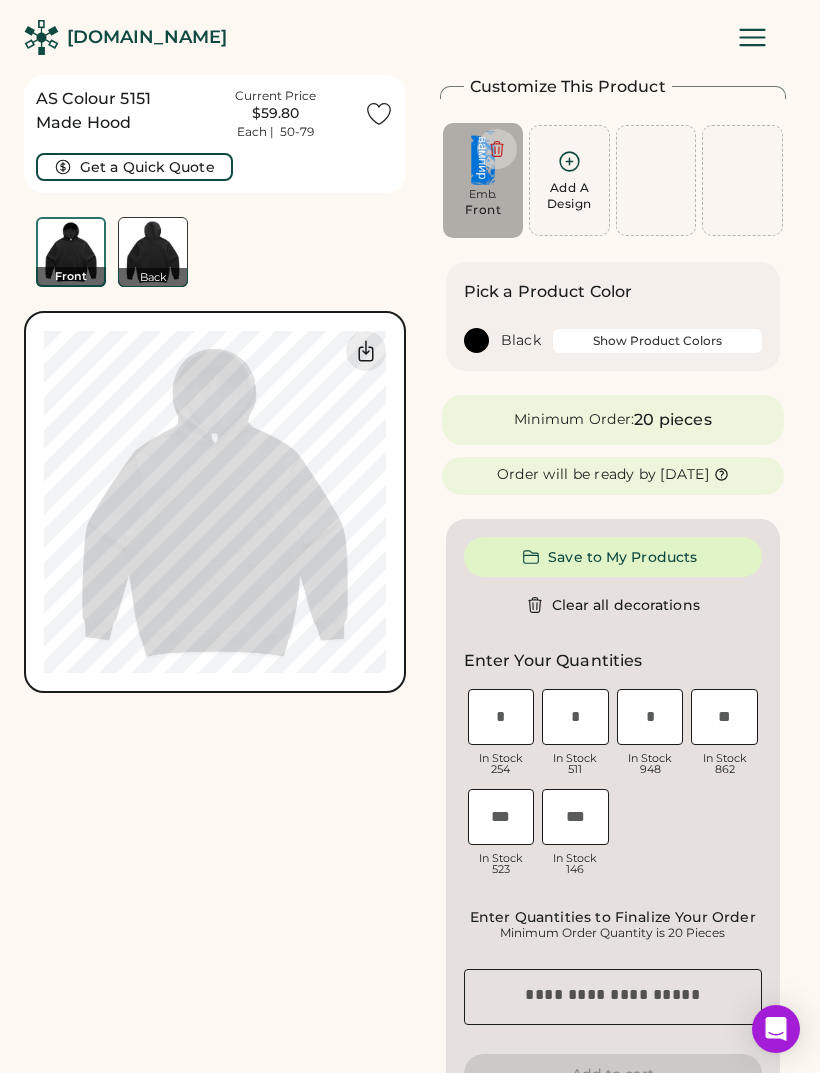 type on "****" 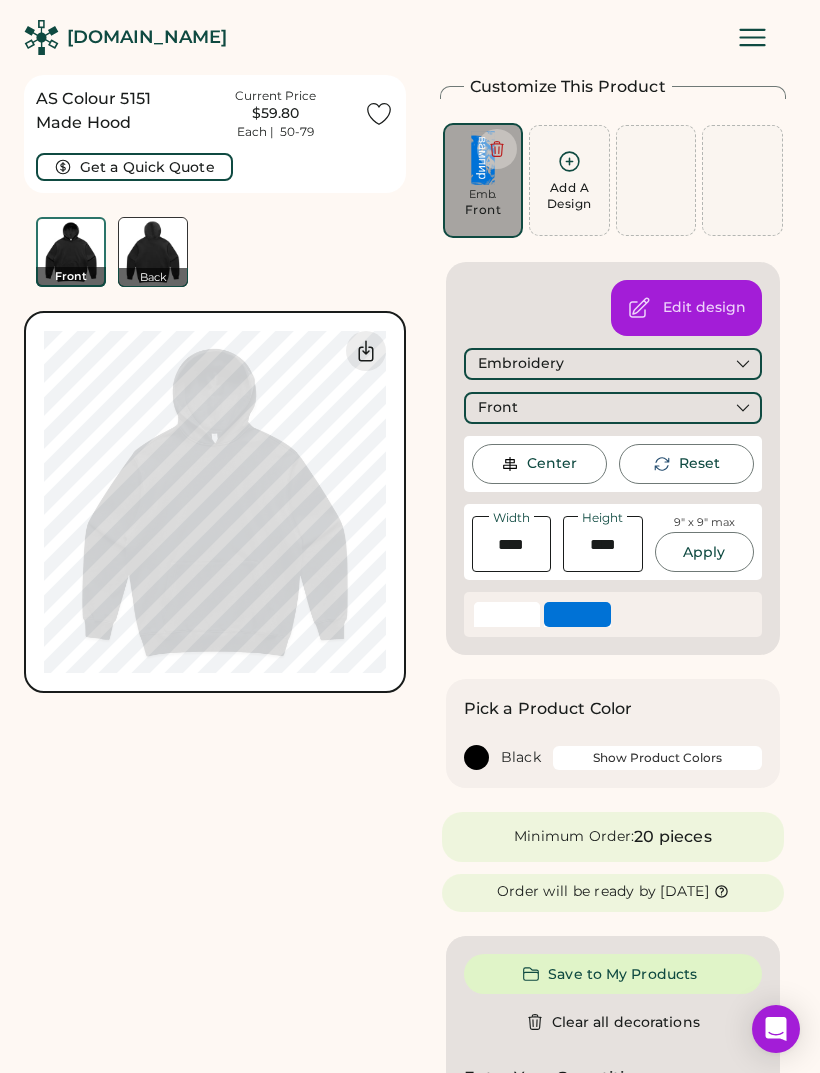 click on "Center" at bounding box center (552, 464) 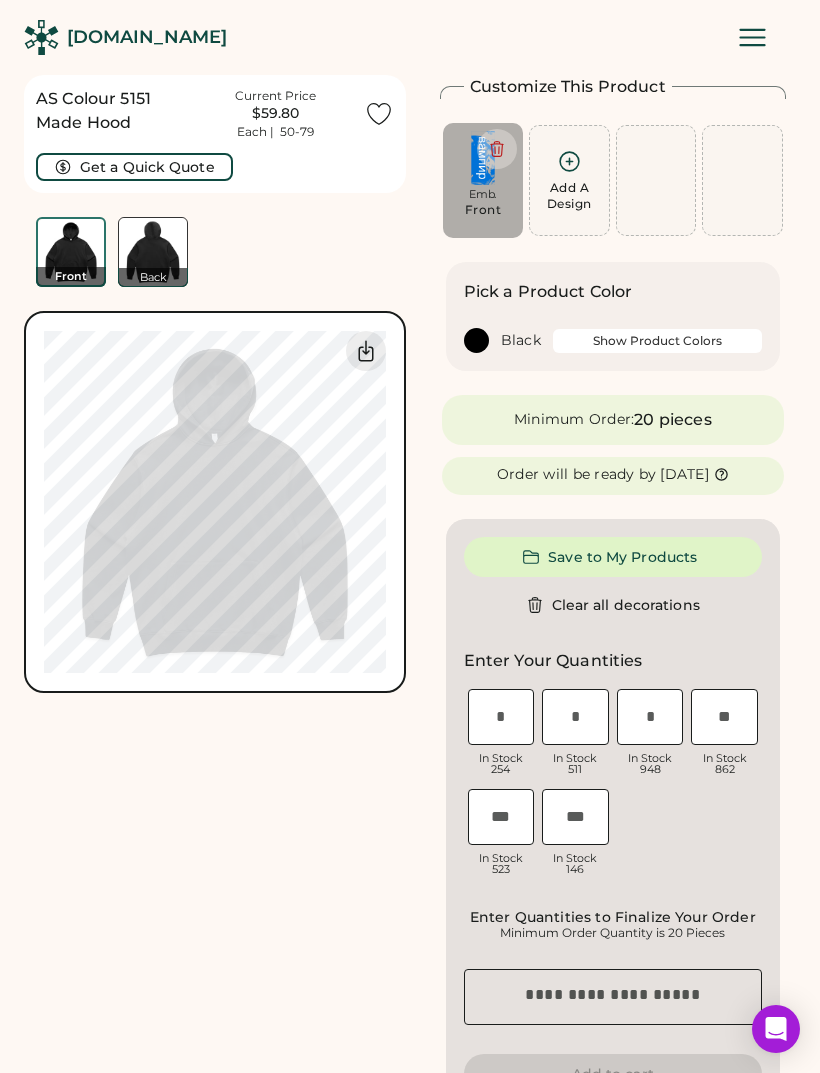 type on "****" 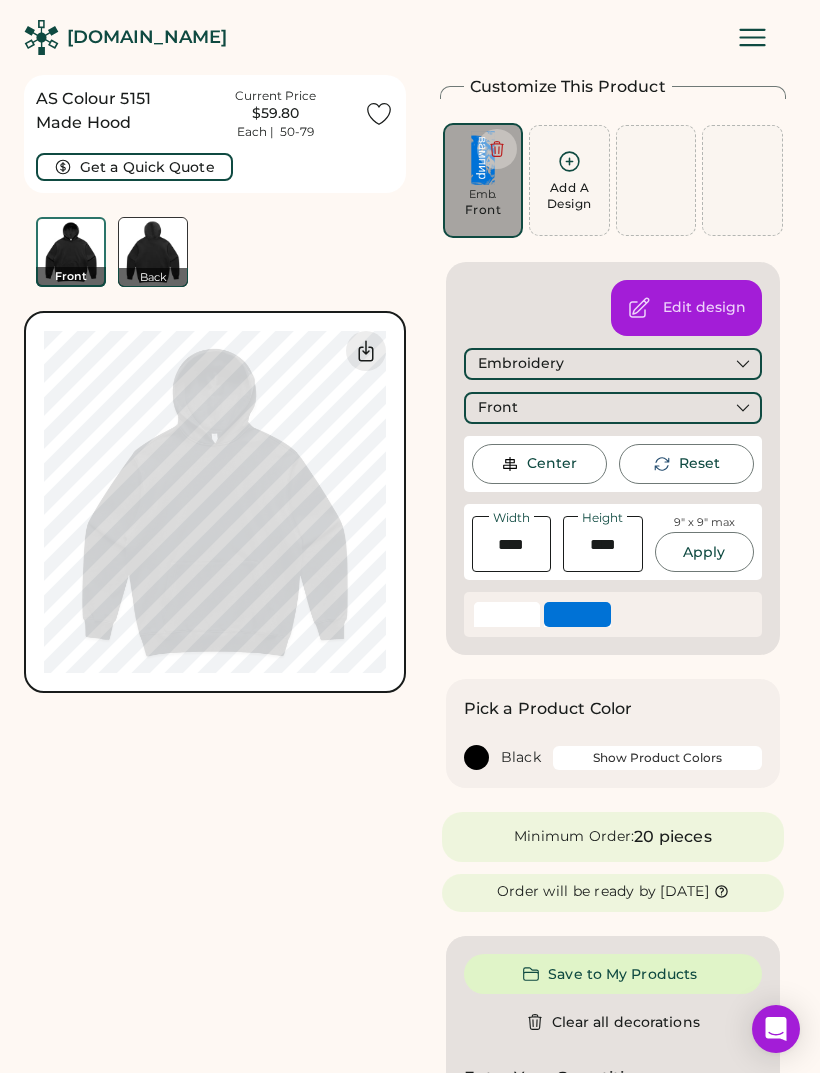 click on "AS Colour 5151 Made Hood Current Price $59.80 Each |  50-79       Get a Quick Quote Front Back Switch to back    My uploaded designs Upload new design
SVG, Ai, PDF, EPS, PSD Non-preferred files:
PNG, JPG, TIFF Max File Size: 25MB    Guidelines are approximate; our team will confirm the correct placement. 0% 0%" at bounding box center [215, 1061] 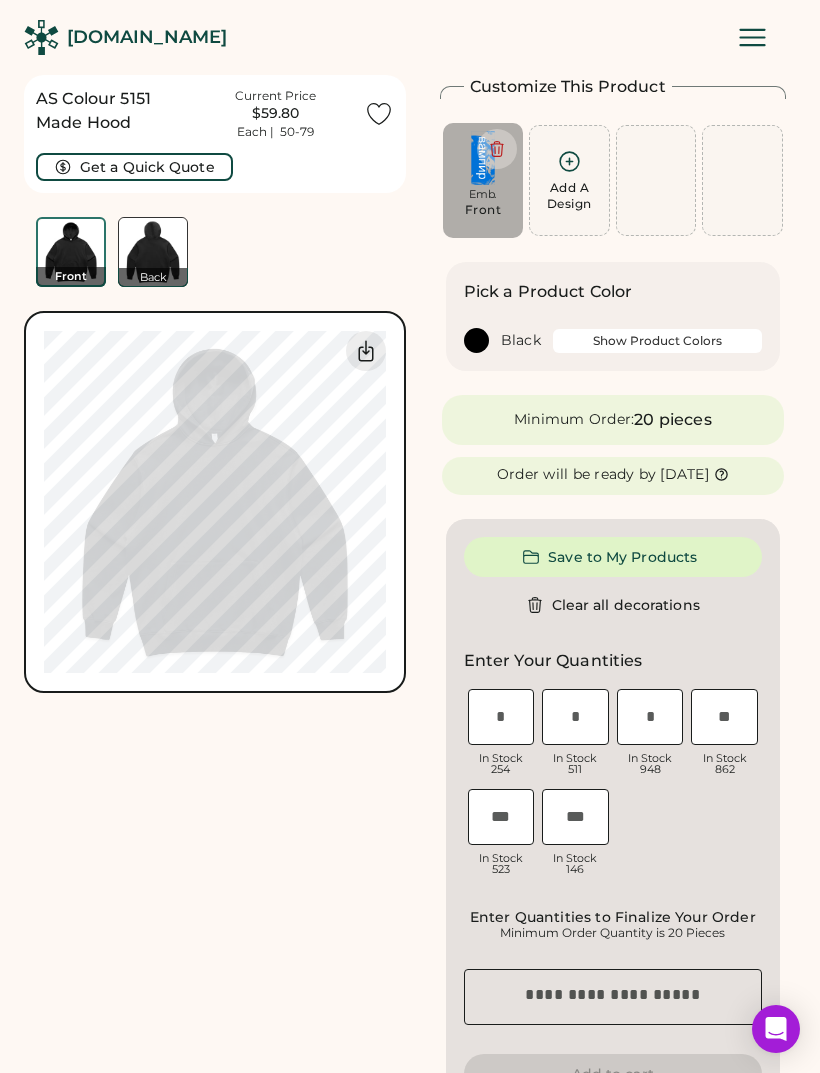 type on "****" 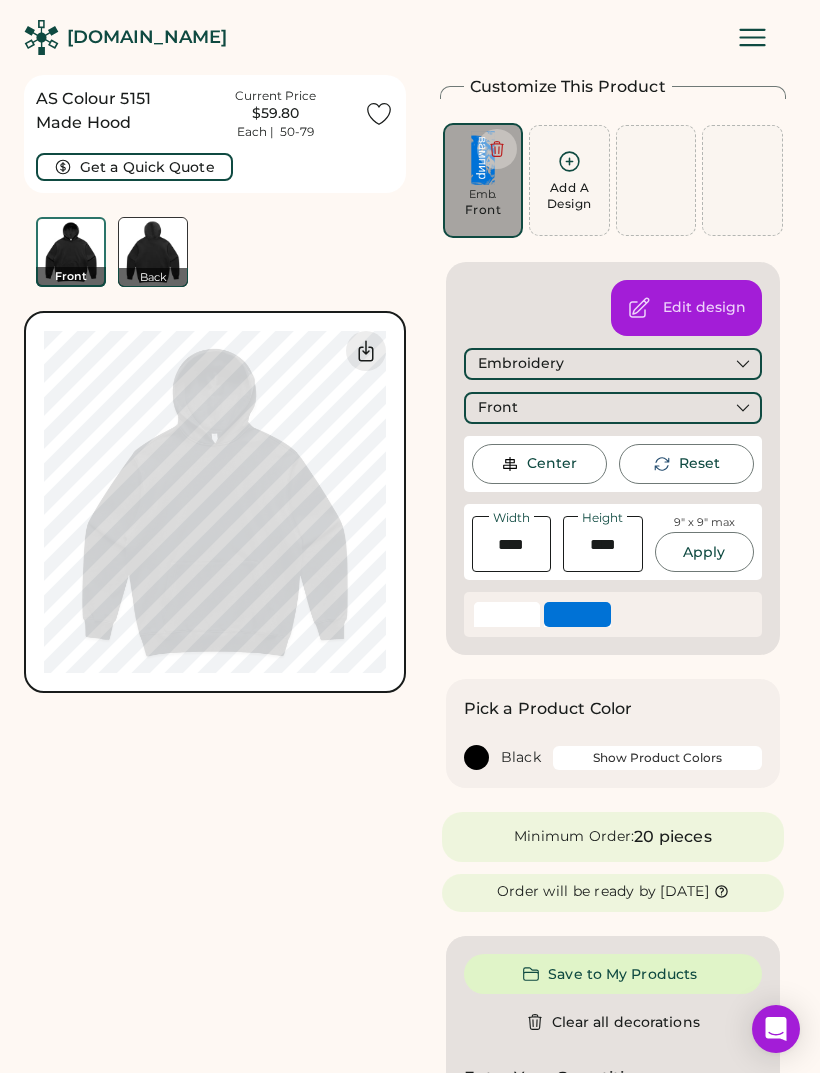 type on "****" 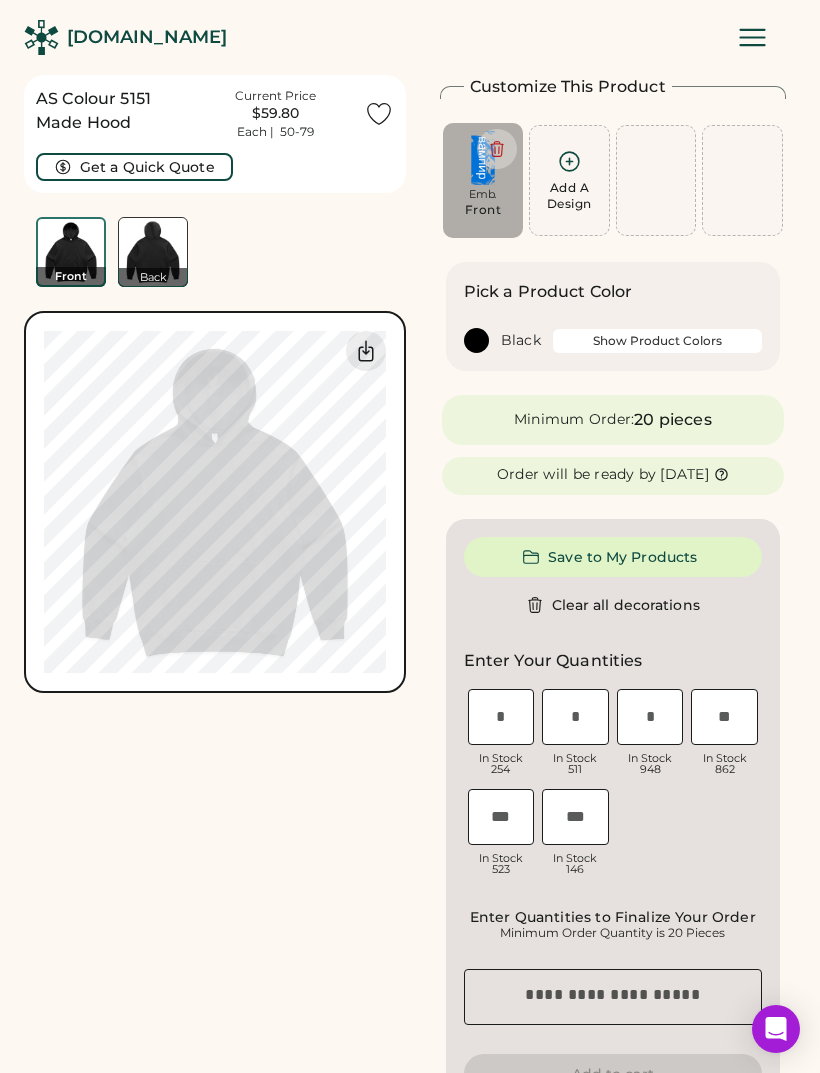 type on "****" 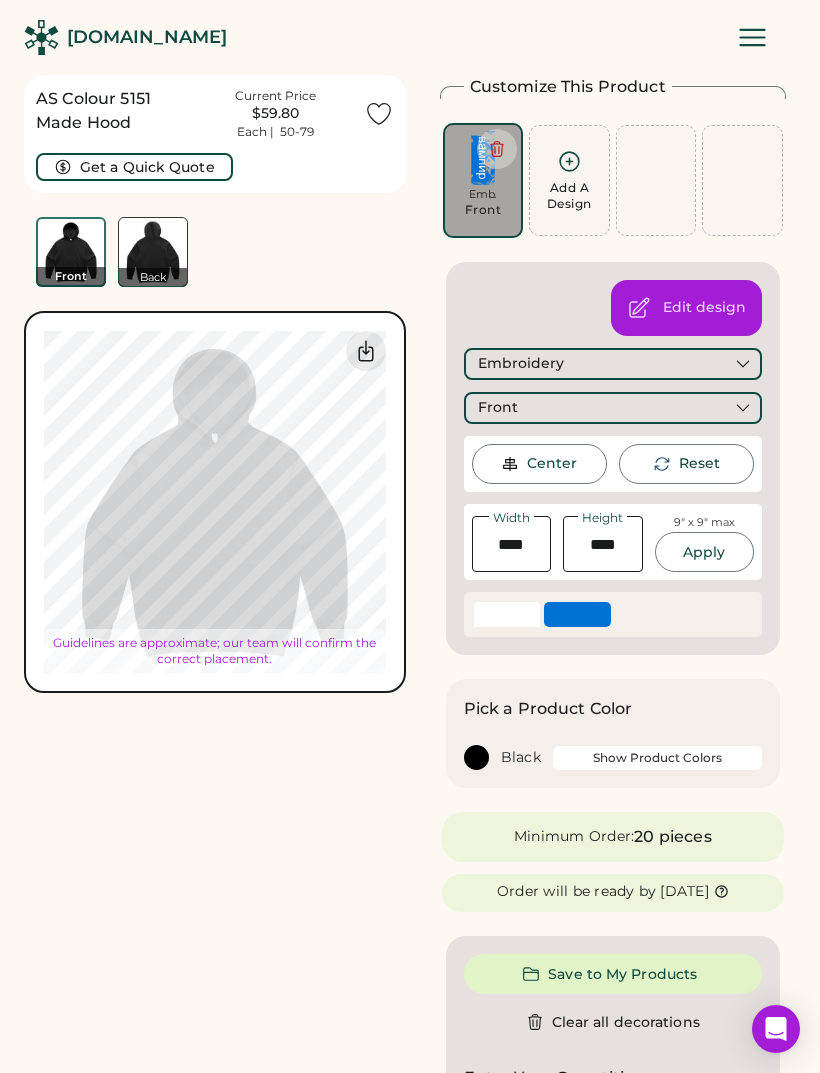 type on "****" 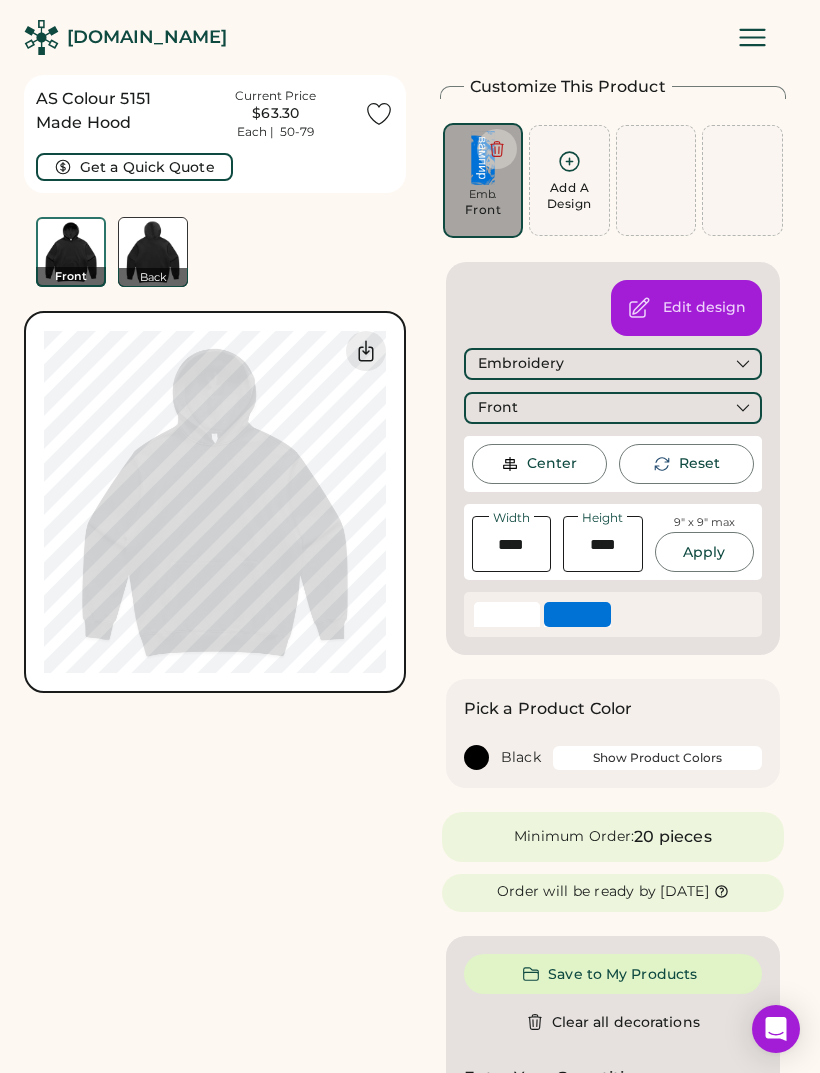 click on "AS Colour 5151 Made Hood Current Price $63.30 Each |  50-79       Get a Quick Quote Front Back Switch to back    My uploaded designs Upload new design
SVG, Ai, PDF, EPS, PSD Non-preferred files:
PNG, JPG, TIFF Max File Size: 25MB    Guidelines are approximate; our team will confirm the correct placement. 0% 0%" at bounding box center (215, 1061) 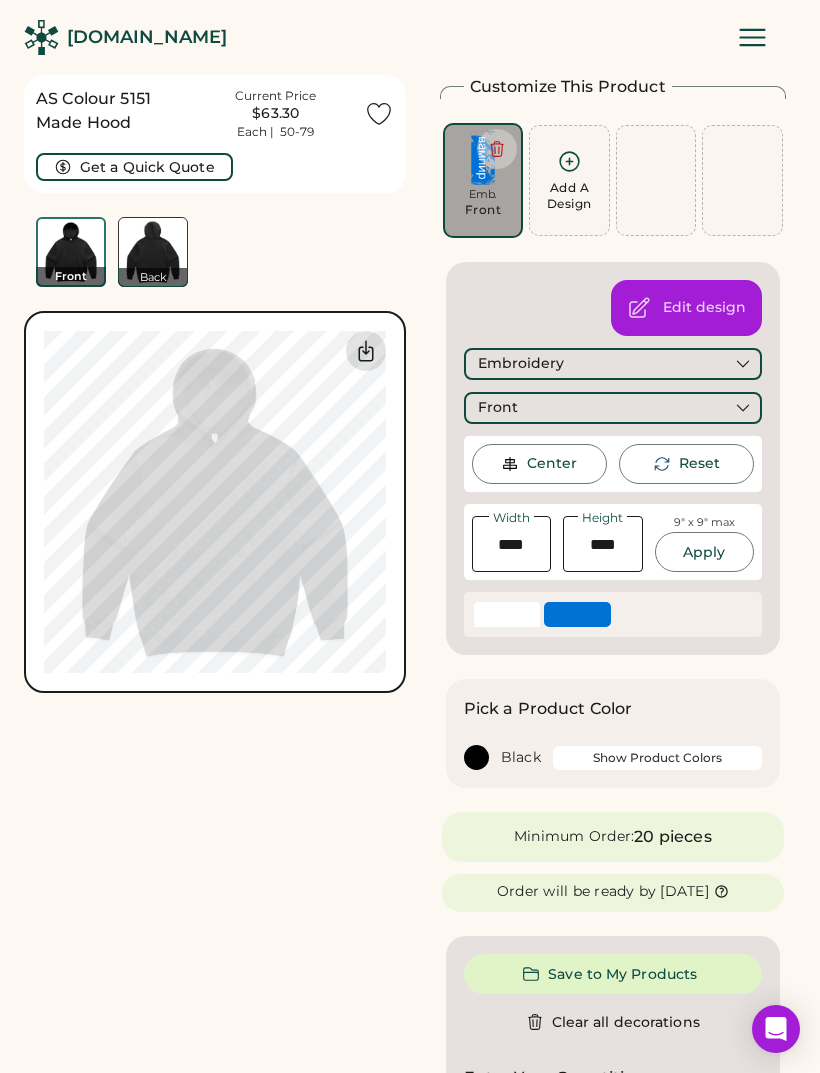 click 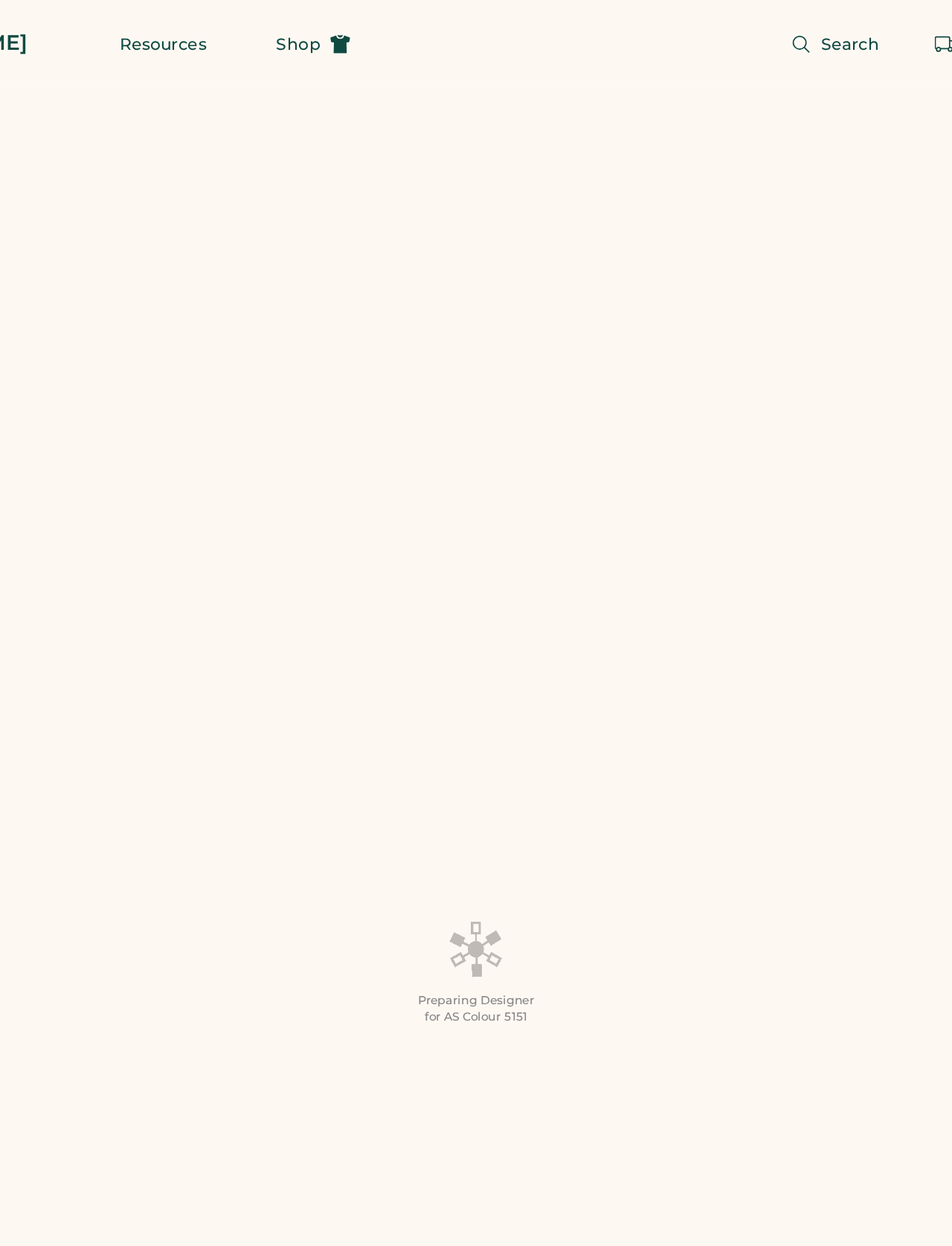 scroll, scrollTop: 0, scrollLeft: 171, axis: horizontal 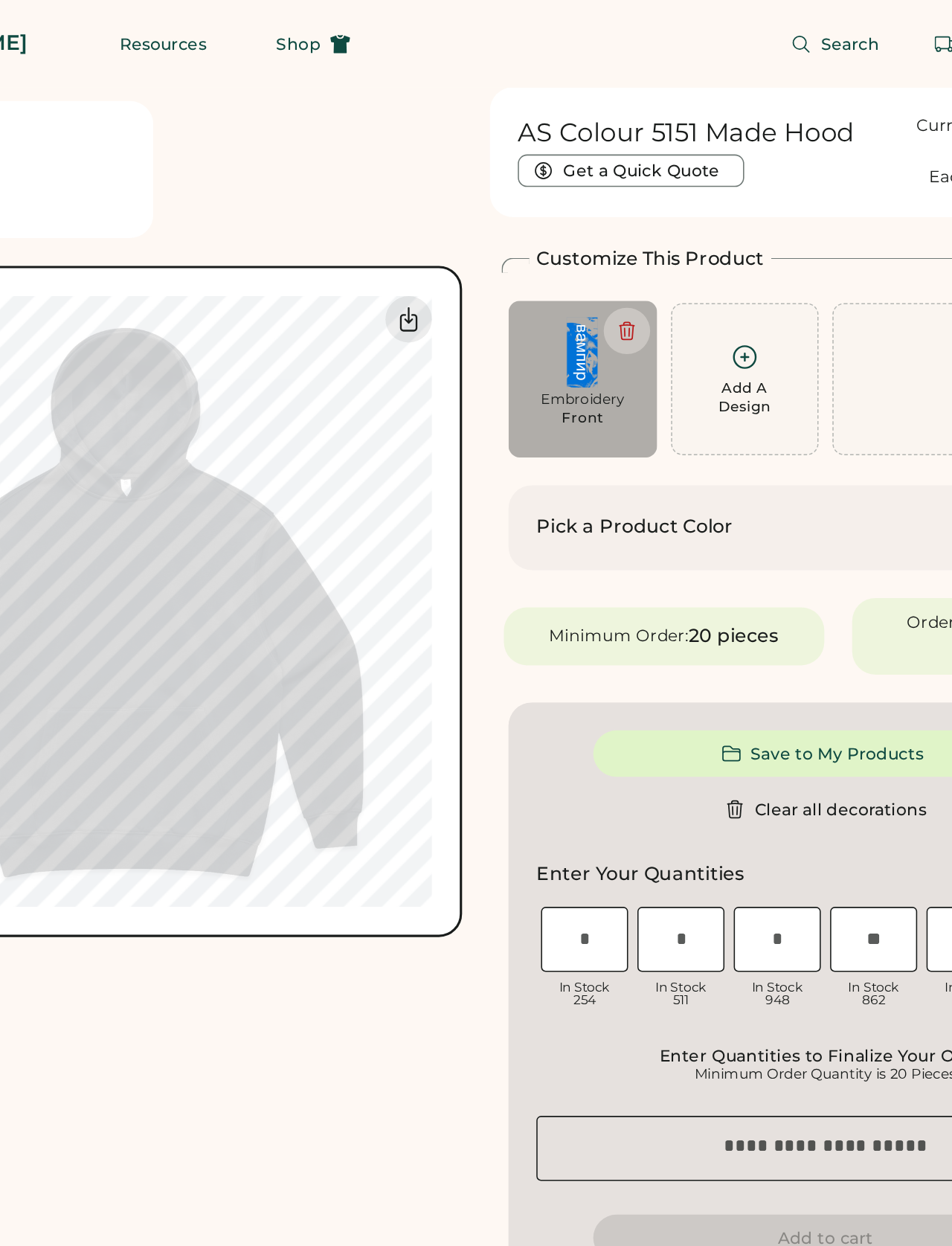 click 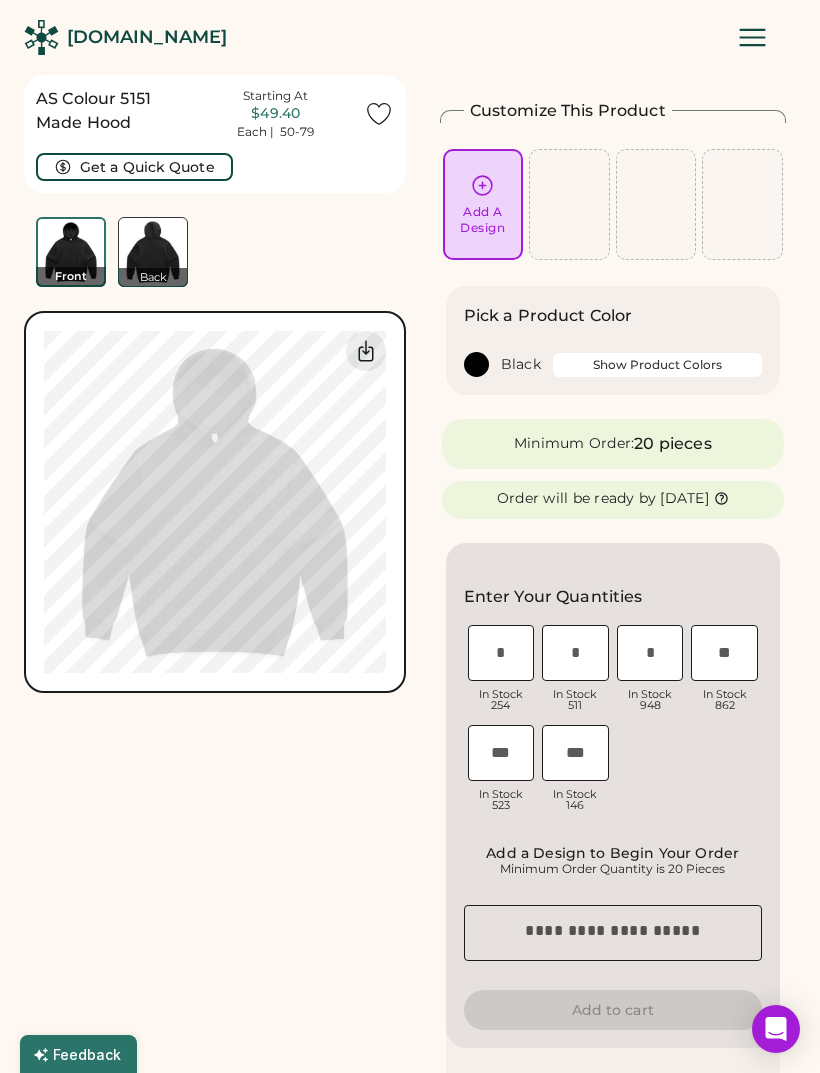 click on "Add A
Design" at bounding box center (483, 204) 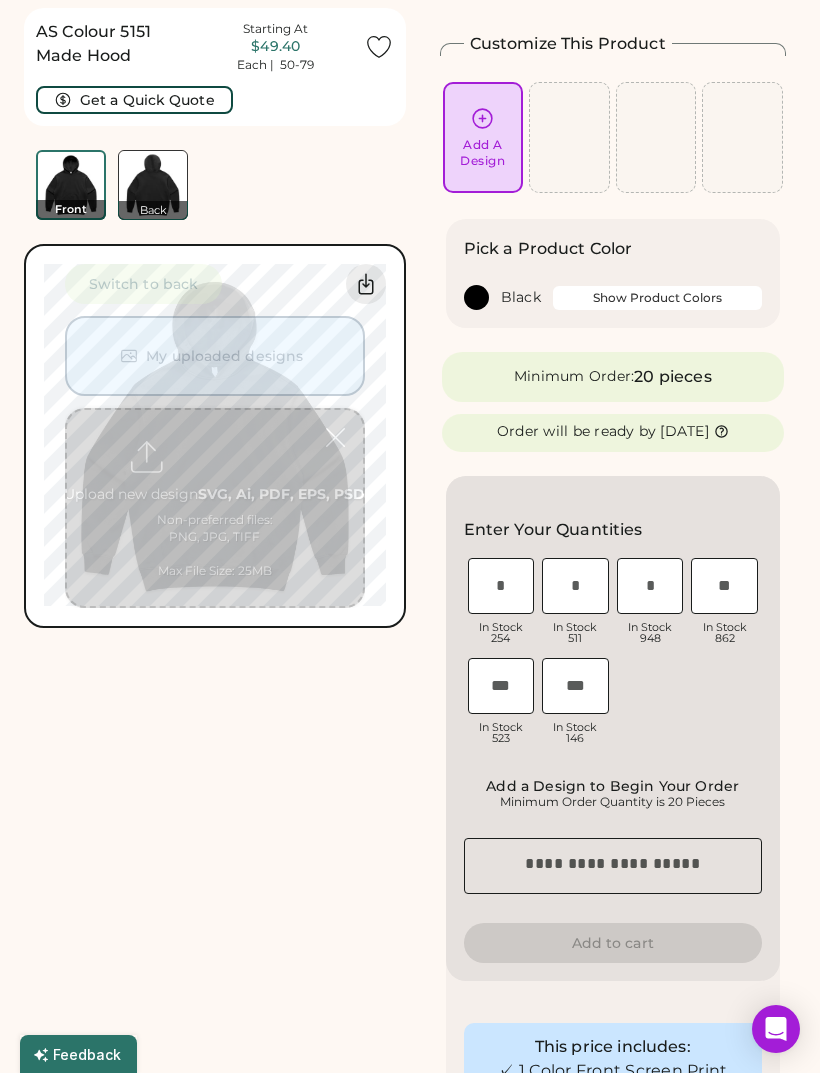 scroll, scrollTop: 75, scrollLeft: 0, axis: vertical 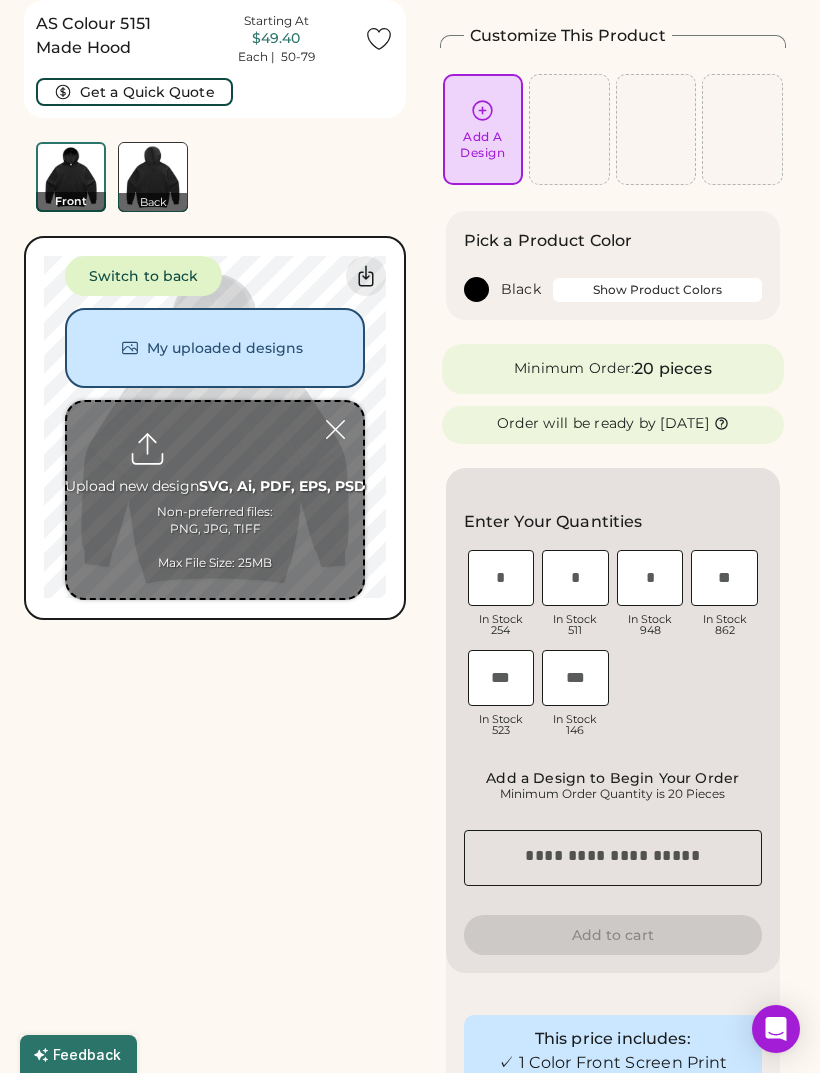 click at bounding box center [215, 500] 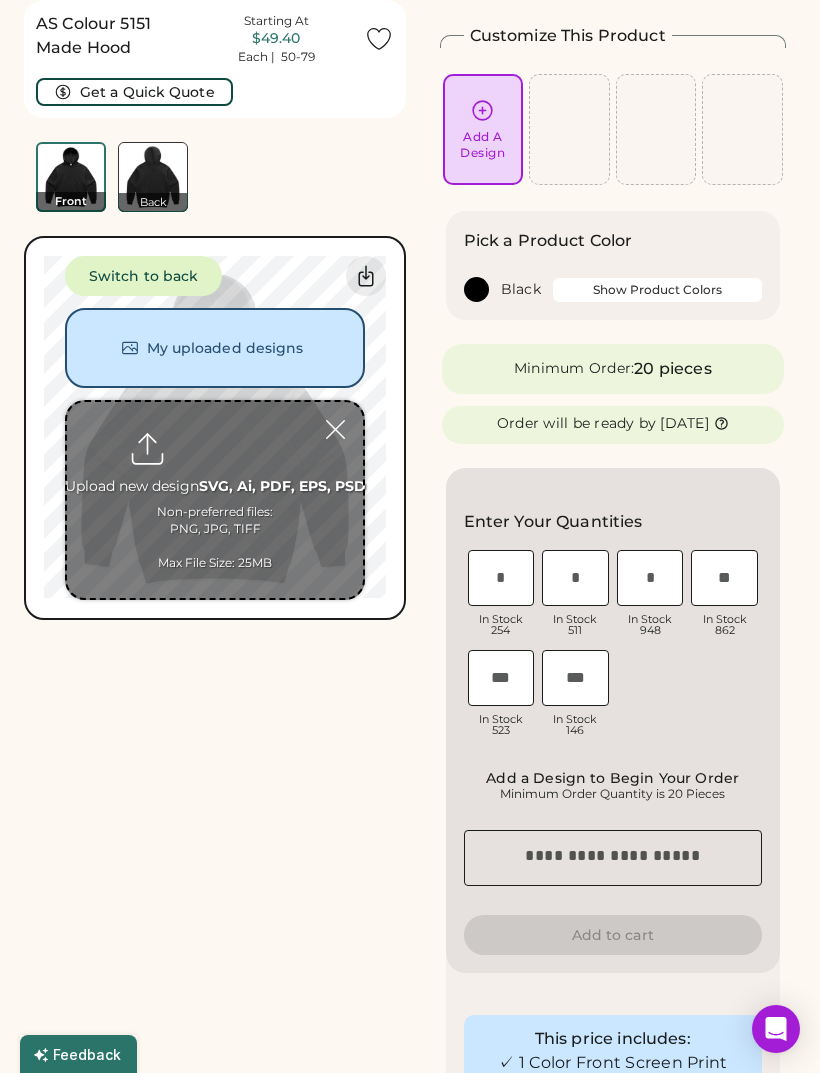 type on "**********" 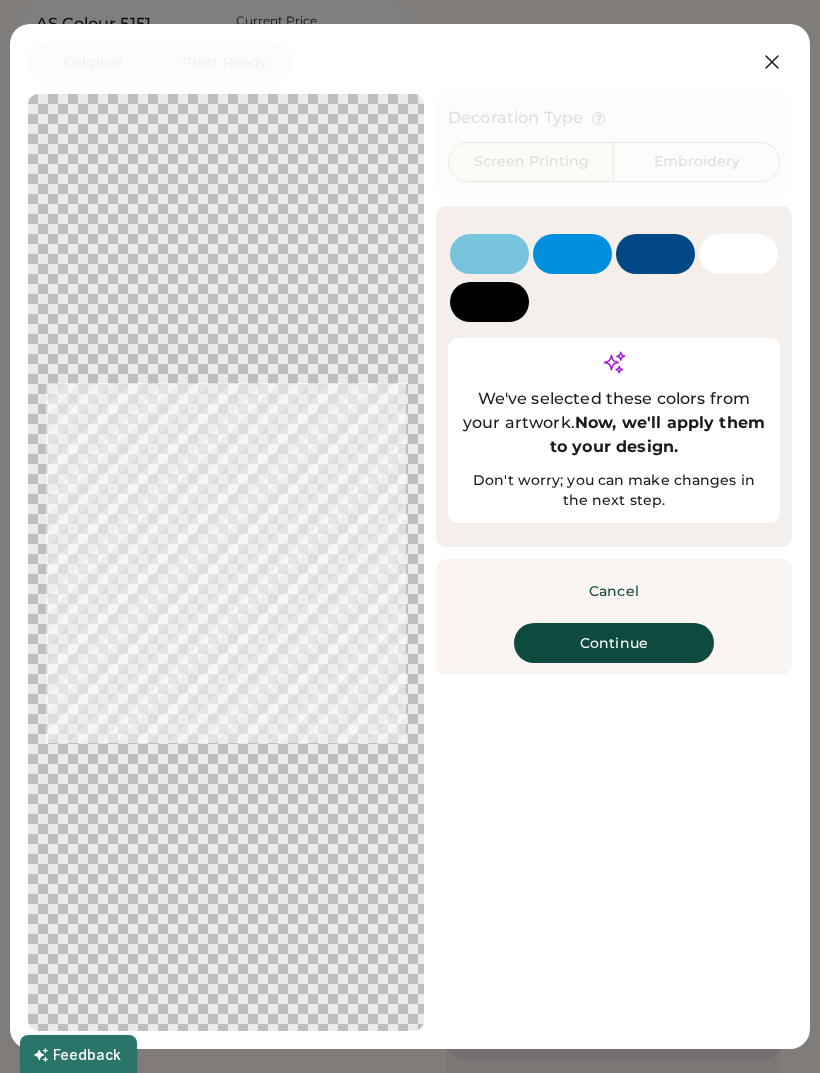 click on "Continue" at bounding box center [614, 643] 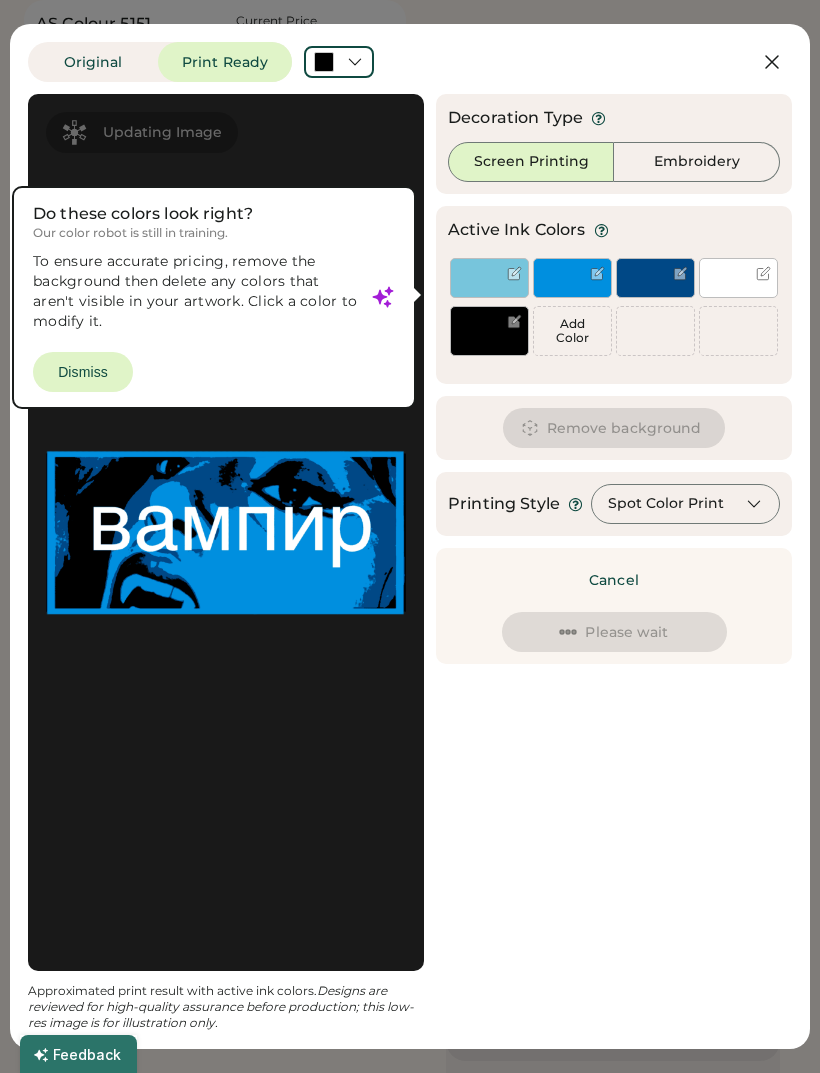 click at bounding box center (489, 278) 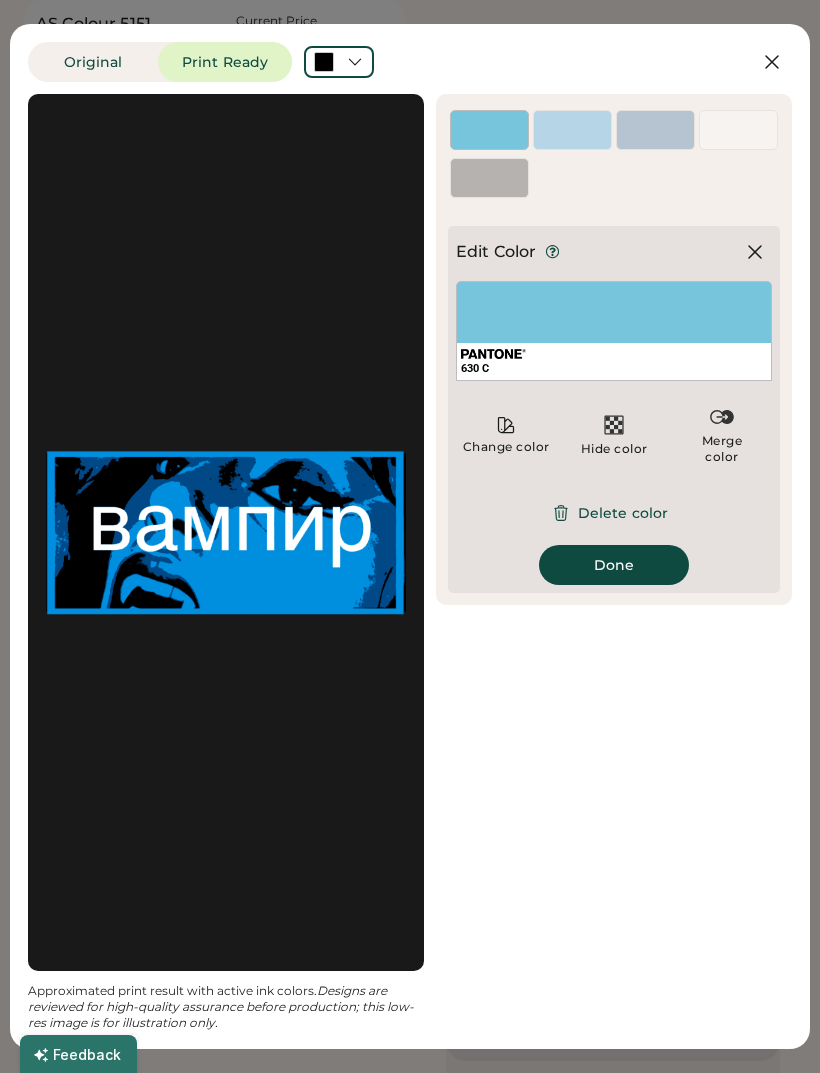 click on "Delete color" at bounding box center (614, 513) 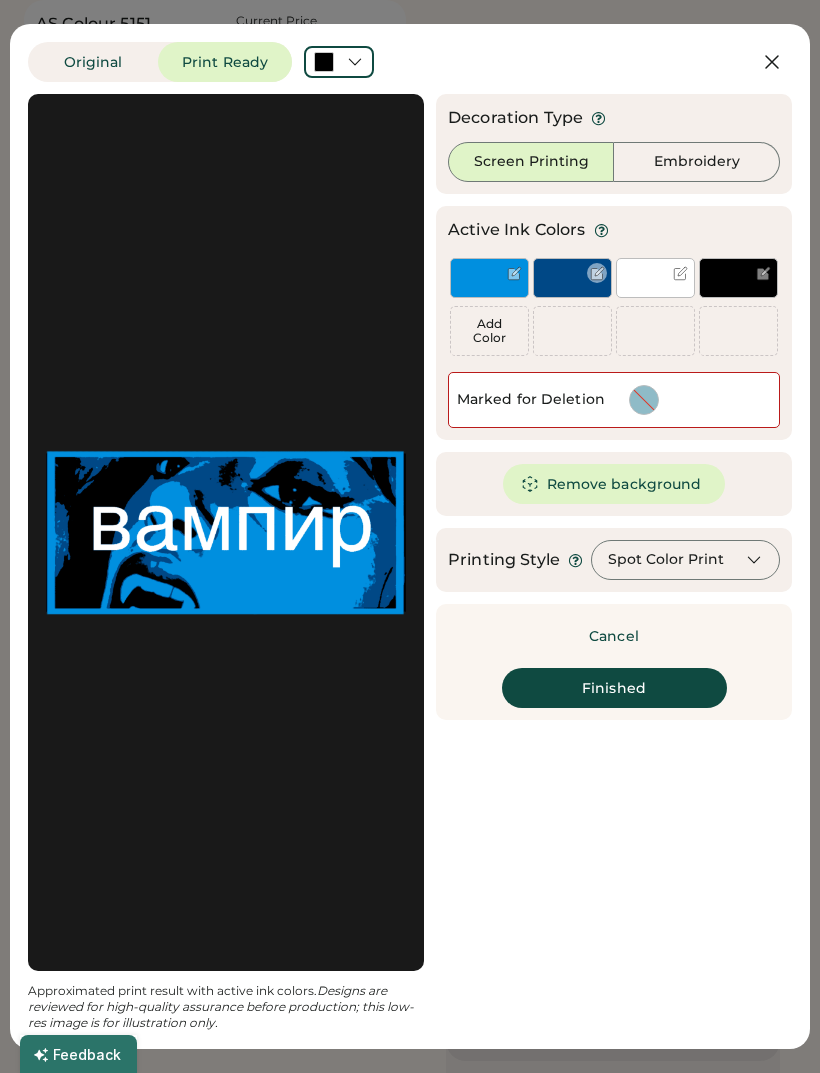 click at bounding box center (572, 278) 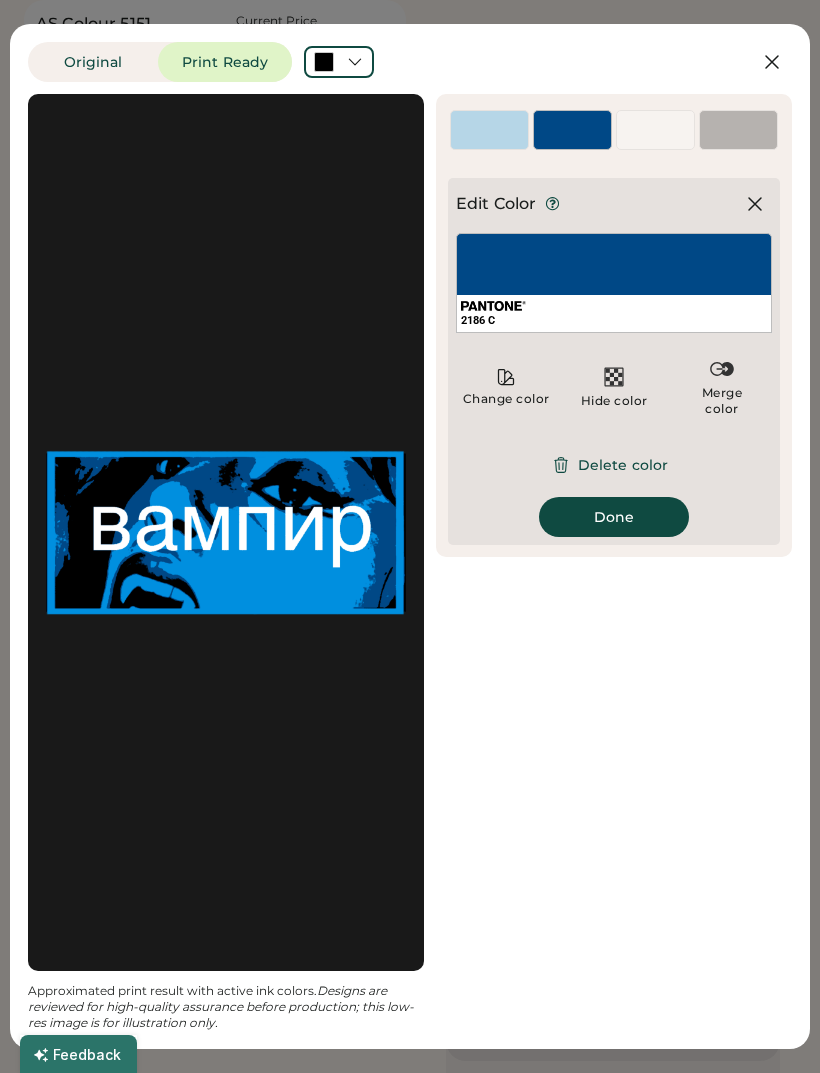 click on "Delete color" at bounding box center [614, 465] 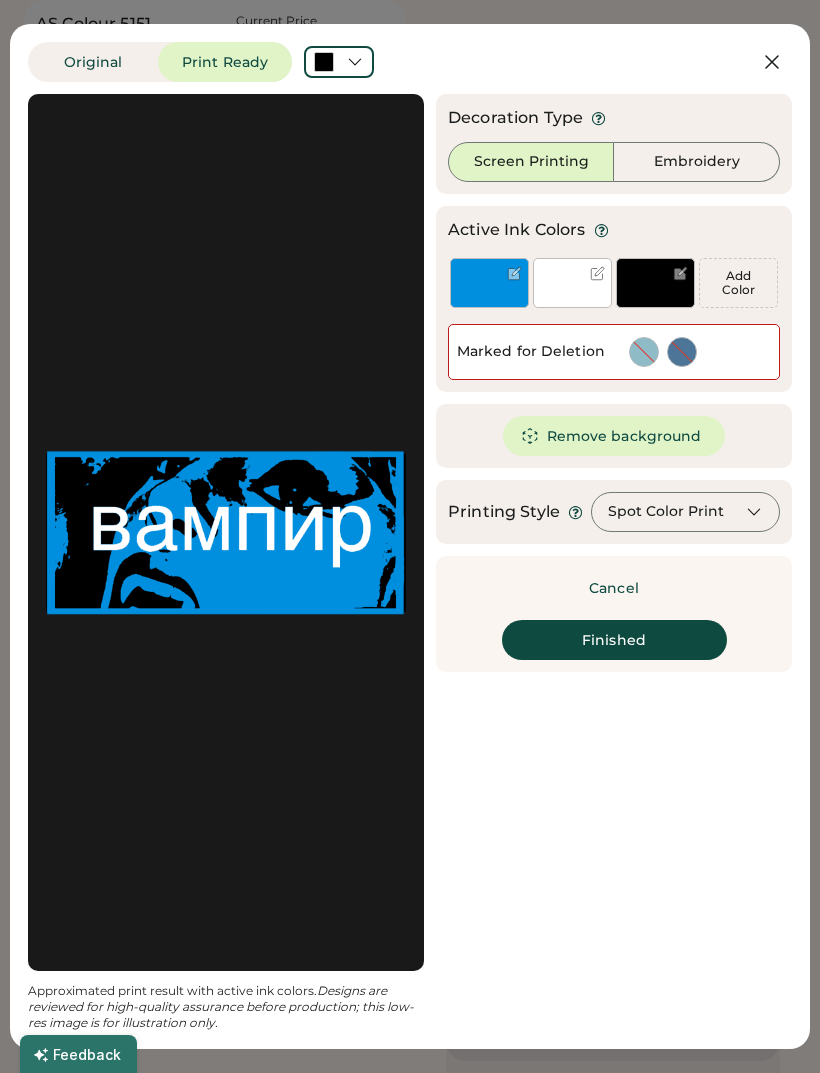 click on "Spot Color Print" at bounding box center [685, 512] 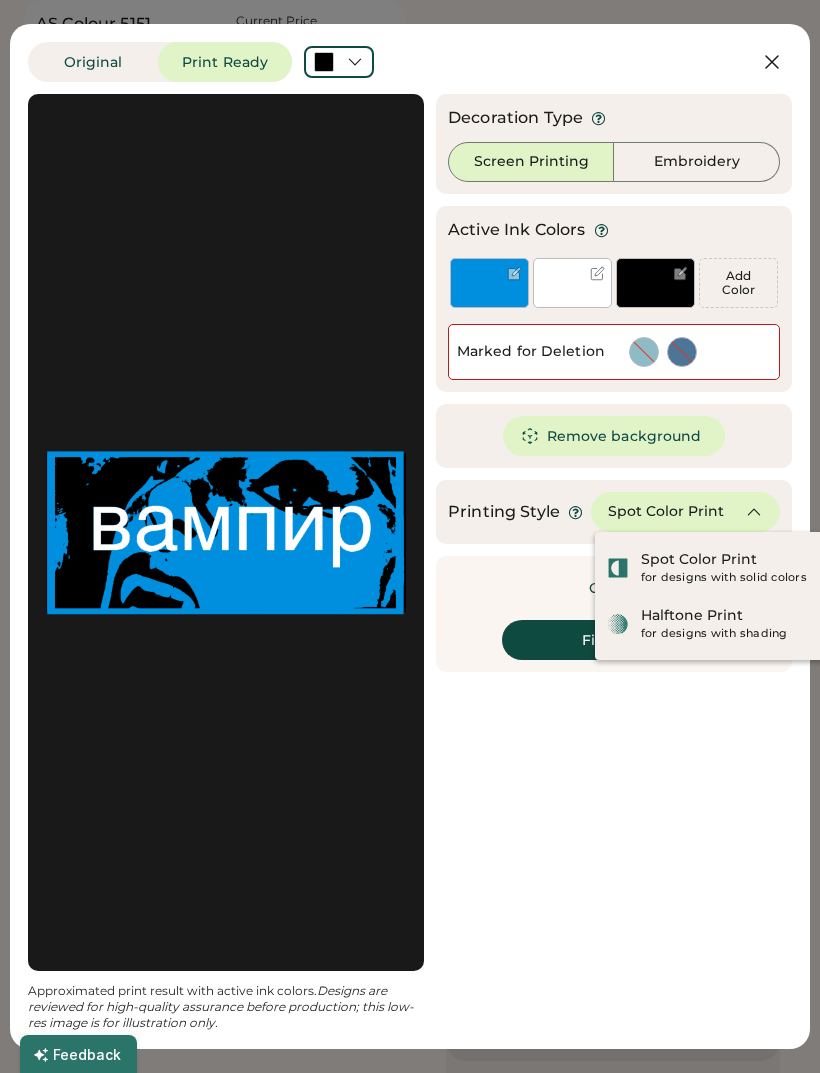 click on "Spot Color Print" at bounding box center [685, 512] 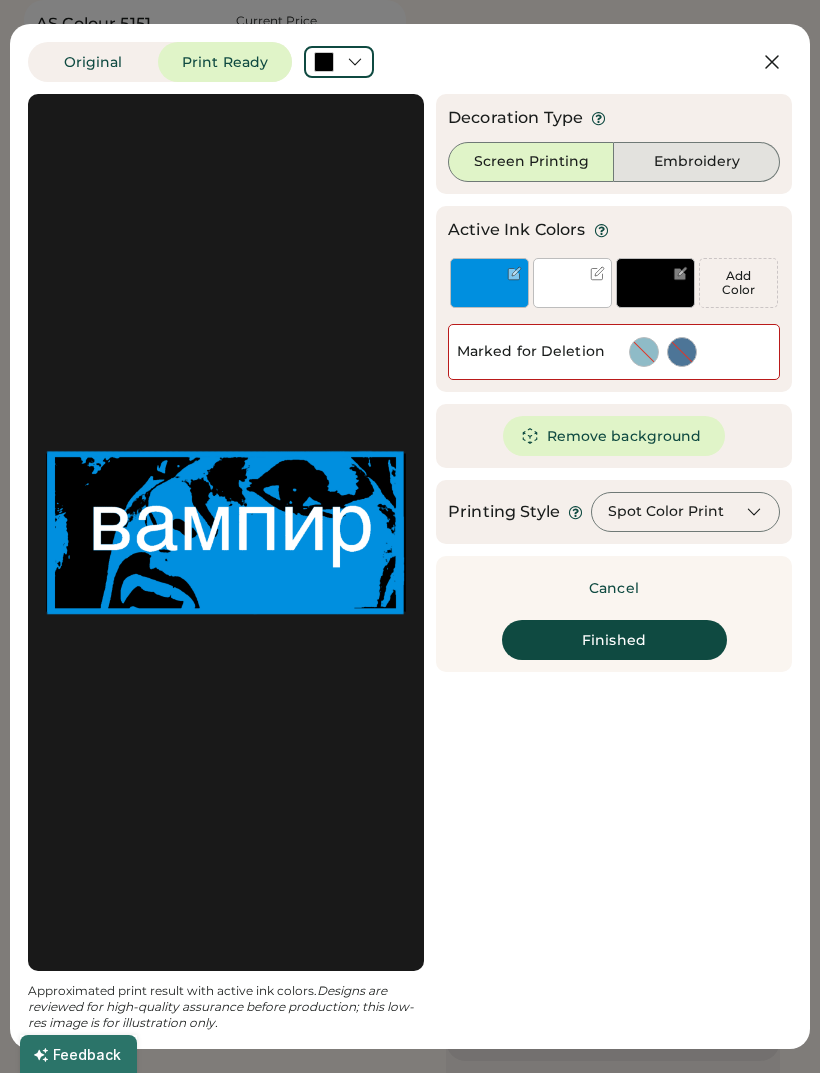 click on "Embroidery" at bounding box center (697, 162) 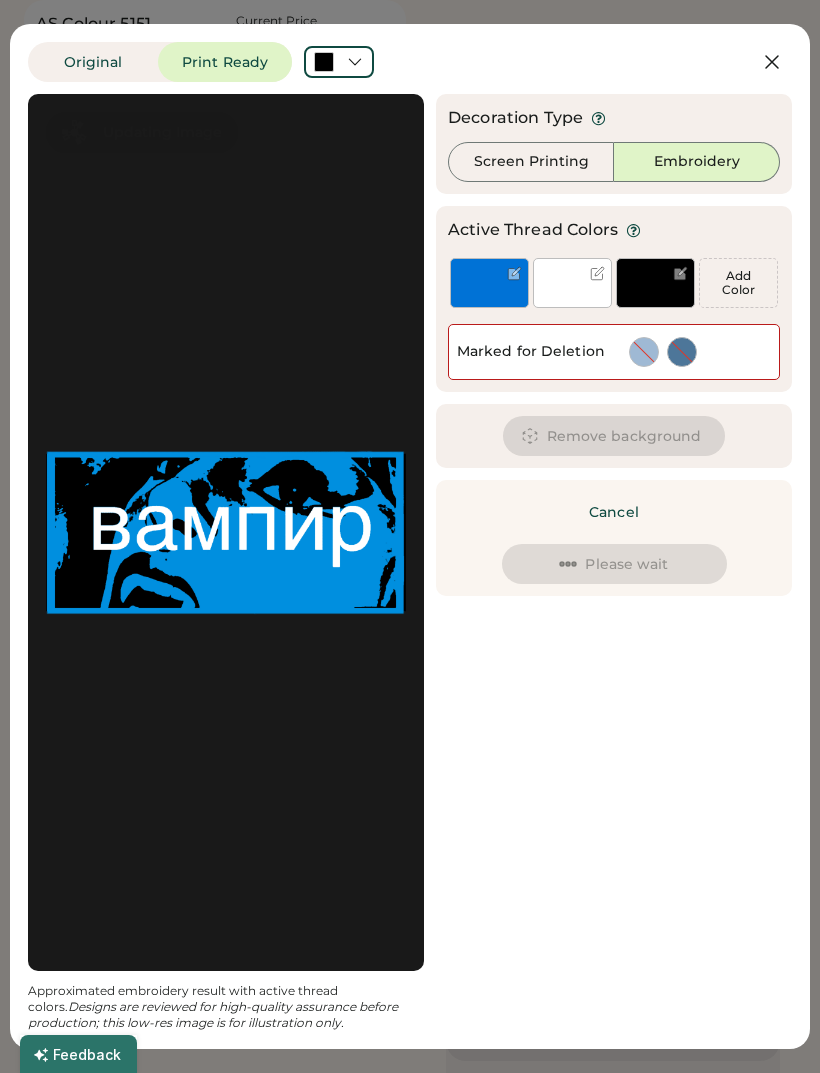 click on "Embroidery" at bounding box center (697, 162) 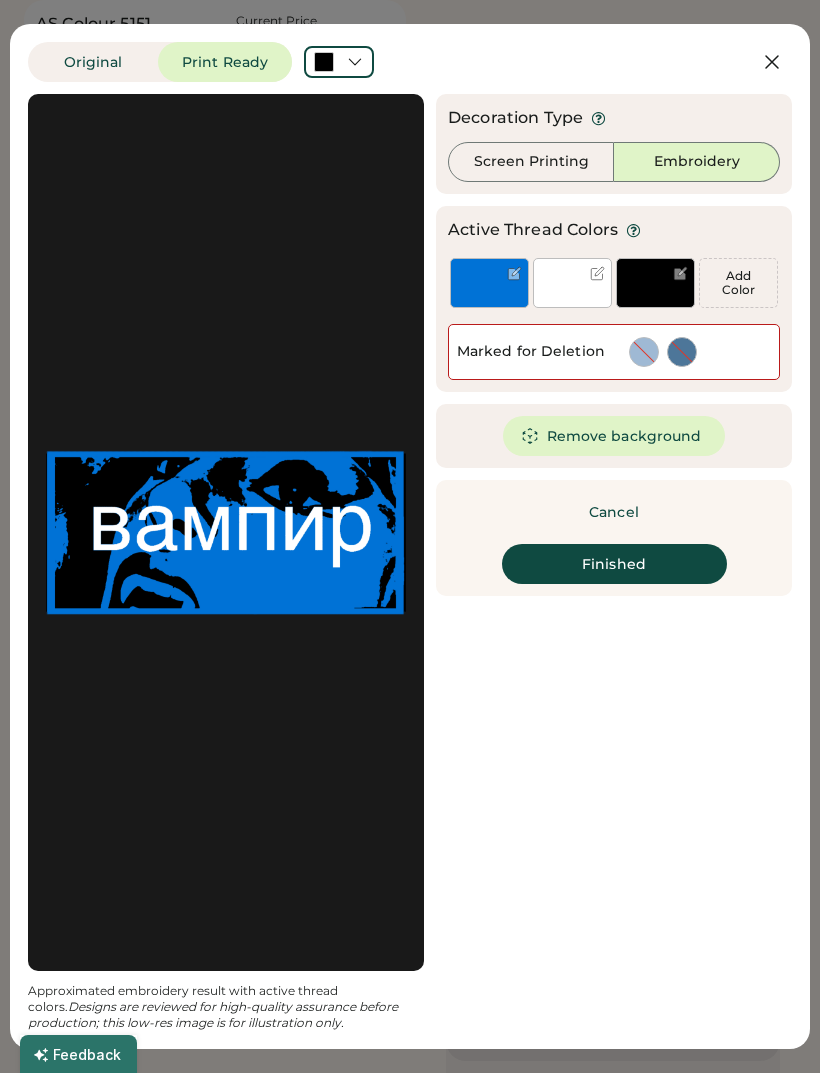 click on "Original" at bounding box center (93, 62) 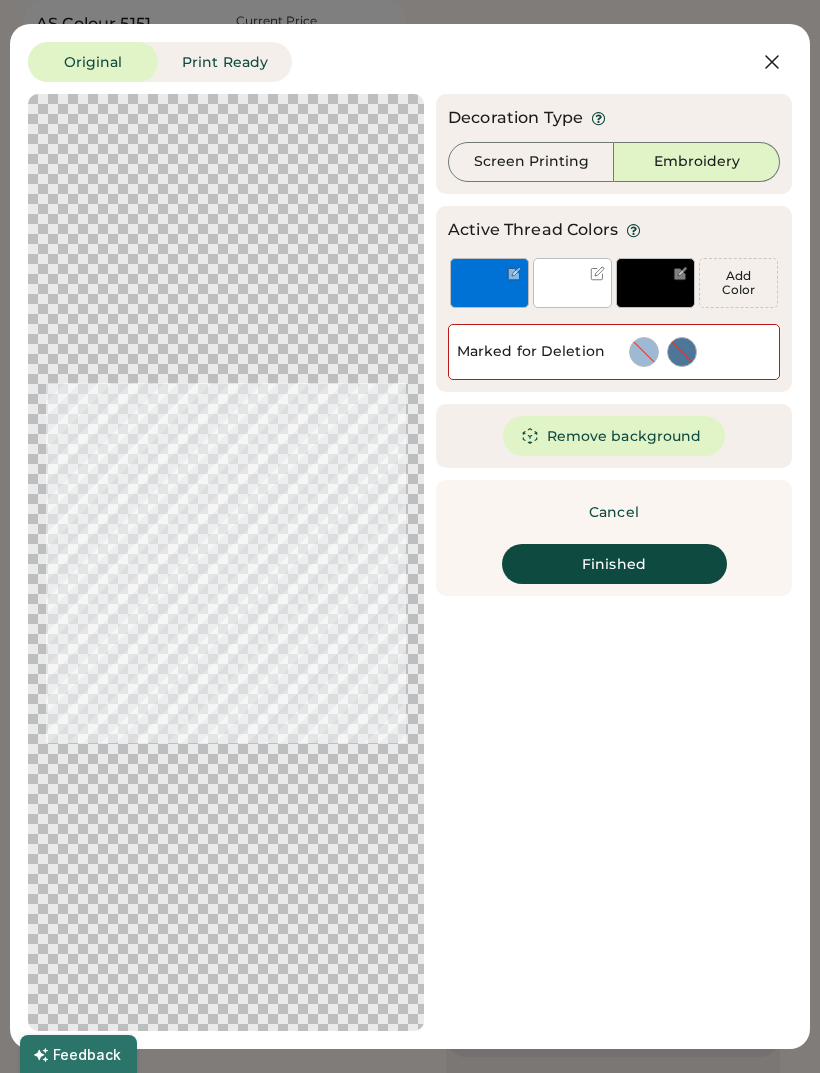 scroll, scrollTop: 80, scrollLeft: 0, axis: vertical 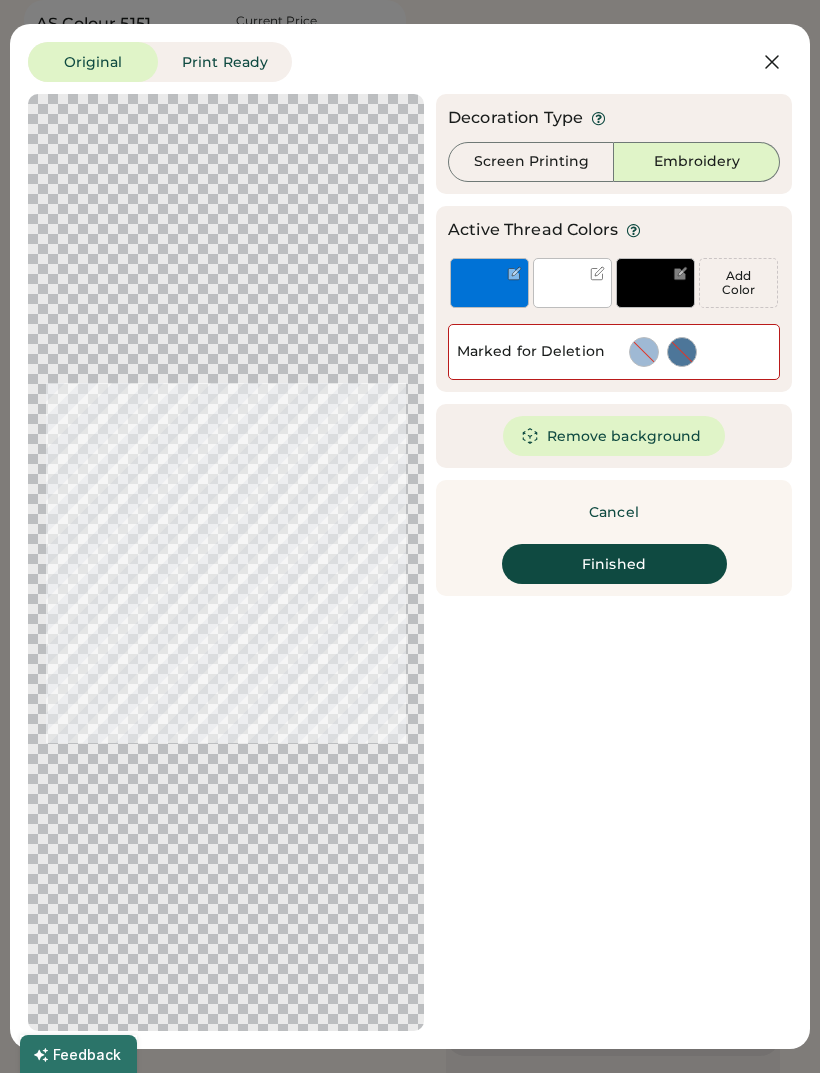click on "Print Ready" at bounding box center [225, 62] 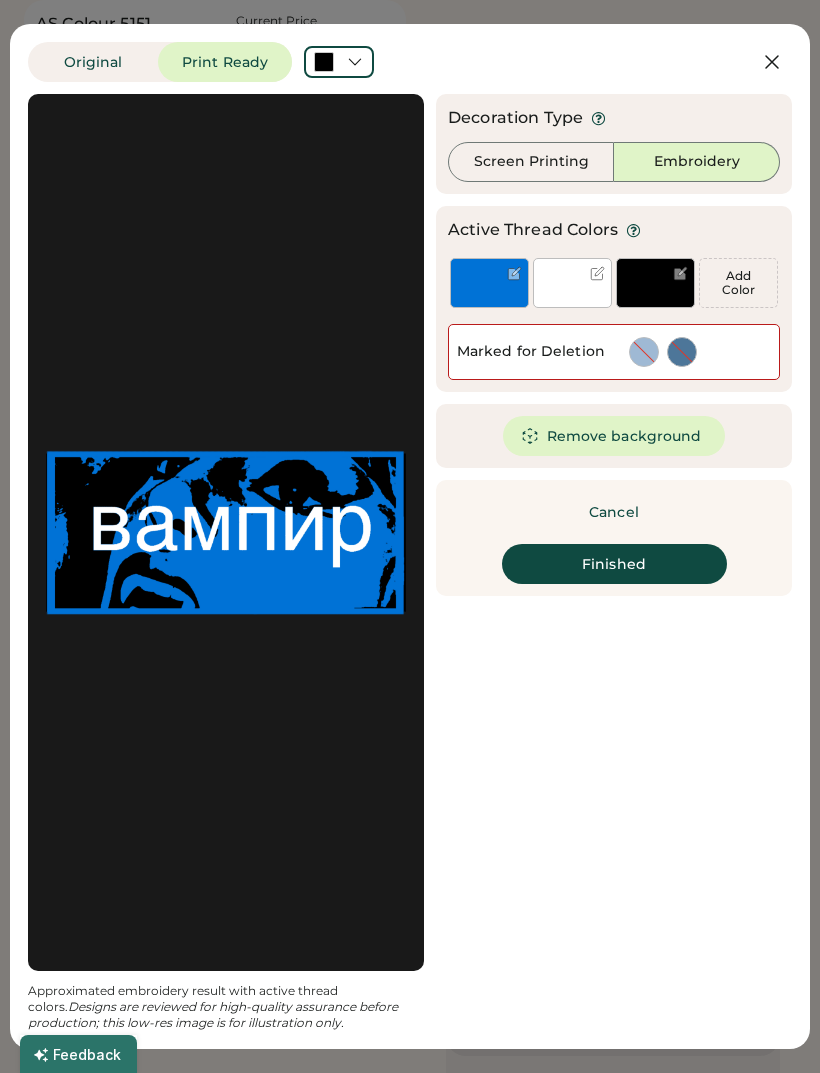 click on "Original" at bounding box center (93, 62) 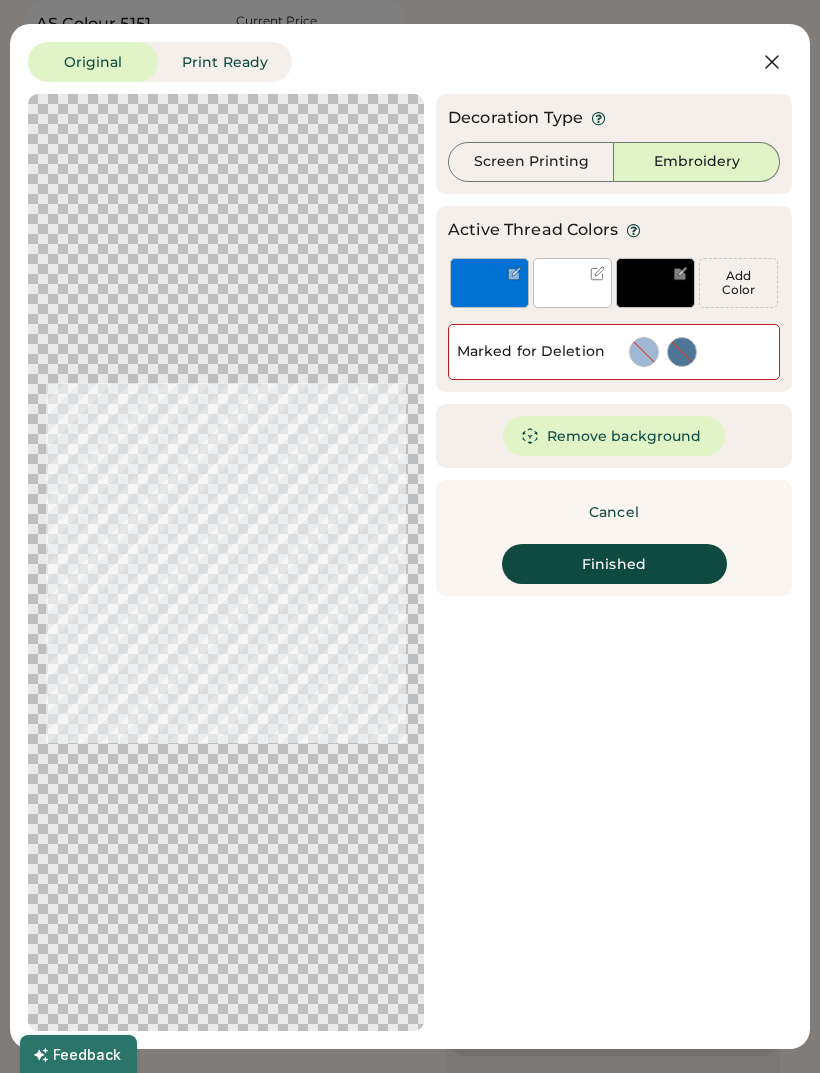 click on "Print Ready" at bounding box center [225, 62] 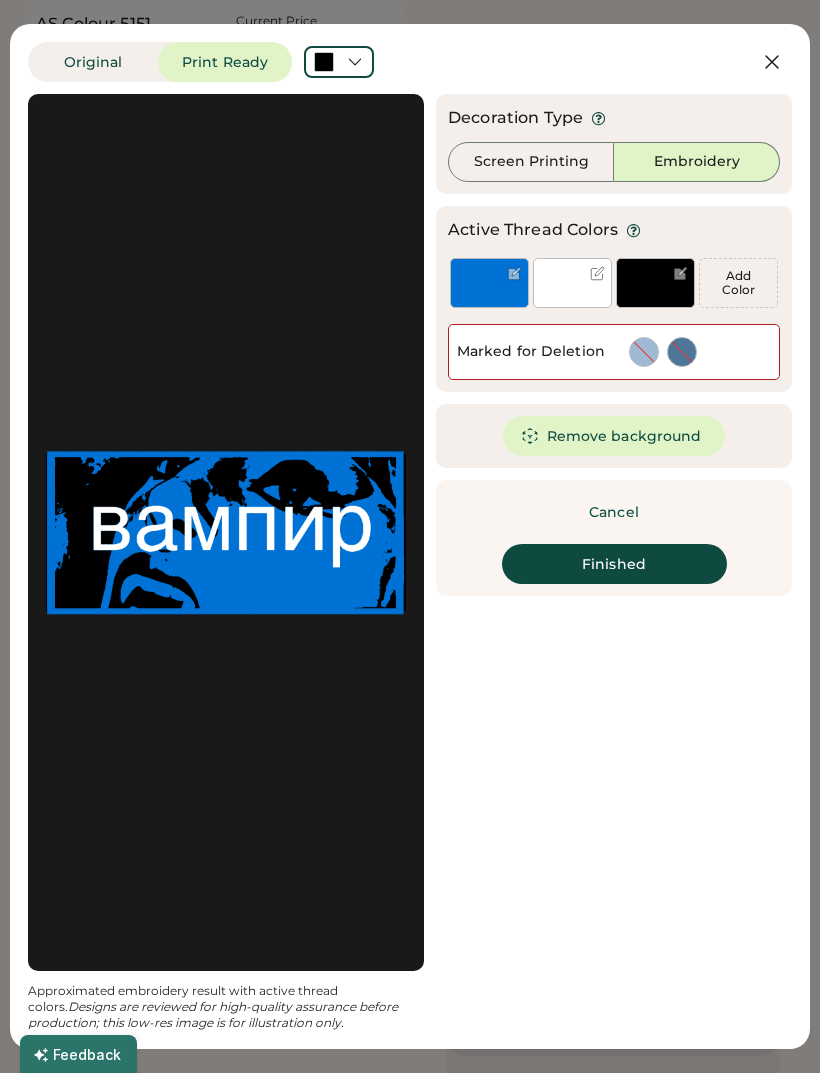 click at bounding box center [339, 62] 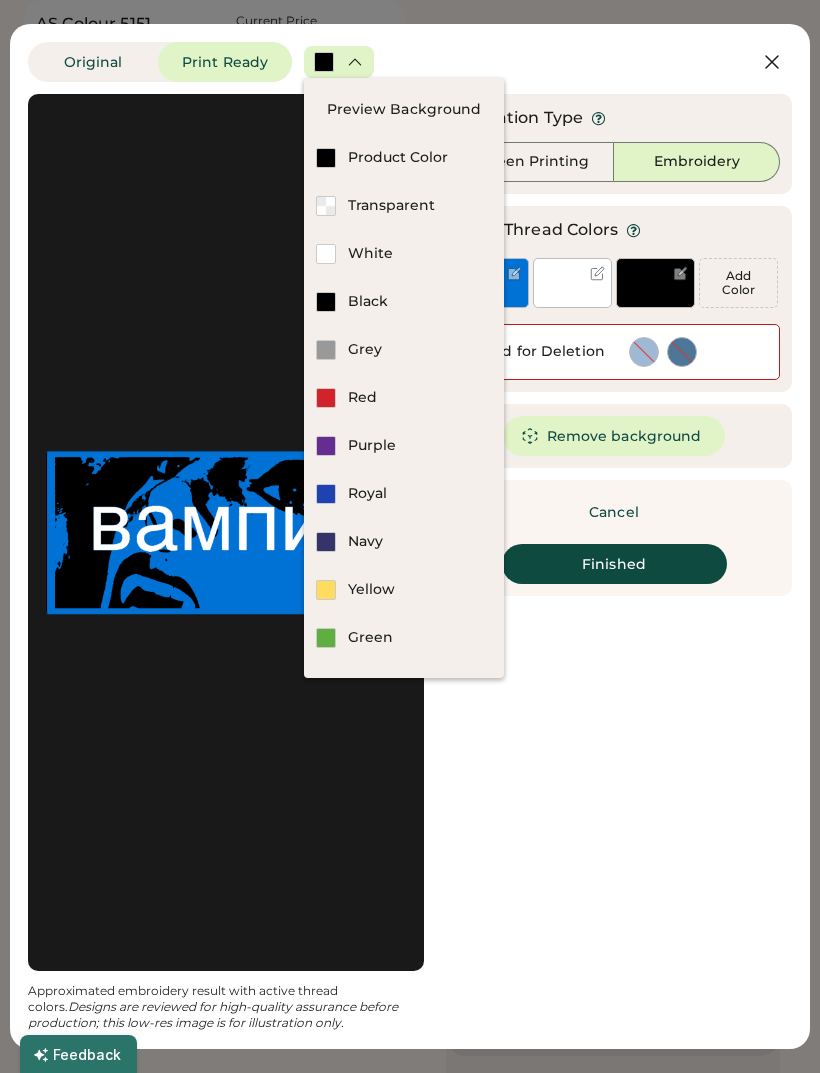 click at bounding box center [339, 62] 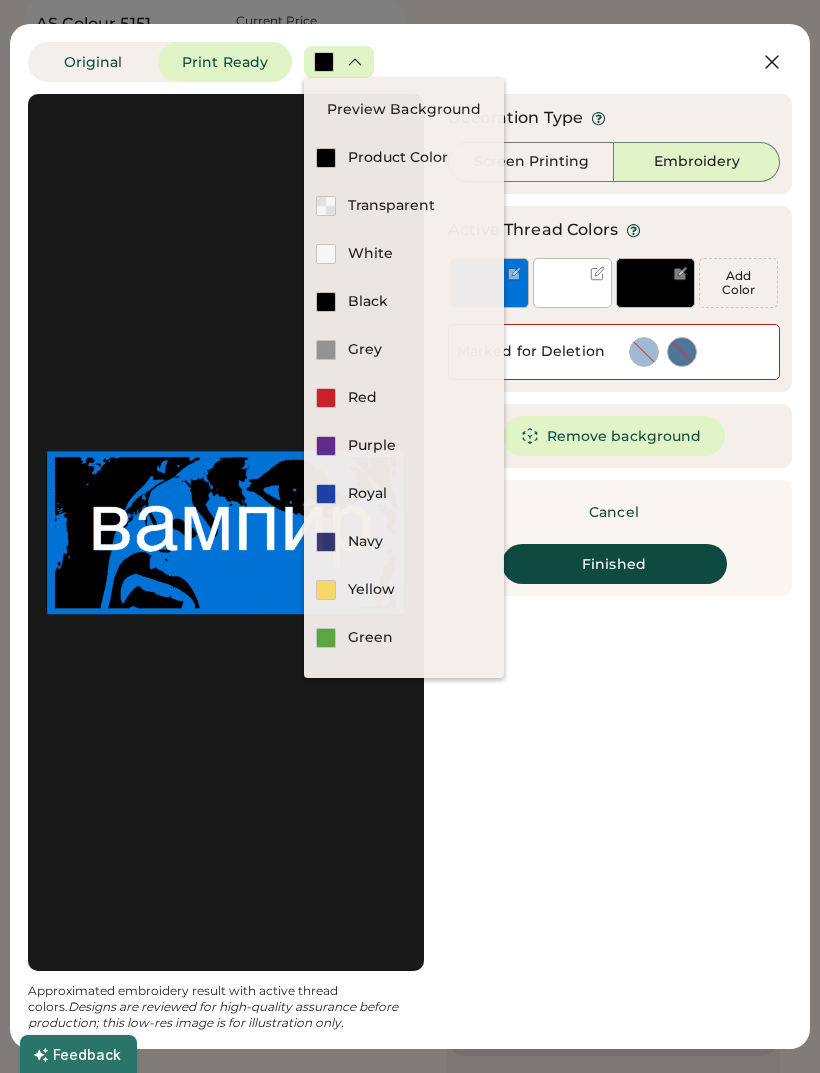 click 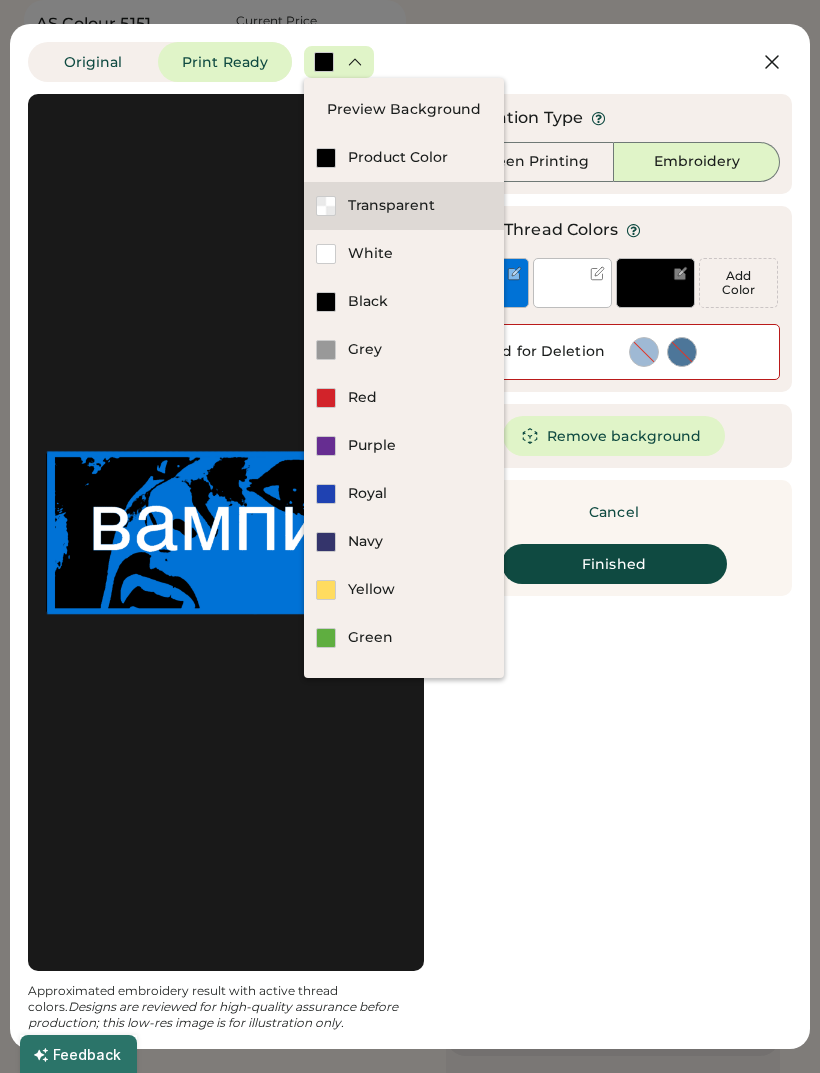 click on "Transparent" at bounding box center [420, 206] 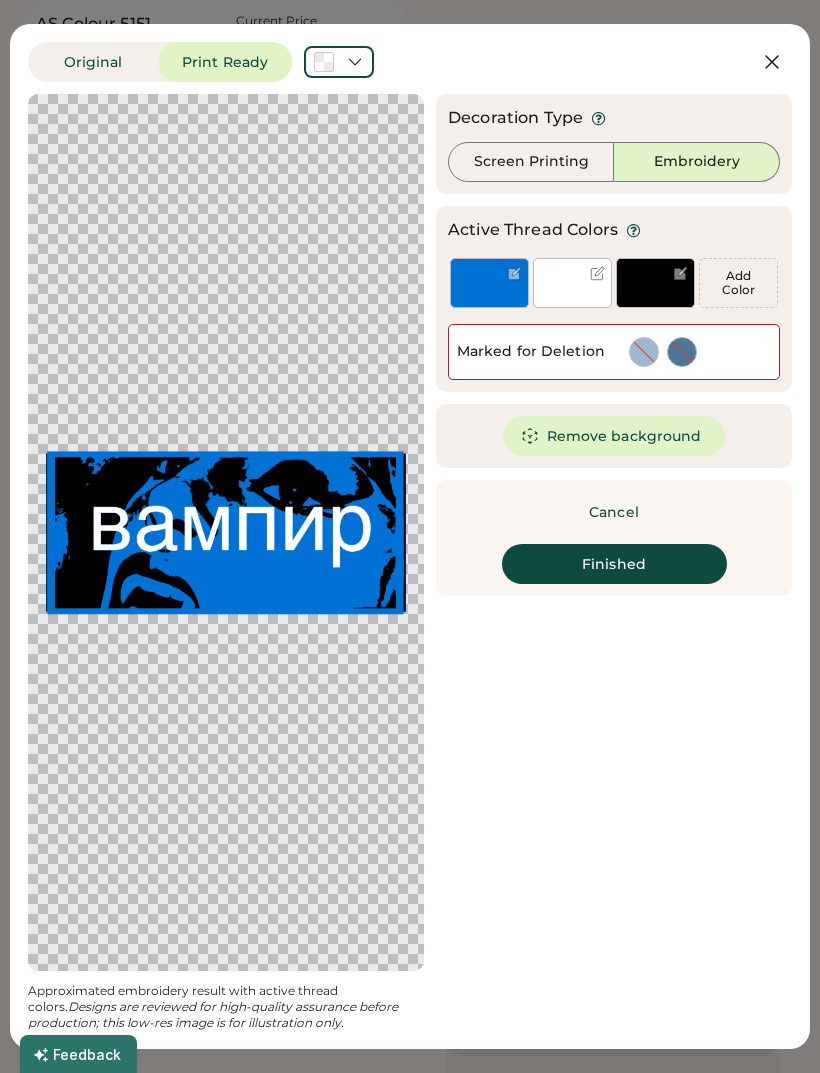 click at bounding box center [339, 62] 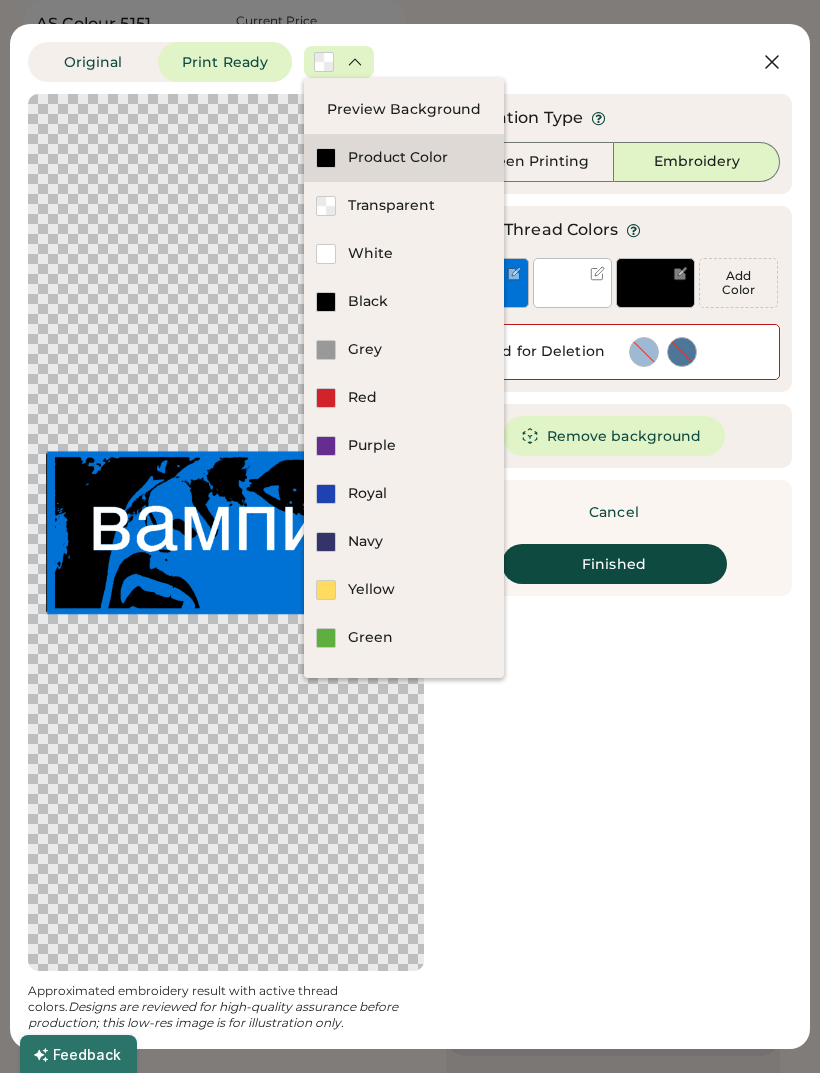 click on "Product Color" at bounding box center (420, 158) 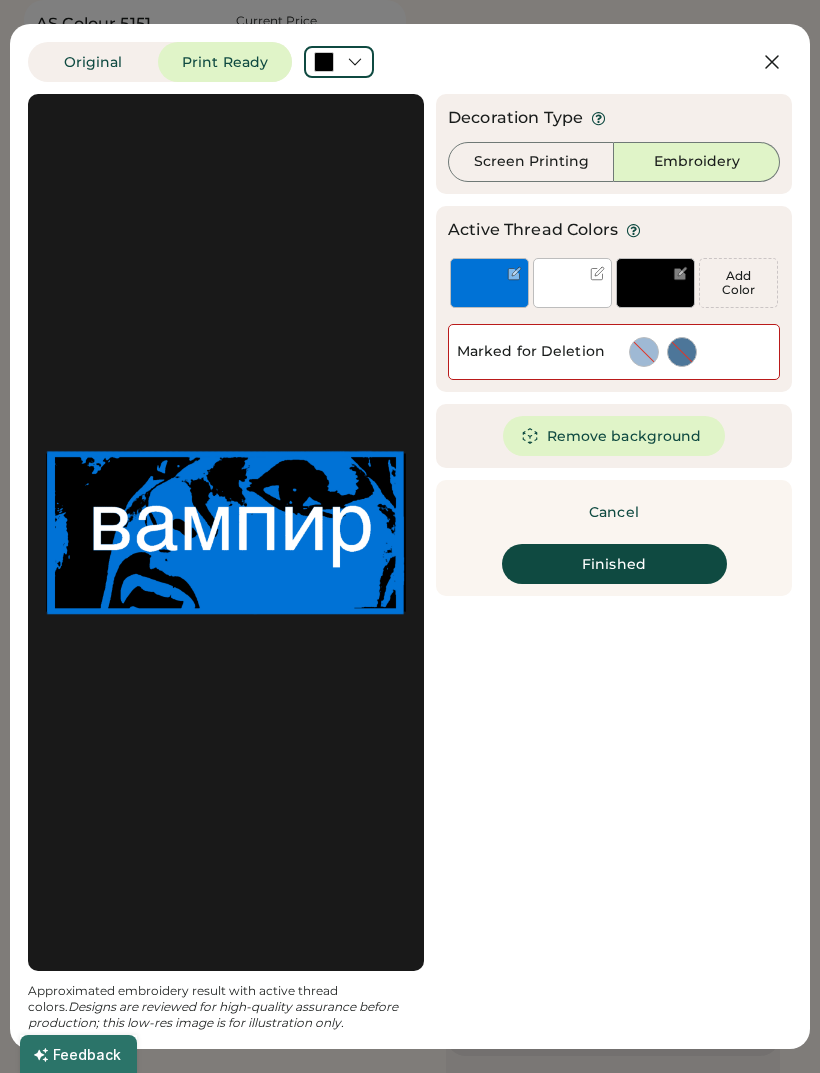 click on "Original" at bounding box center (93, 62) 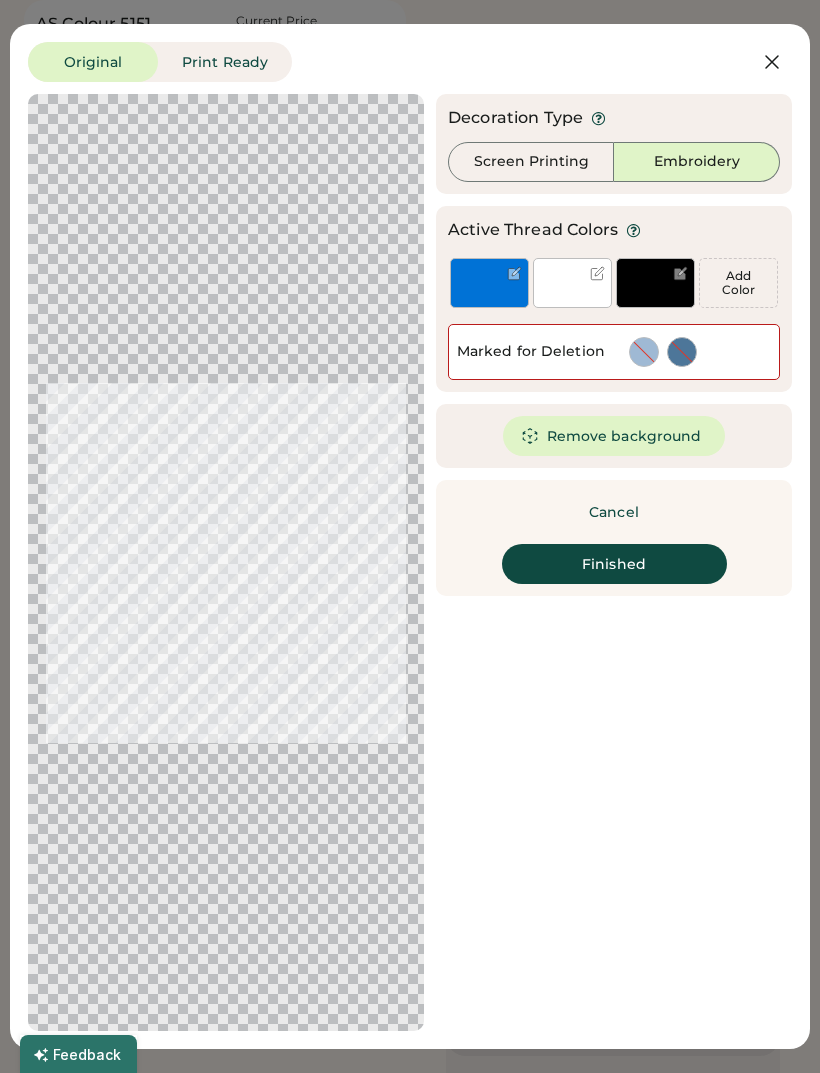 click on "Finished" at bounding box center (614, 564) 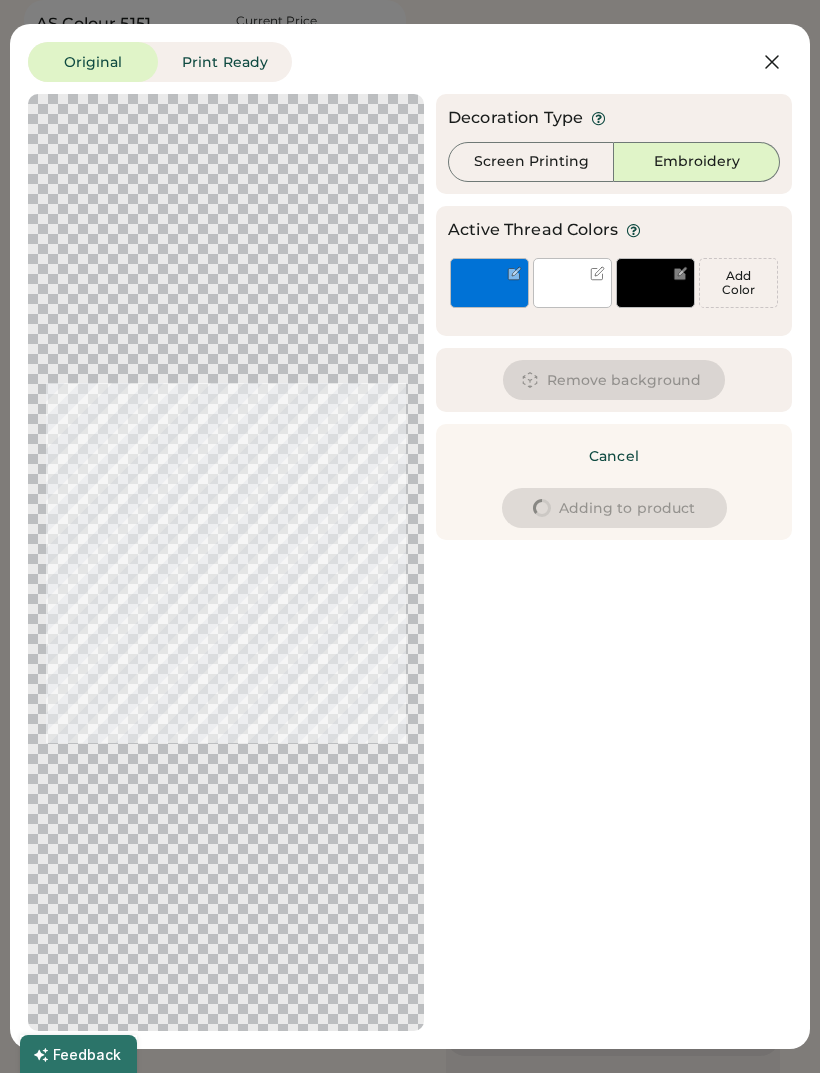 type on "****" 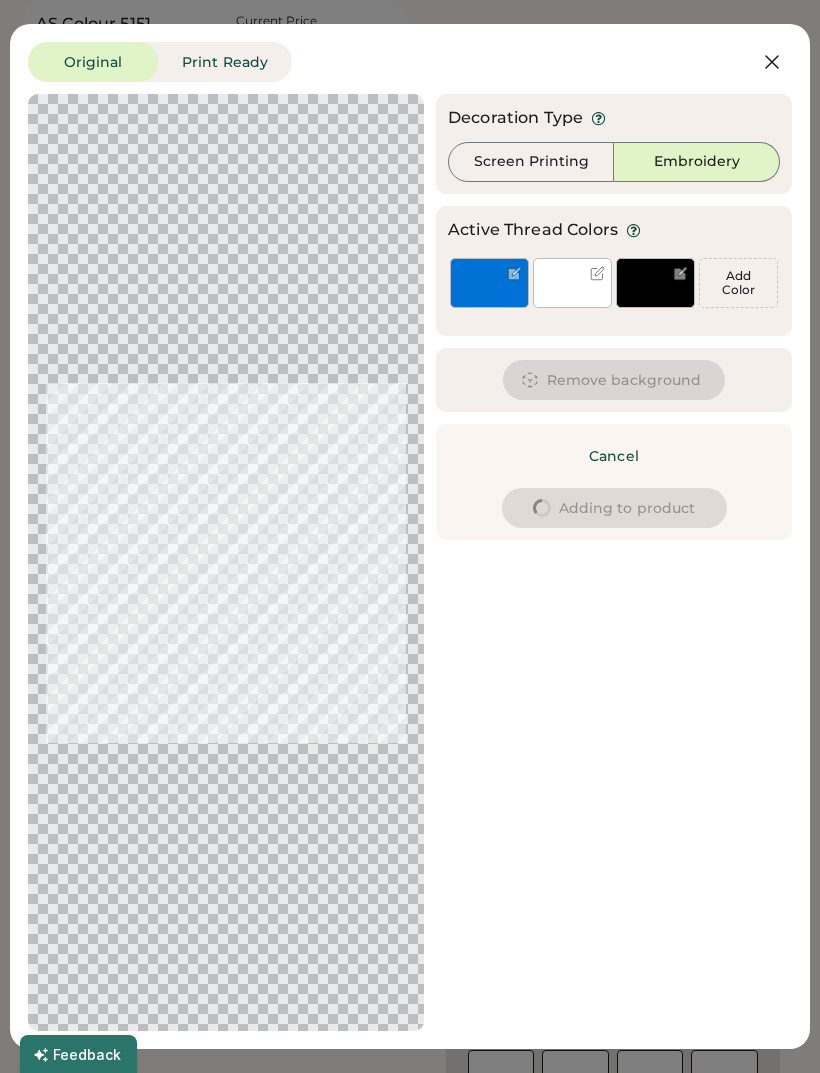 type on "****" 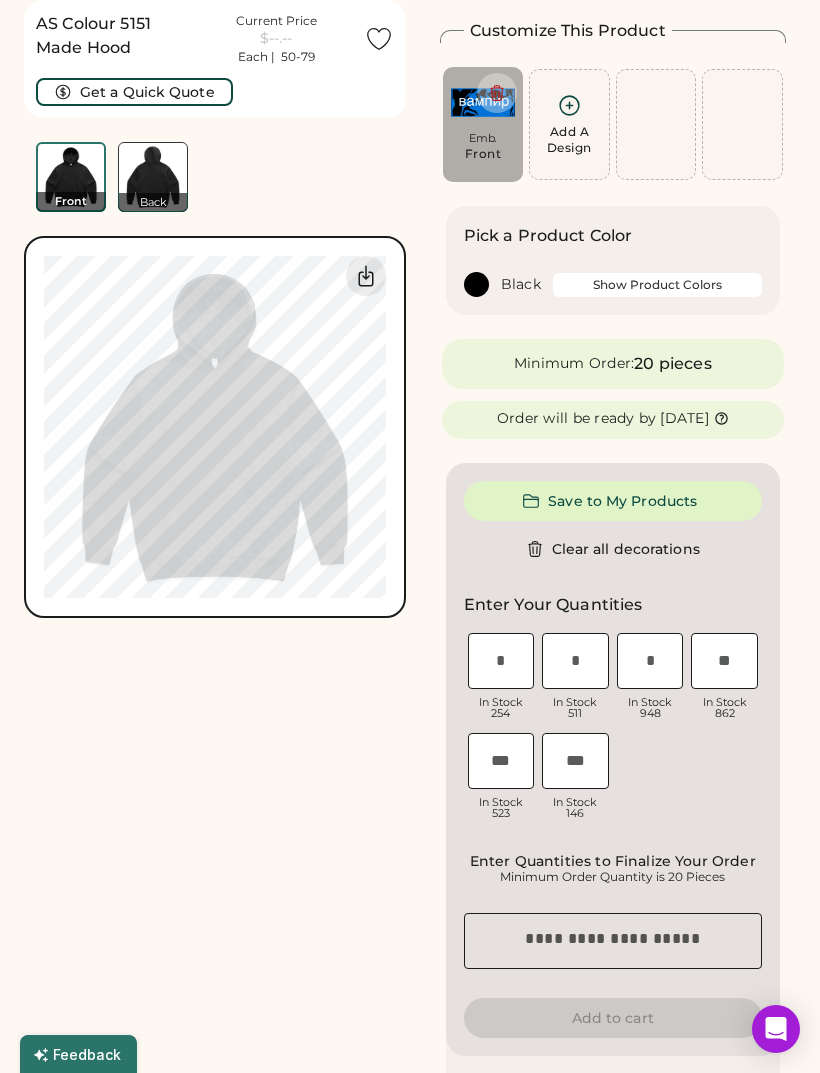 type on "****" 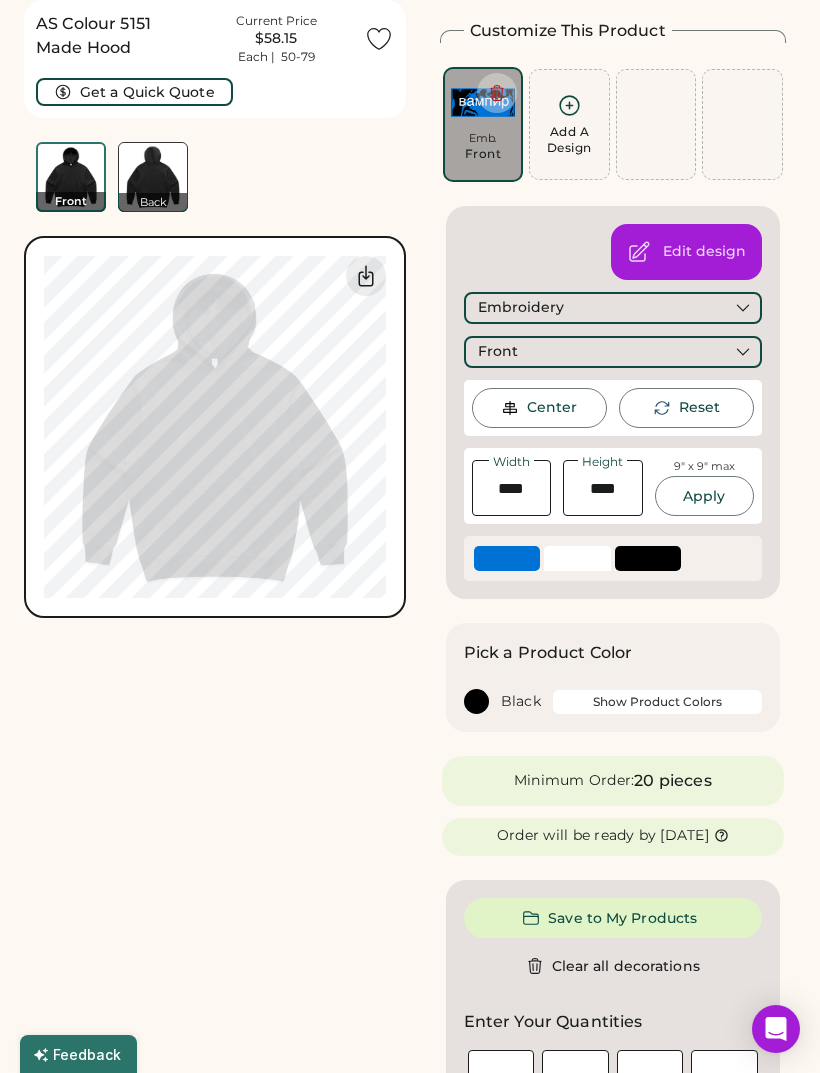 click 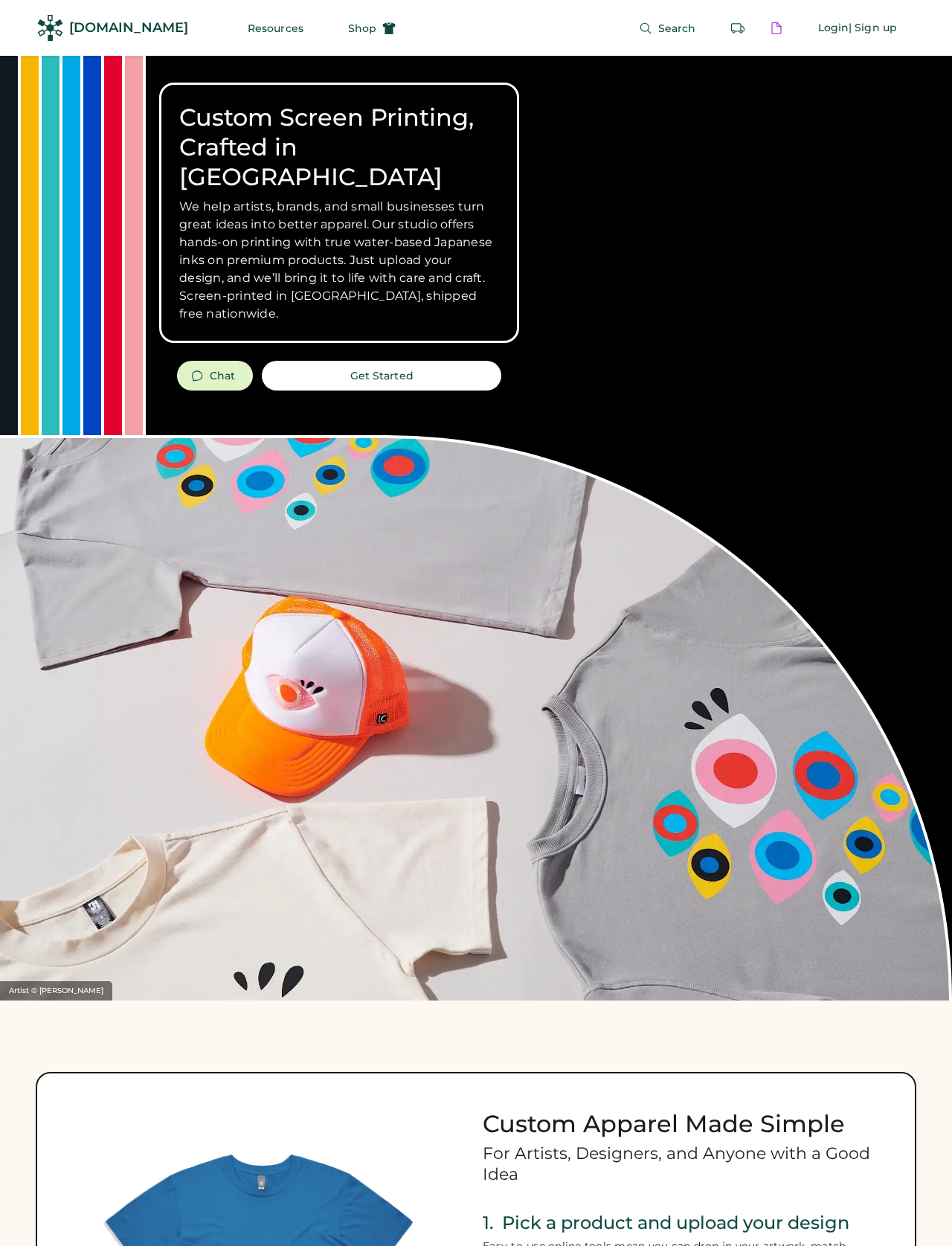 scroll, scrollTop: 0, scrollLeft: 0, axis: both 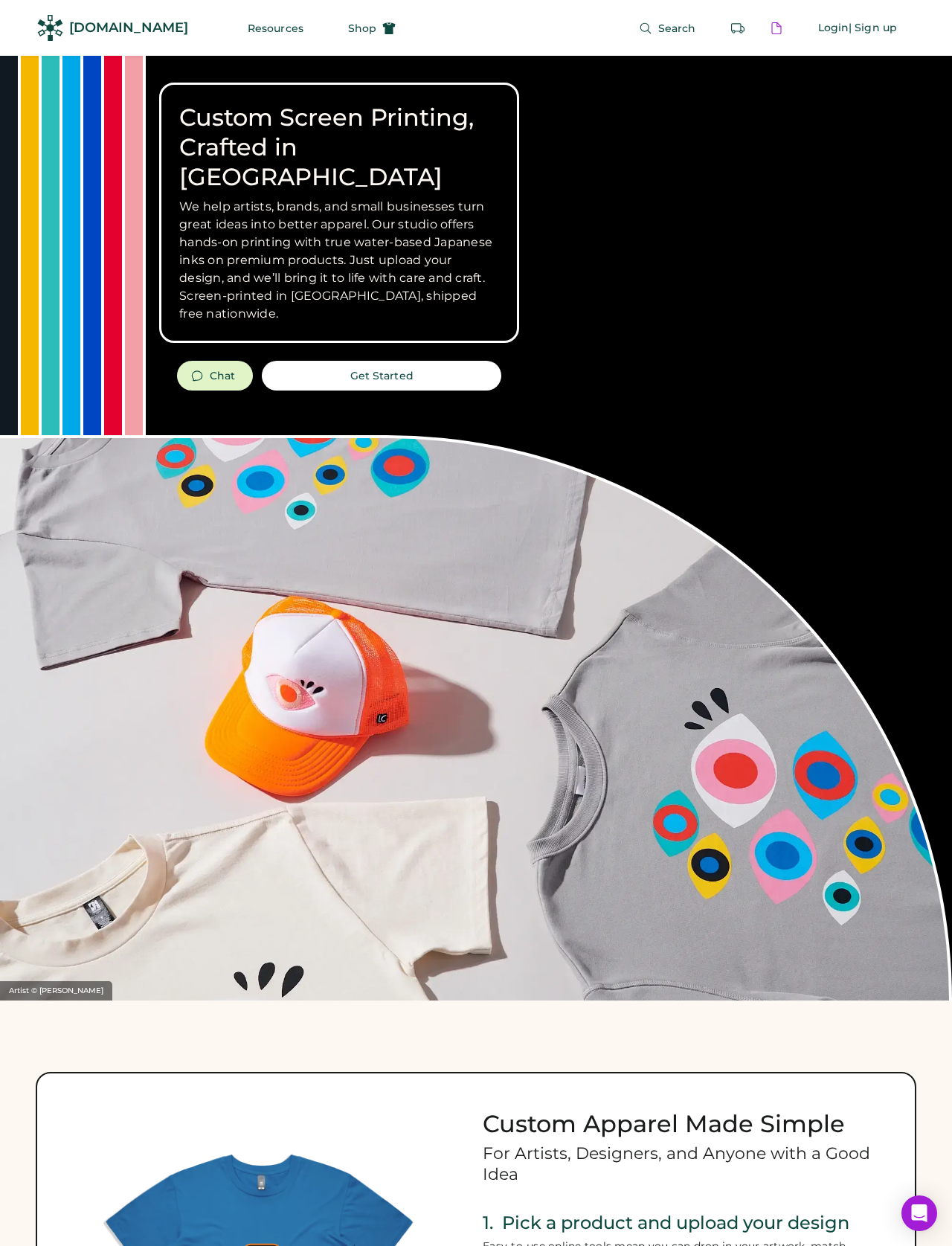 click on "Search" at bounding box center (667, 28) 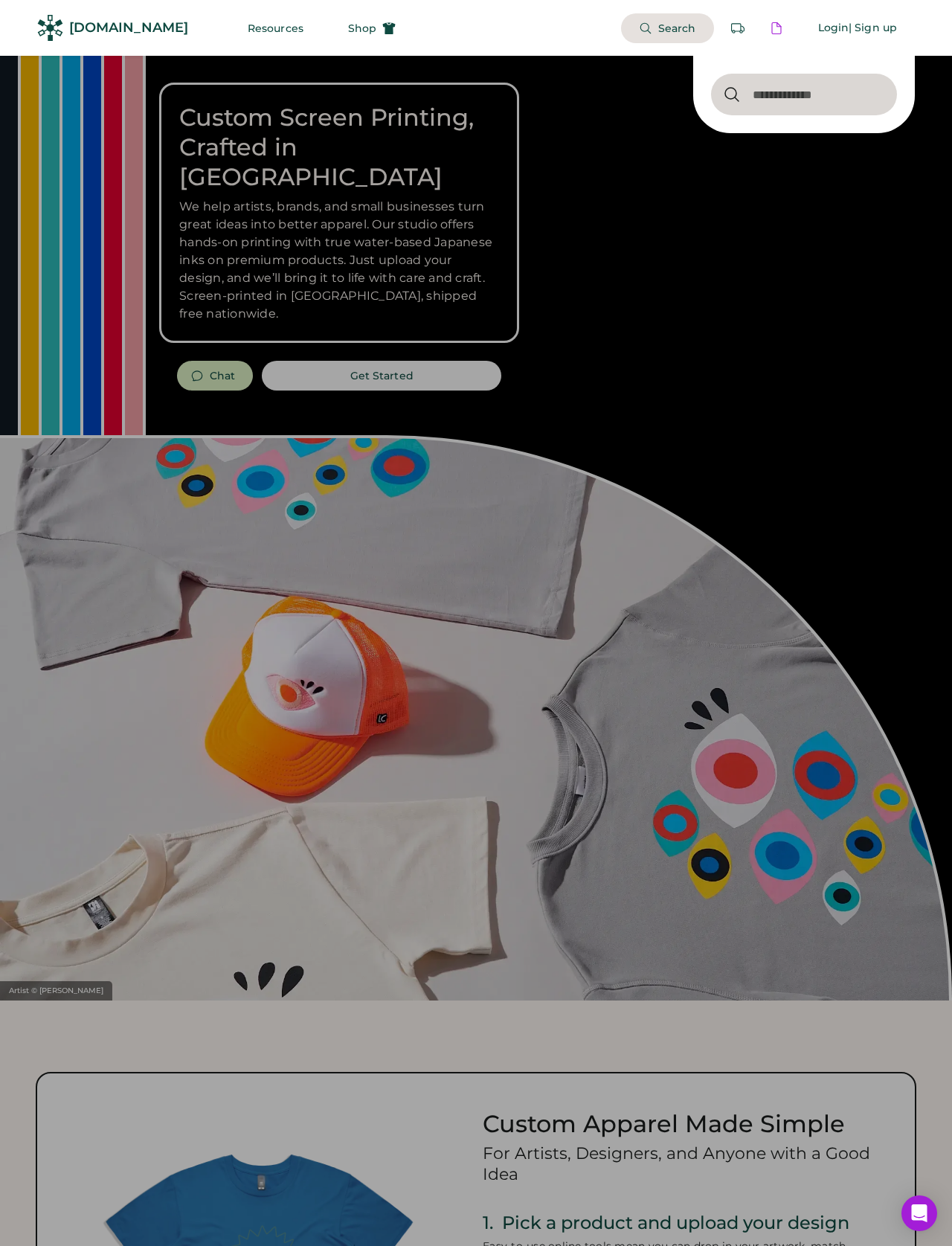 click at bounding box center [804, 94] 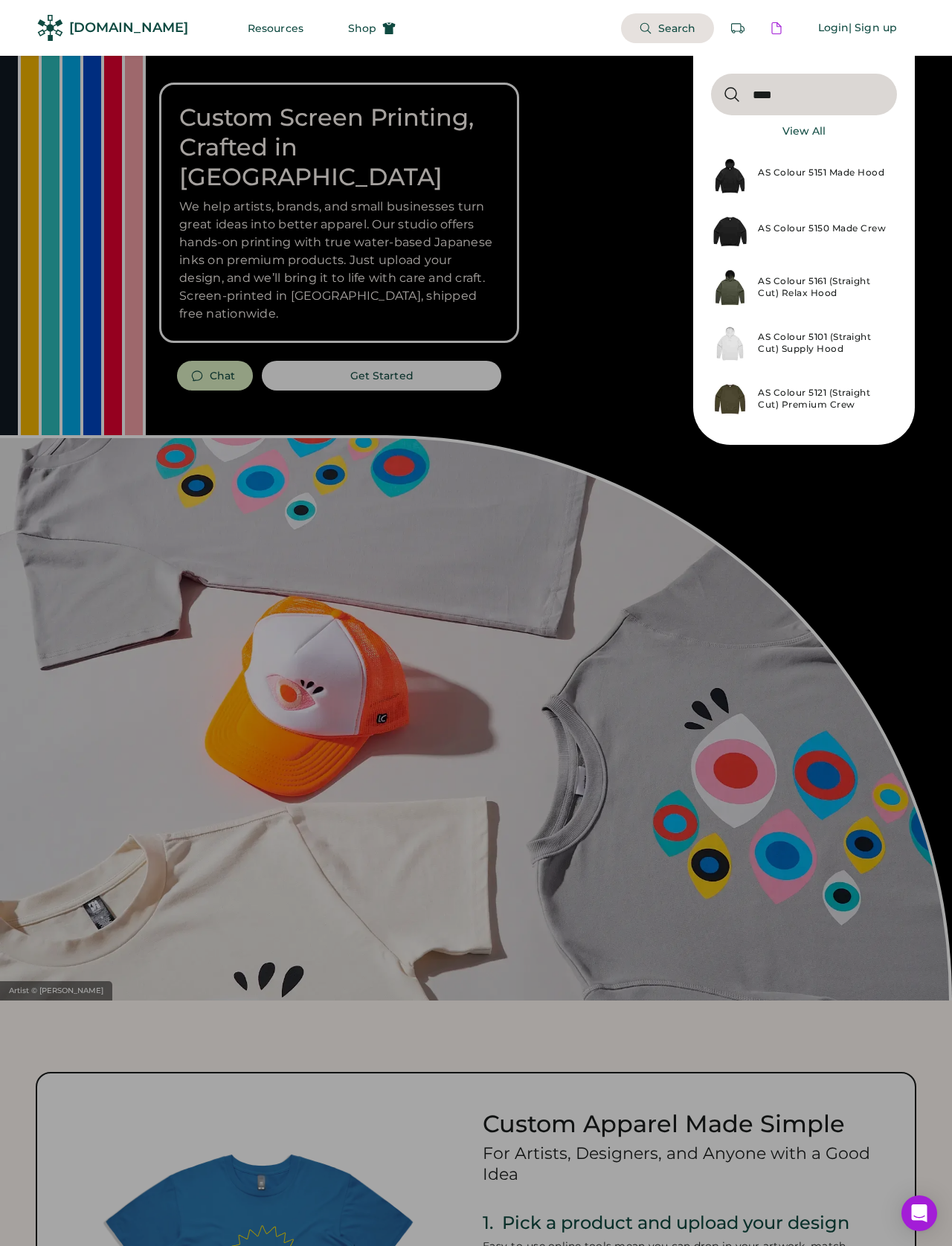 type on "****" 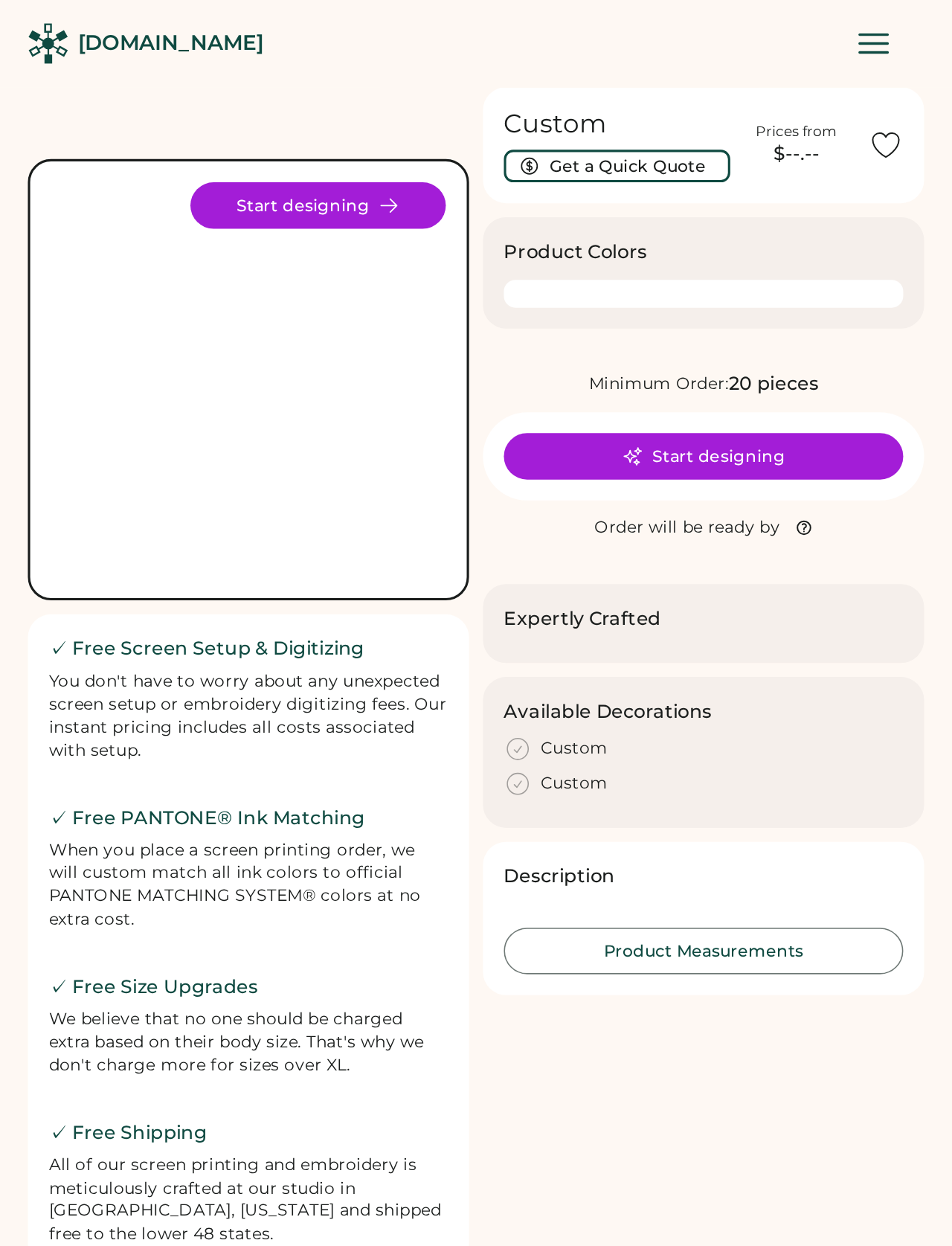 scroll, scrollTop: 45, scrollLeft: 0, axis: vertical 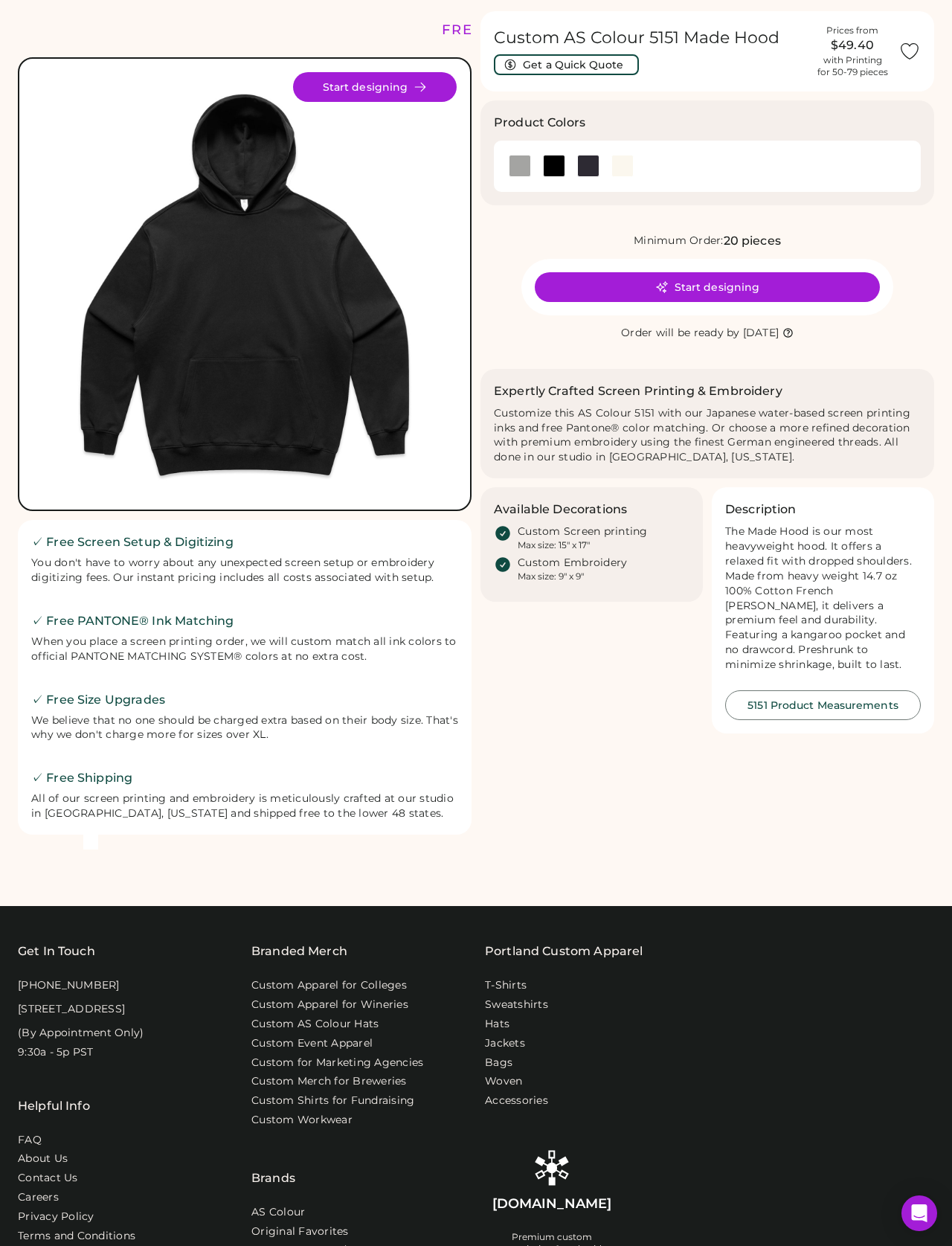 click on "Start designing" at bounding box center (707, 287) 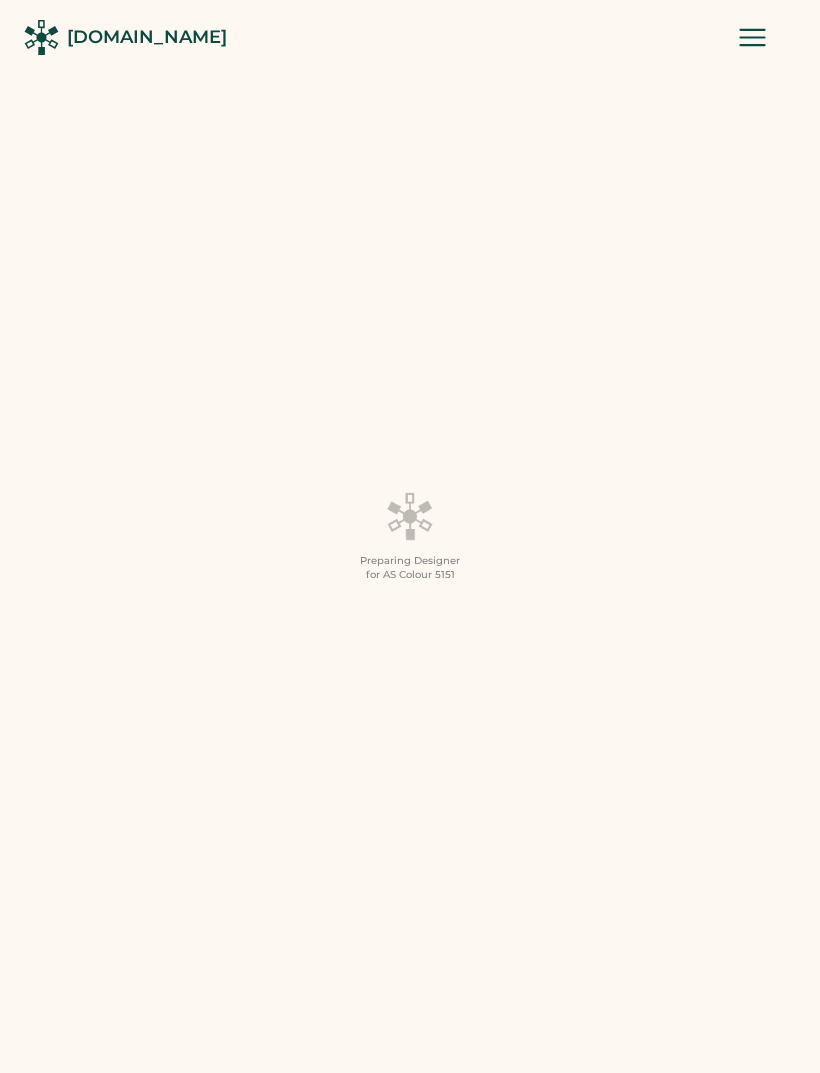 scroll, scrollTop: 0, scrollLeft: 0, axis: both 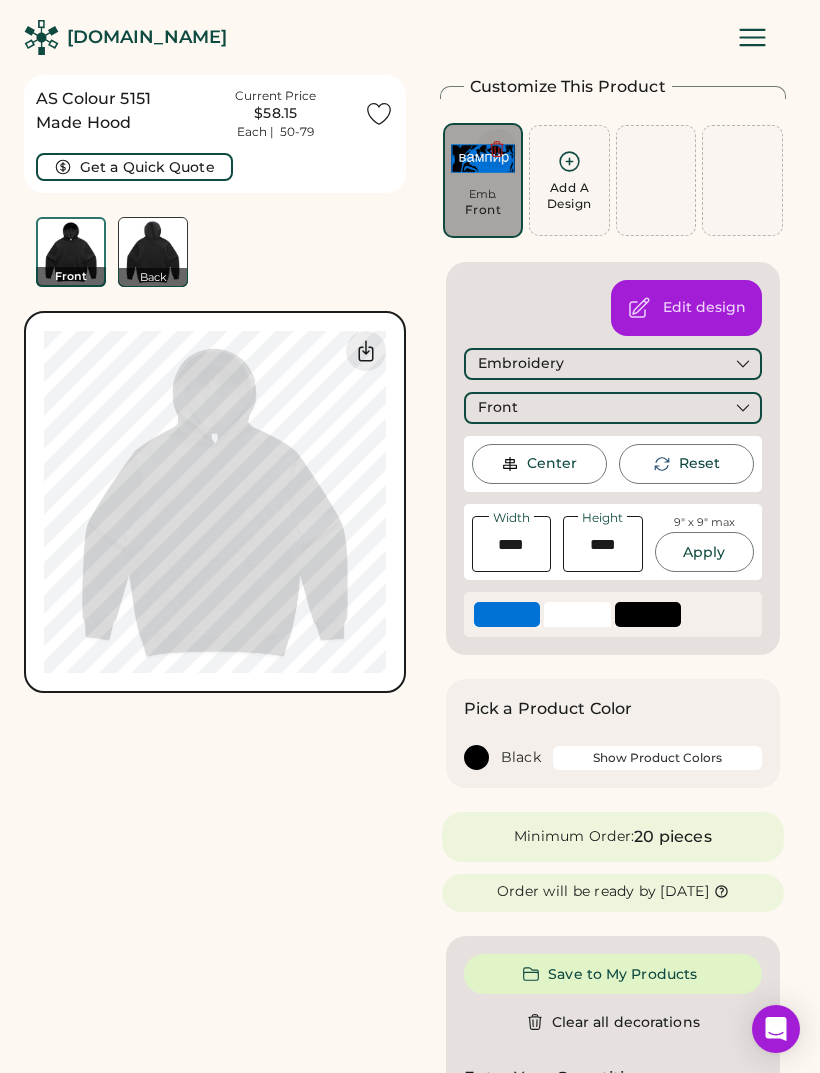click at bounding box center [497, 149] 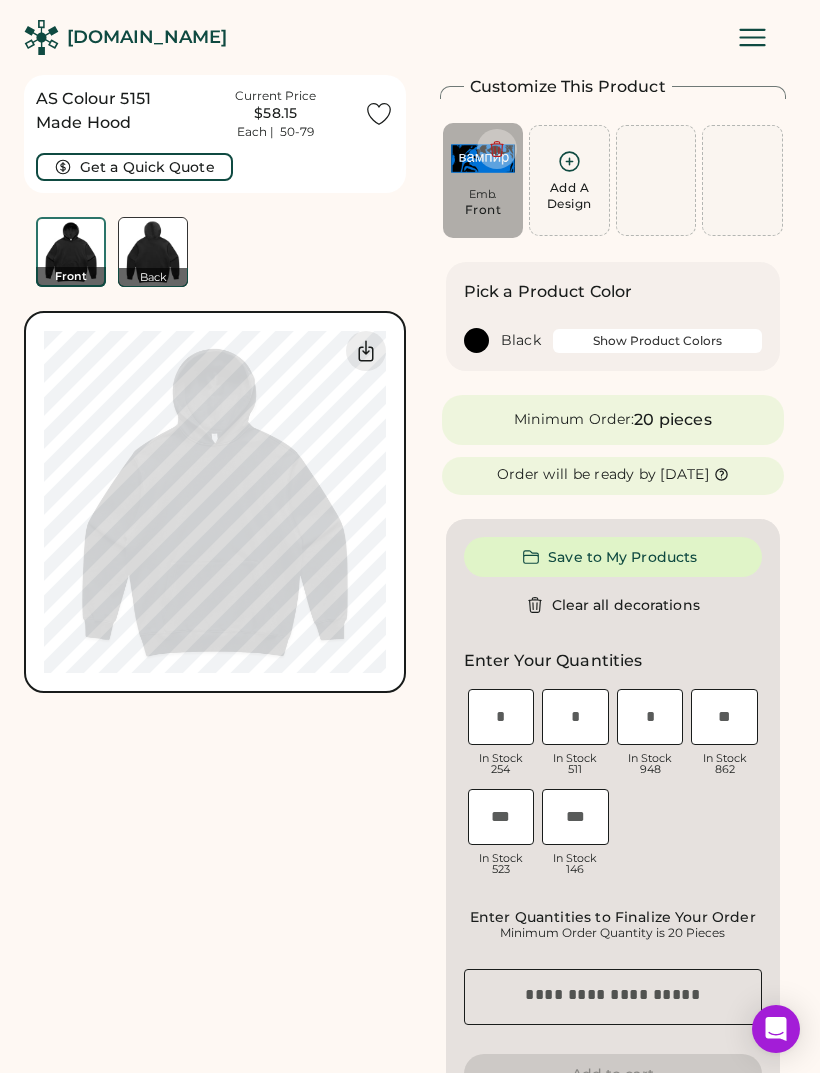 click 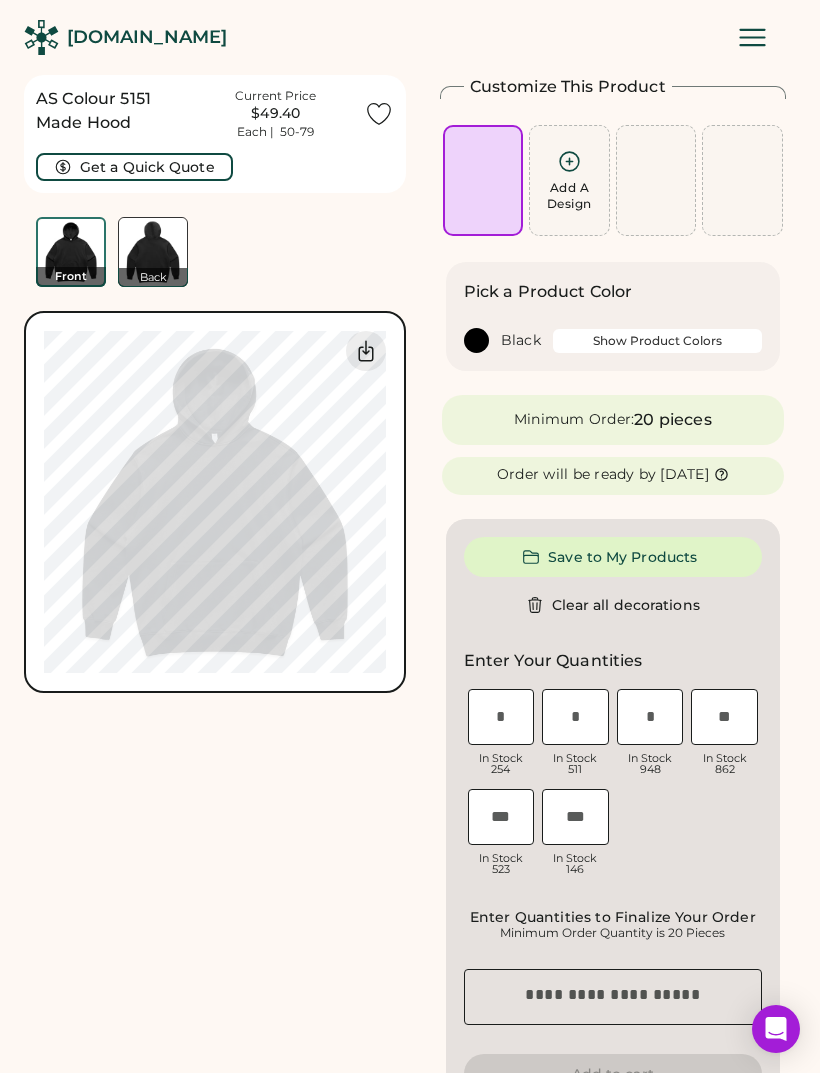 click on "Add A
Design" at bounding box center (0, 0) 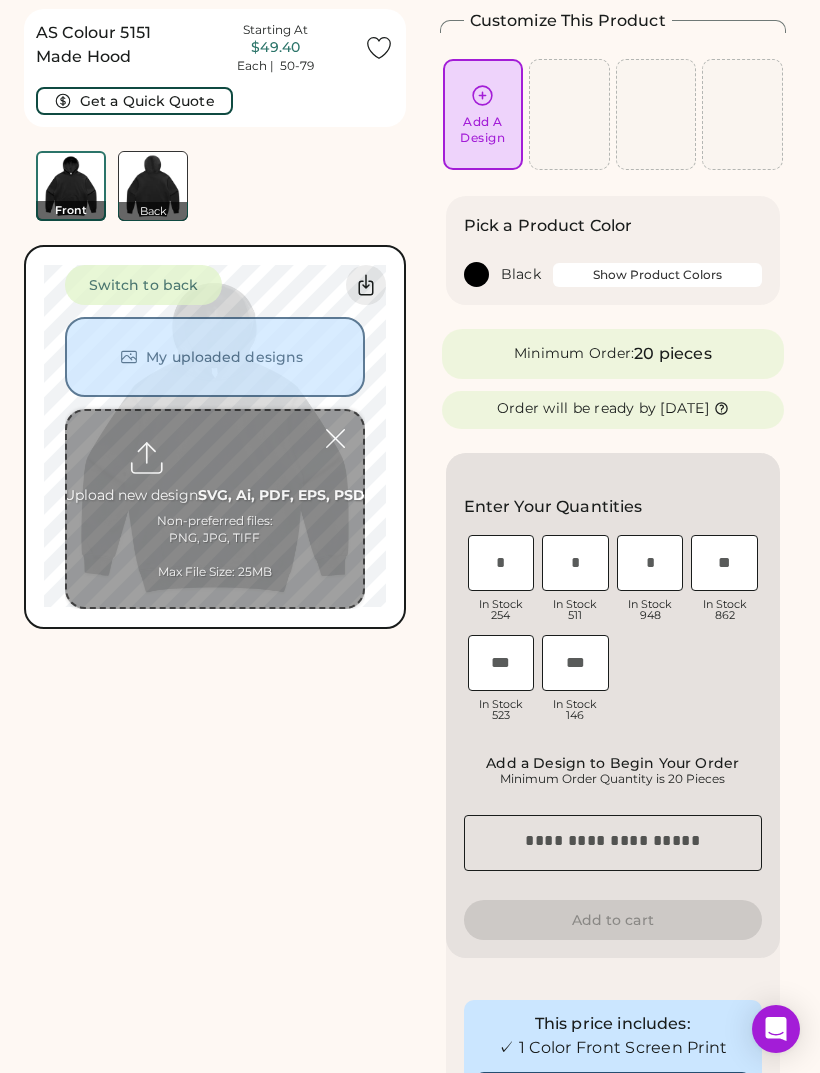 scroll, scrollTop: 75, scrollLeft: 0, axis: vertical 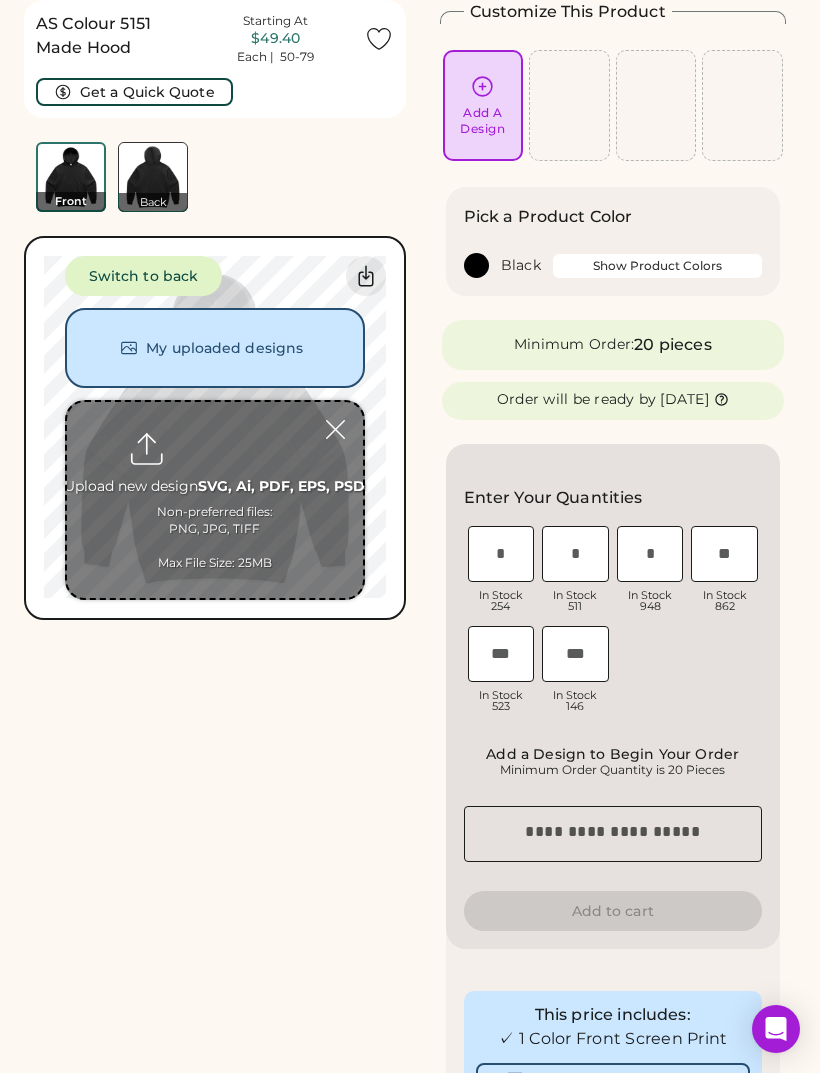 click on "My uploaded designs" at bounding box center [215, 348] 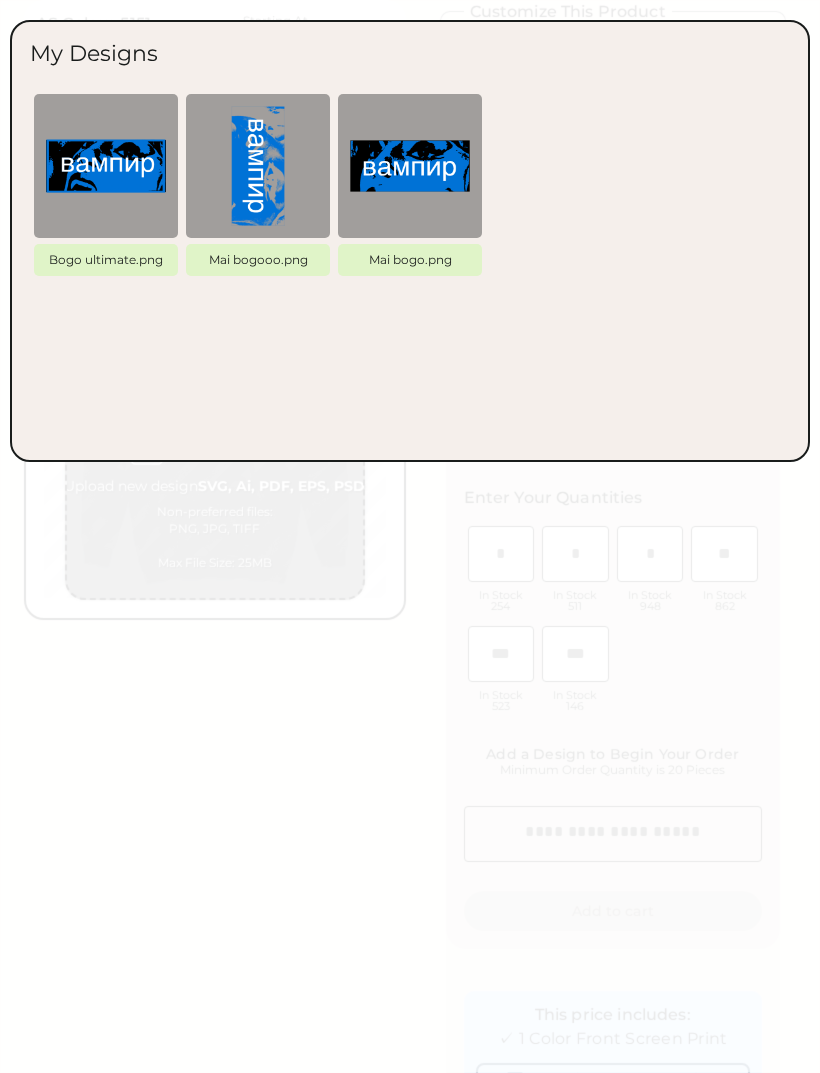 click at bounding box center (410, 536) 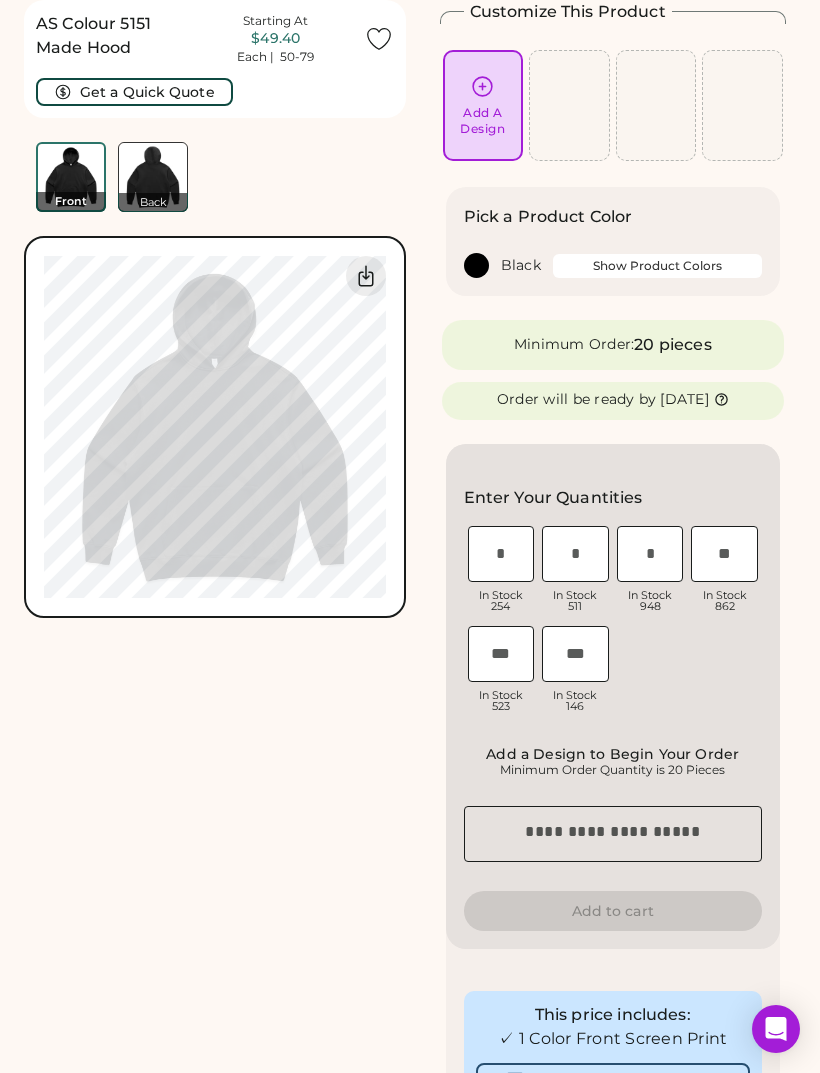 click on "Add A
Design" at bounding box center (483, 105) 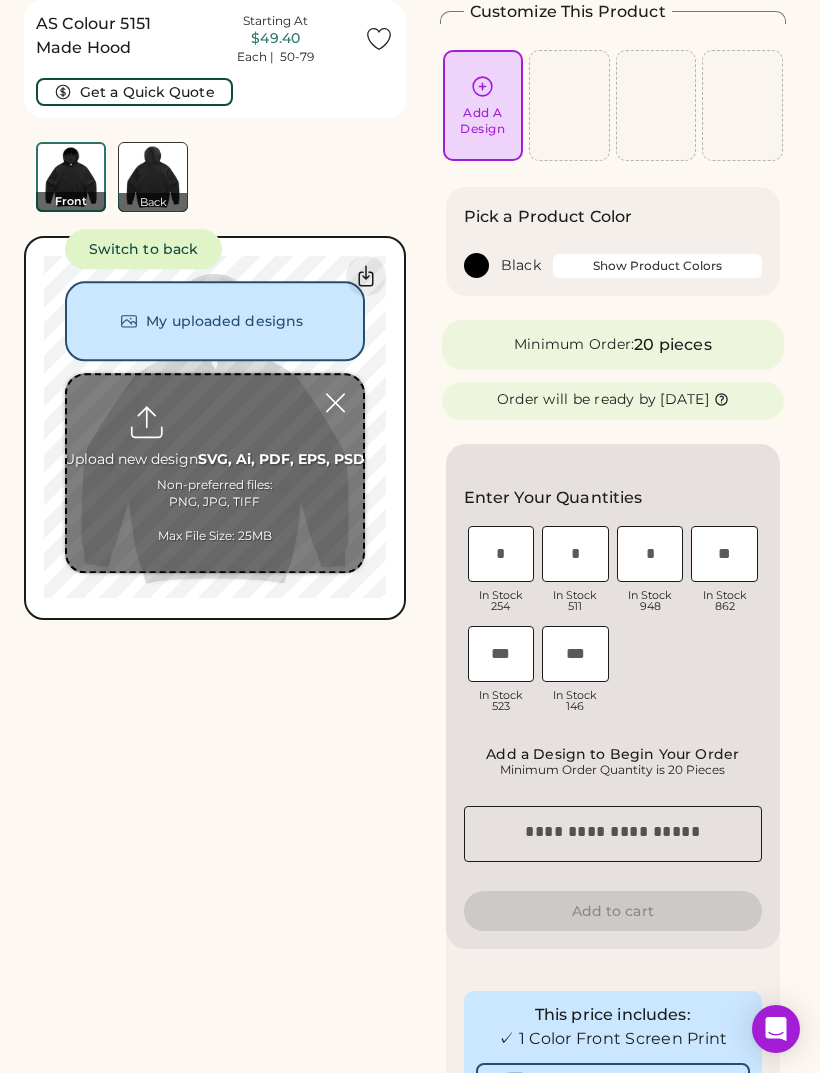 click at bounding box center [215, 473] 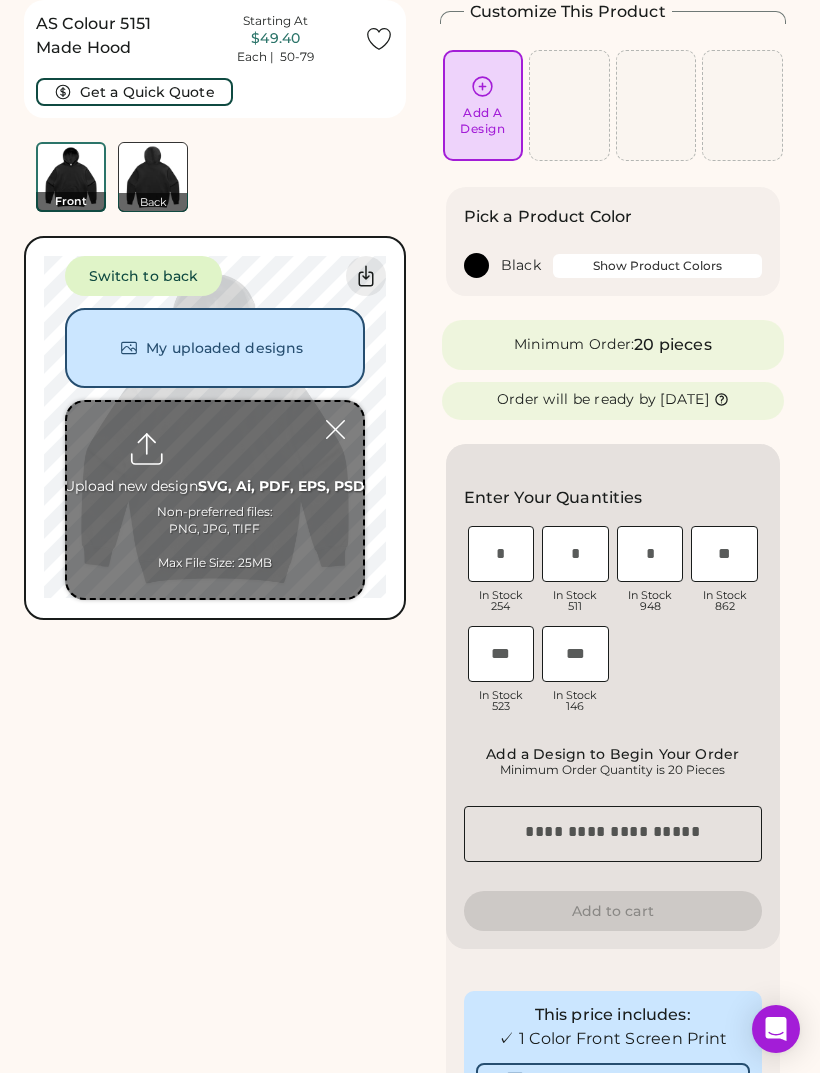 click at bounding box center (215, 500) 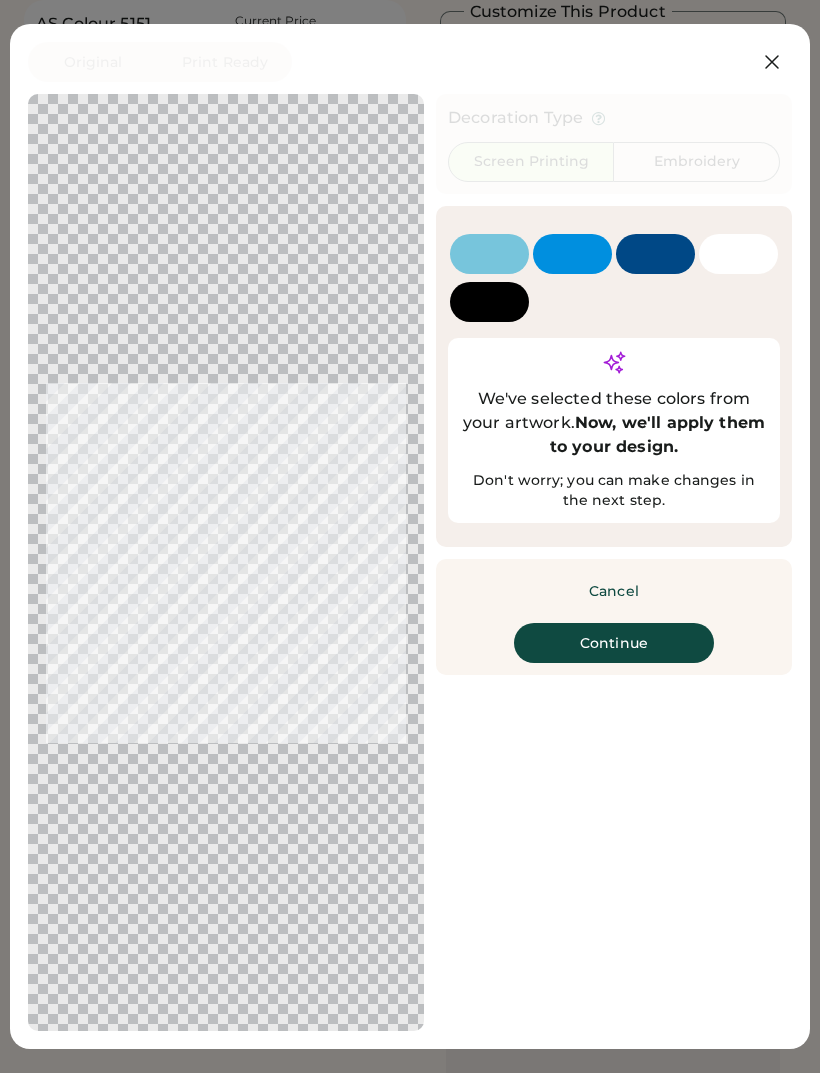 click 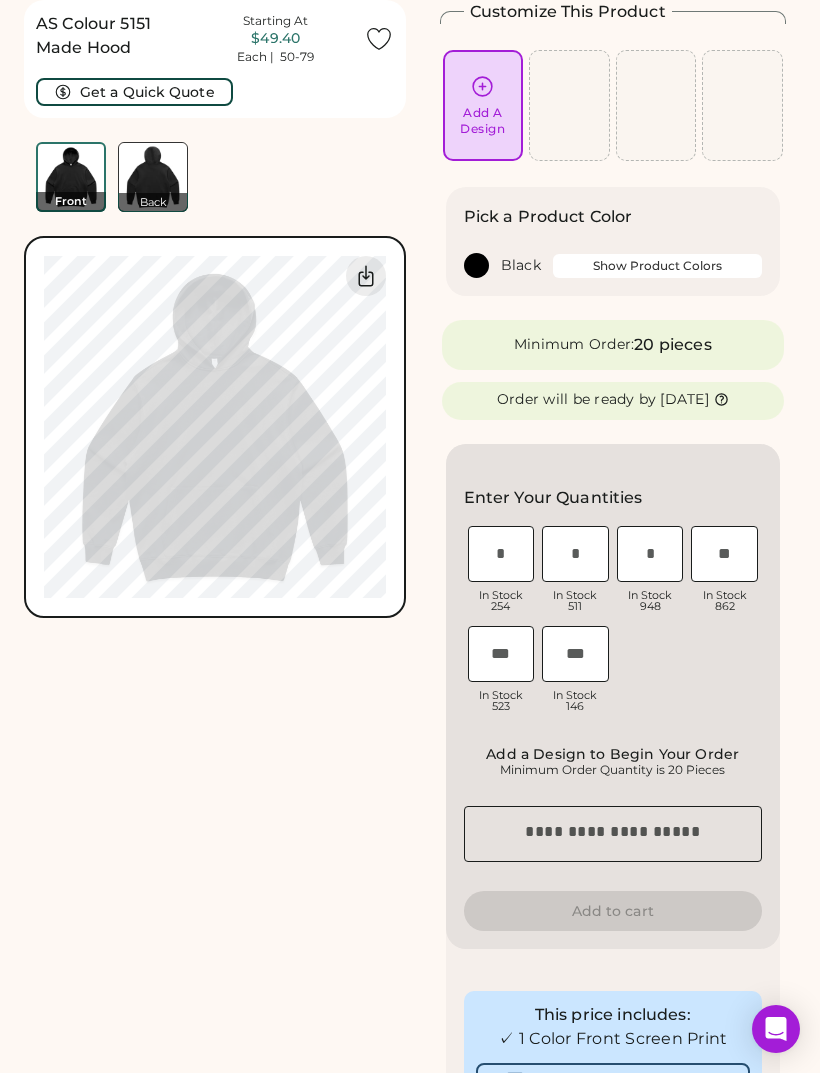 scroll, scrollTop: 0, scrollLeft: 0, axis: both 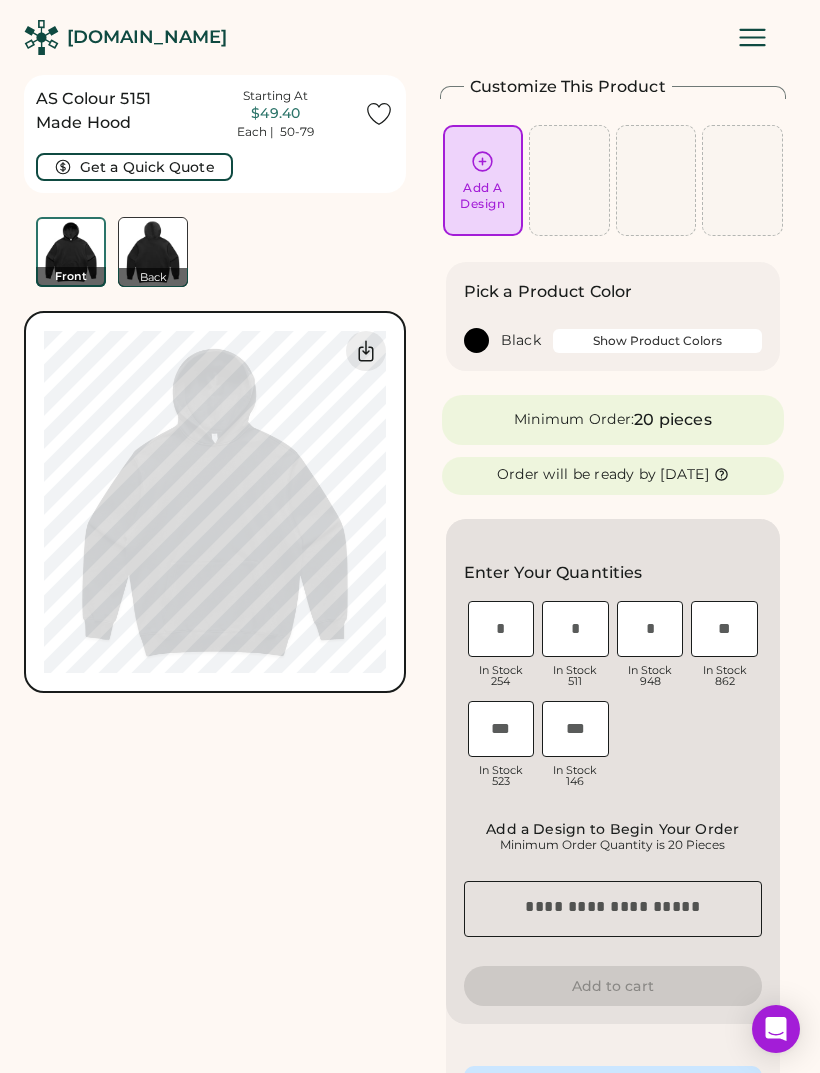 click on "Add A
Design" at bounding box center [483, 180] 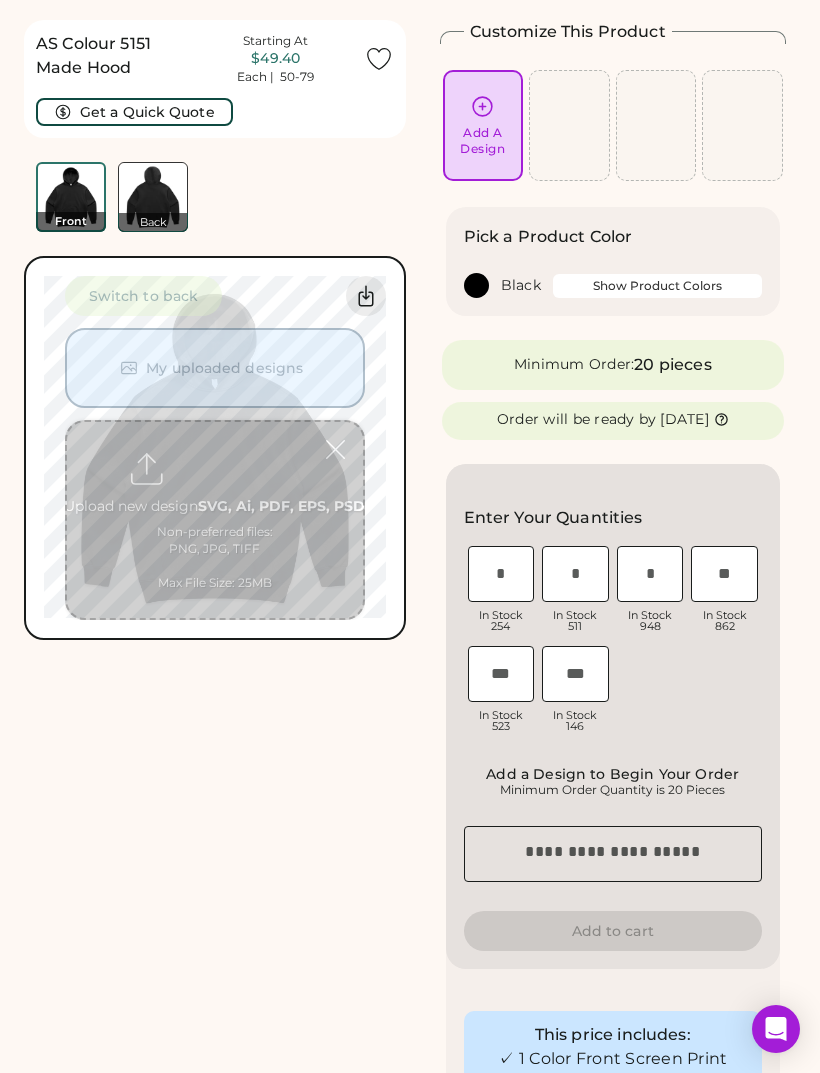 scroll, scrollTop: 75, scrollLeft: 0, axis: vertical 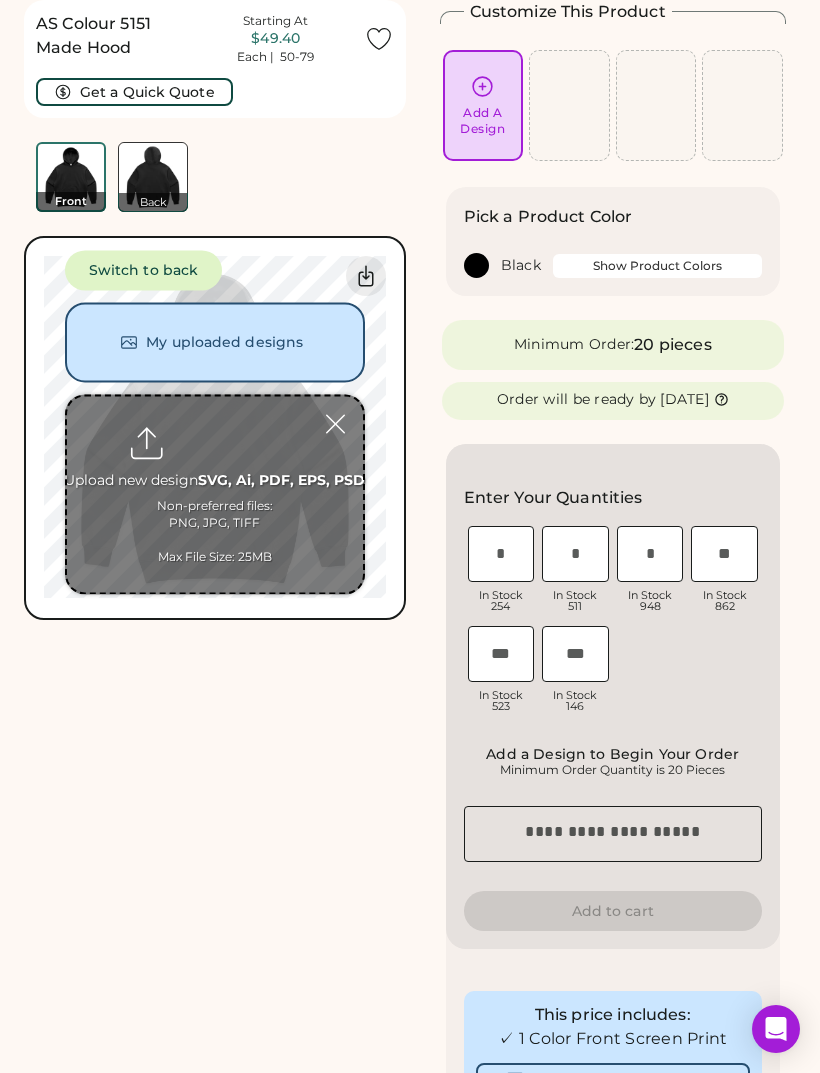 click at bounding box center [215, 494] 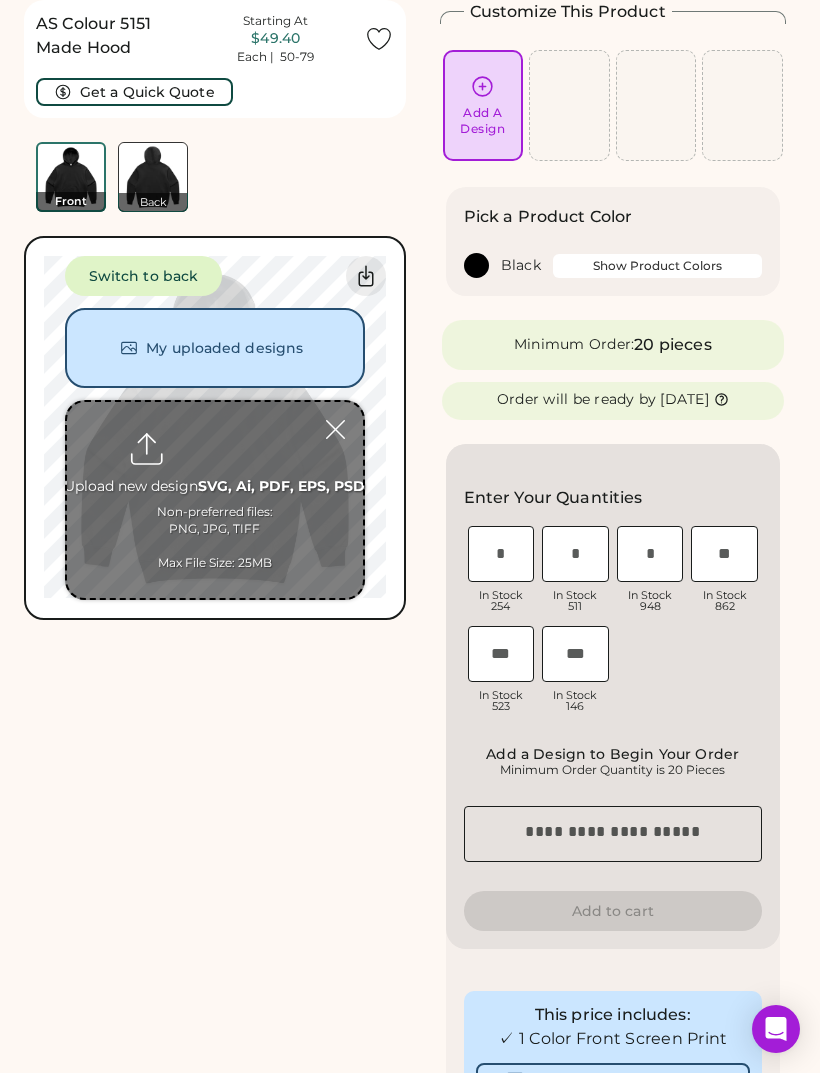 type on "**********" 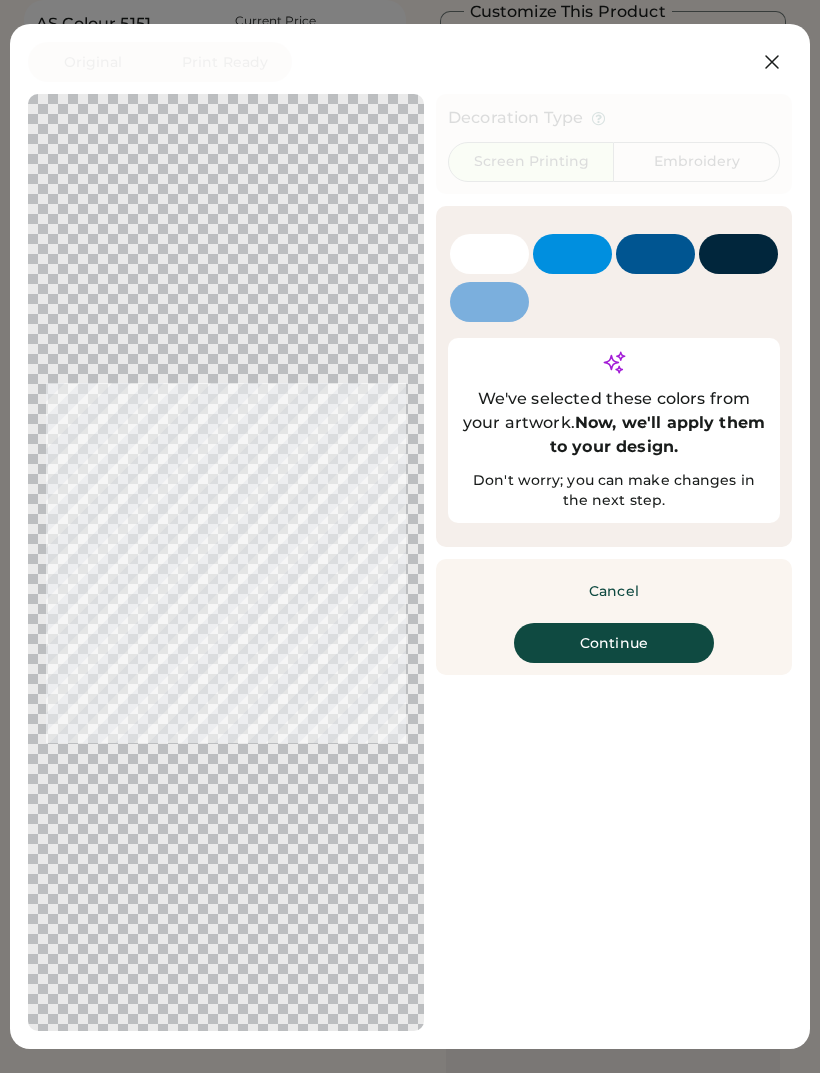 click on "Continue" at bounding box center [614, 643] 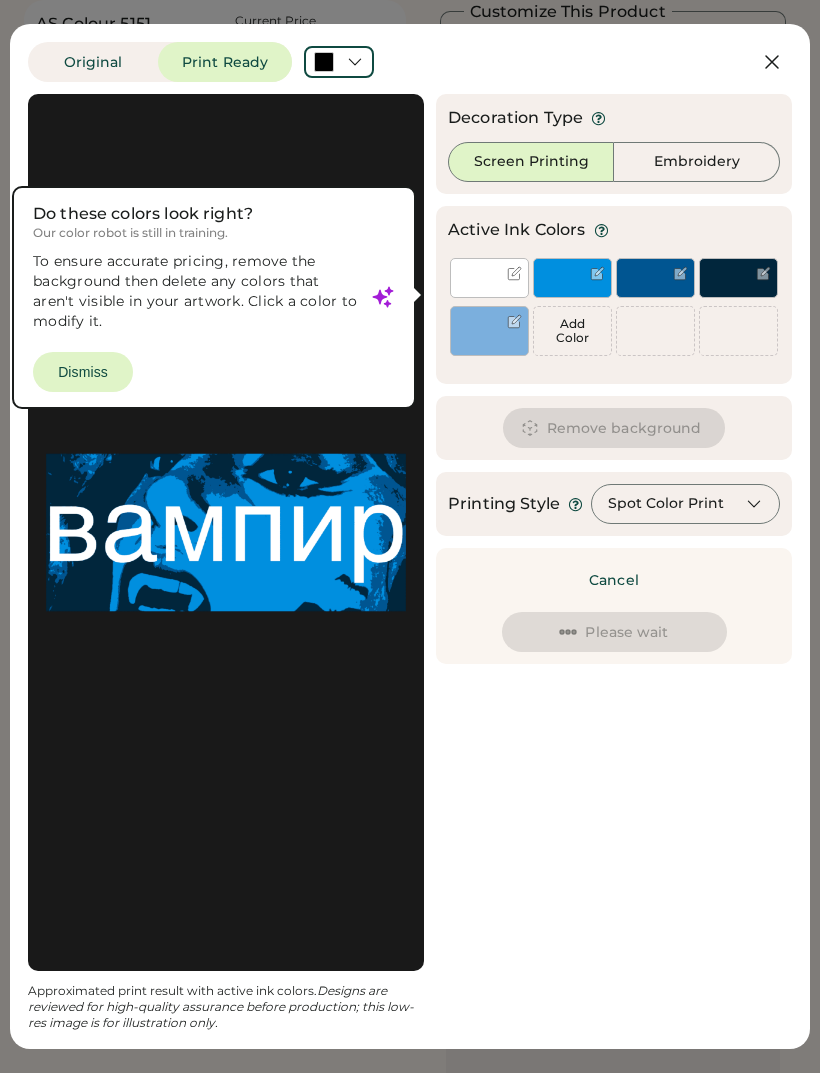 click on "Spot Color Print" at bounding box center (685, 504) 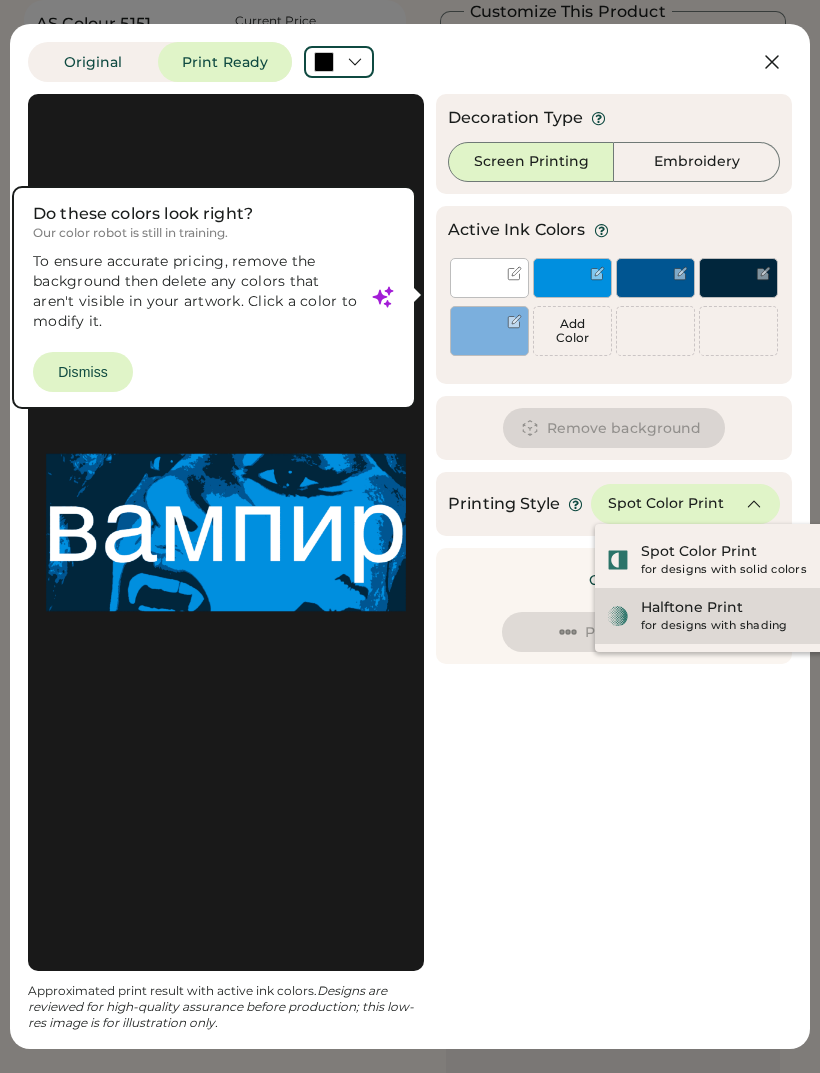 click on "for designs with shading" at bounding box center [737, 626] 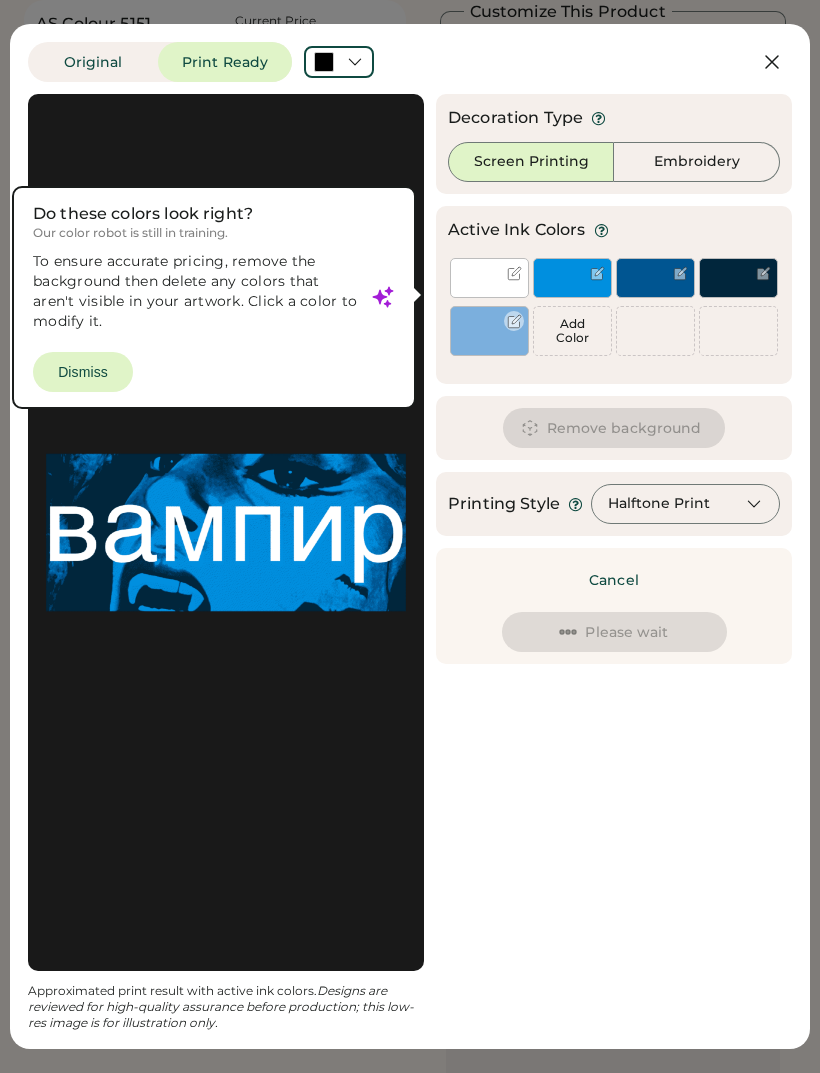 click at bounding box center [489, 346] 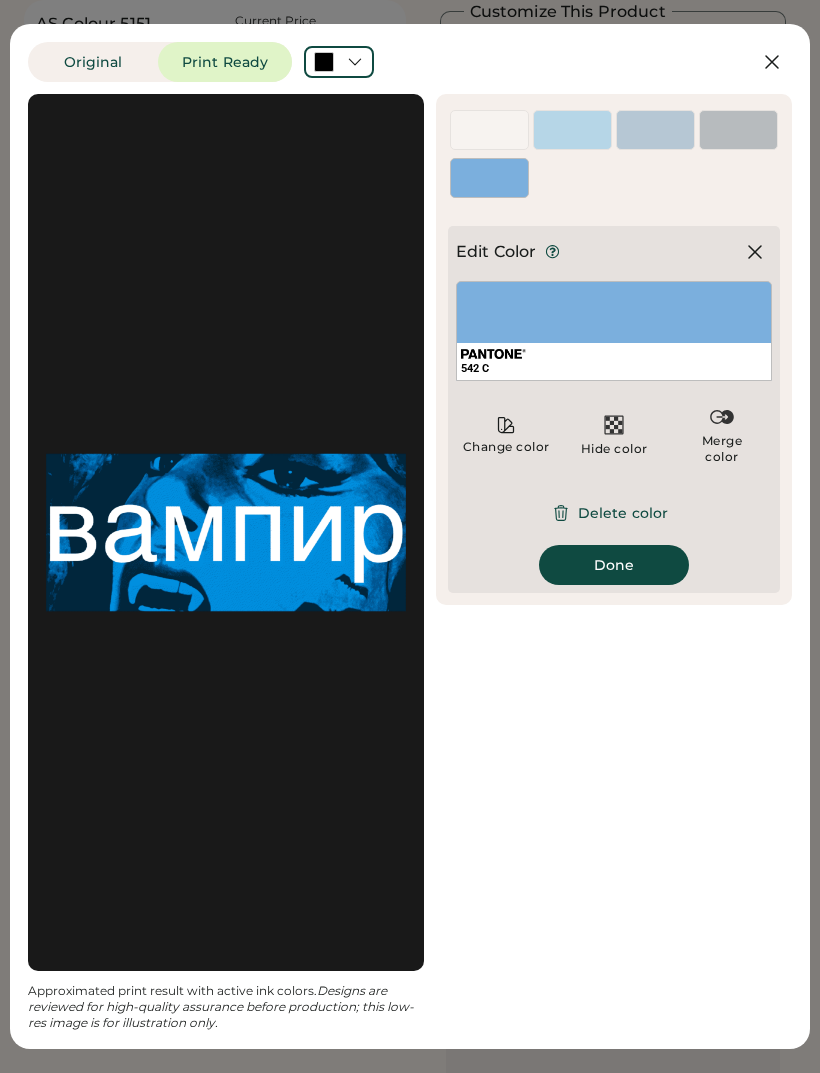 click on "Delete color" at bounding box center (614, 513) 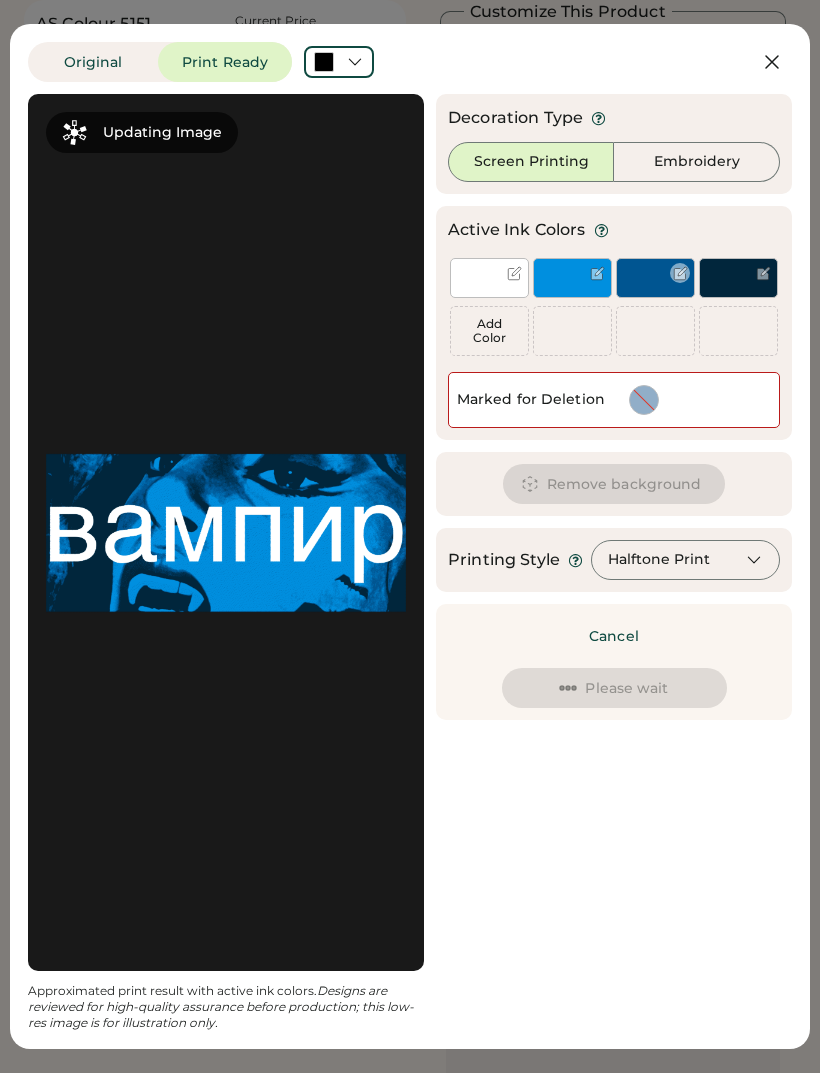 click at bounding box center [655, 288] 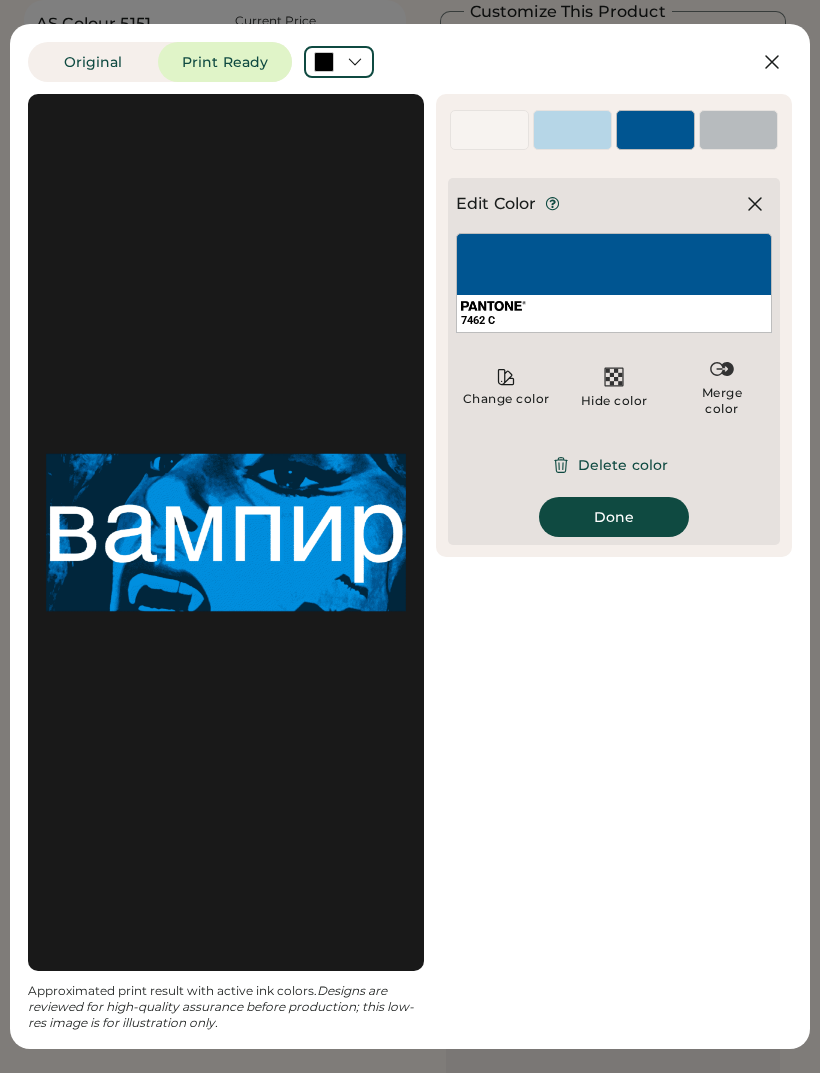 click on "Delete color" at bounding box center (614, 465) 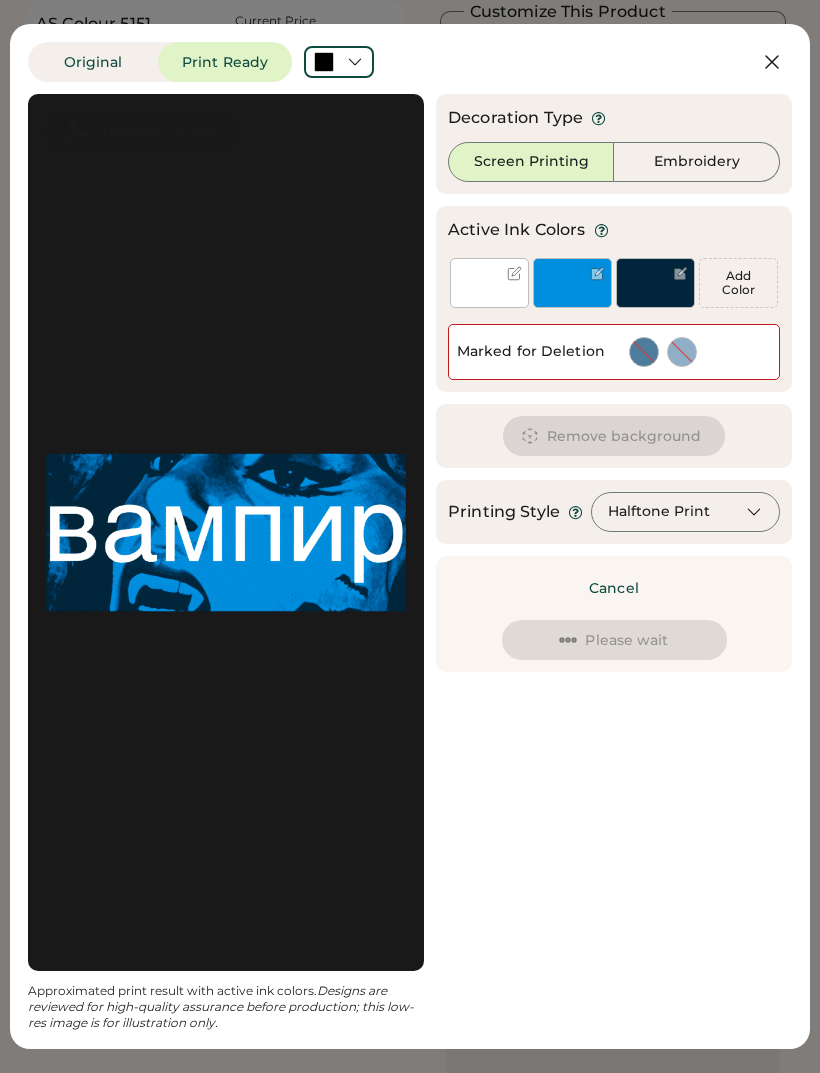 click on "Remove background" at bounding box center (614, 436) 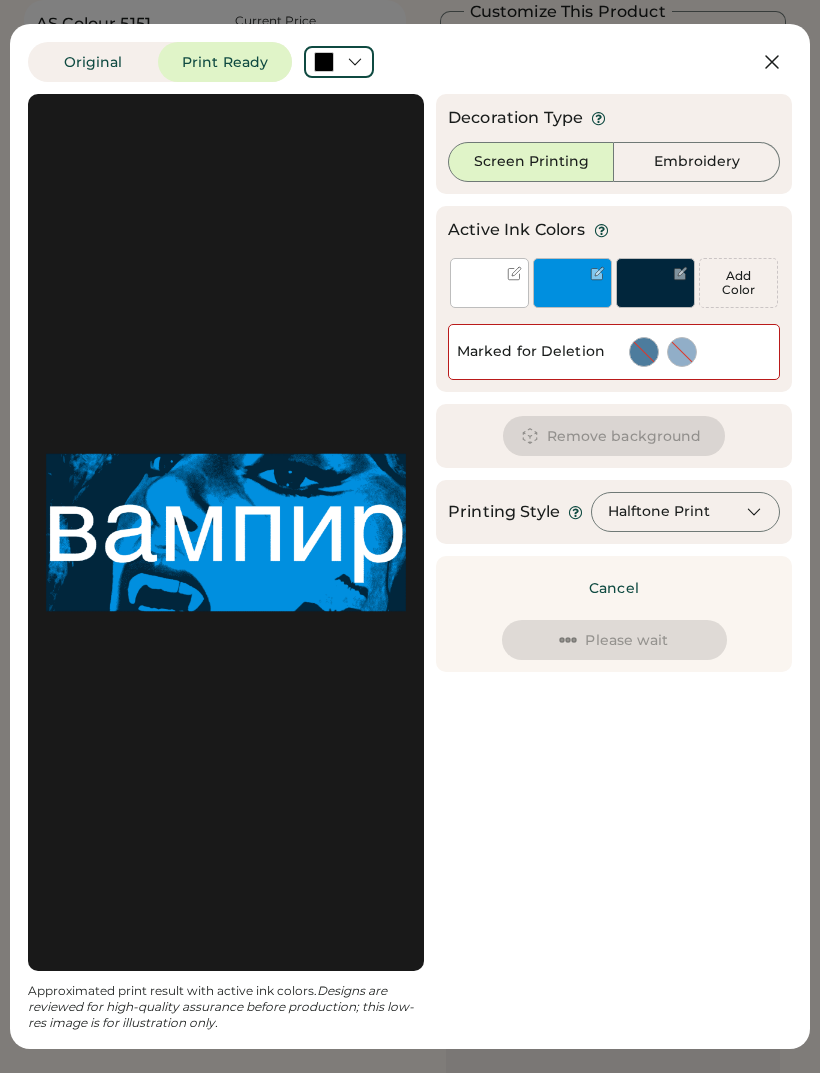 click at bounding box center (655, 298) 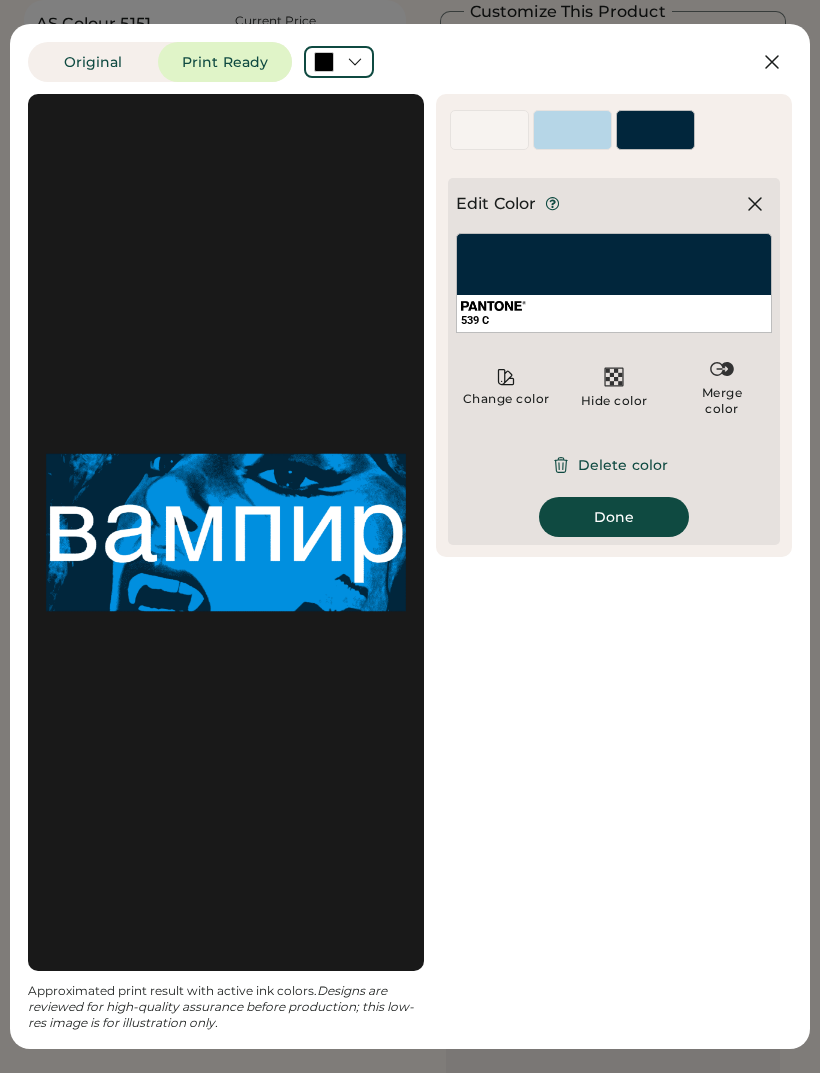click at bounding box center [655, 140] 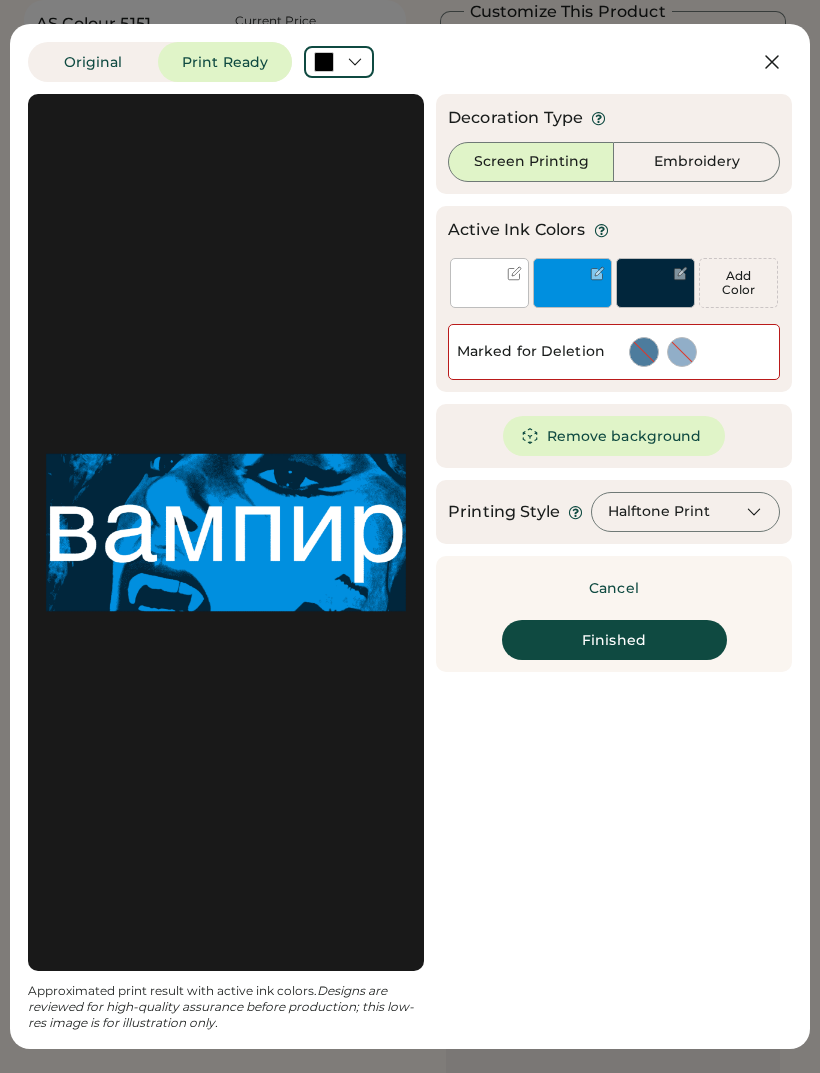 click at bounding box center [655, 283] 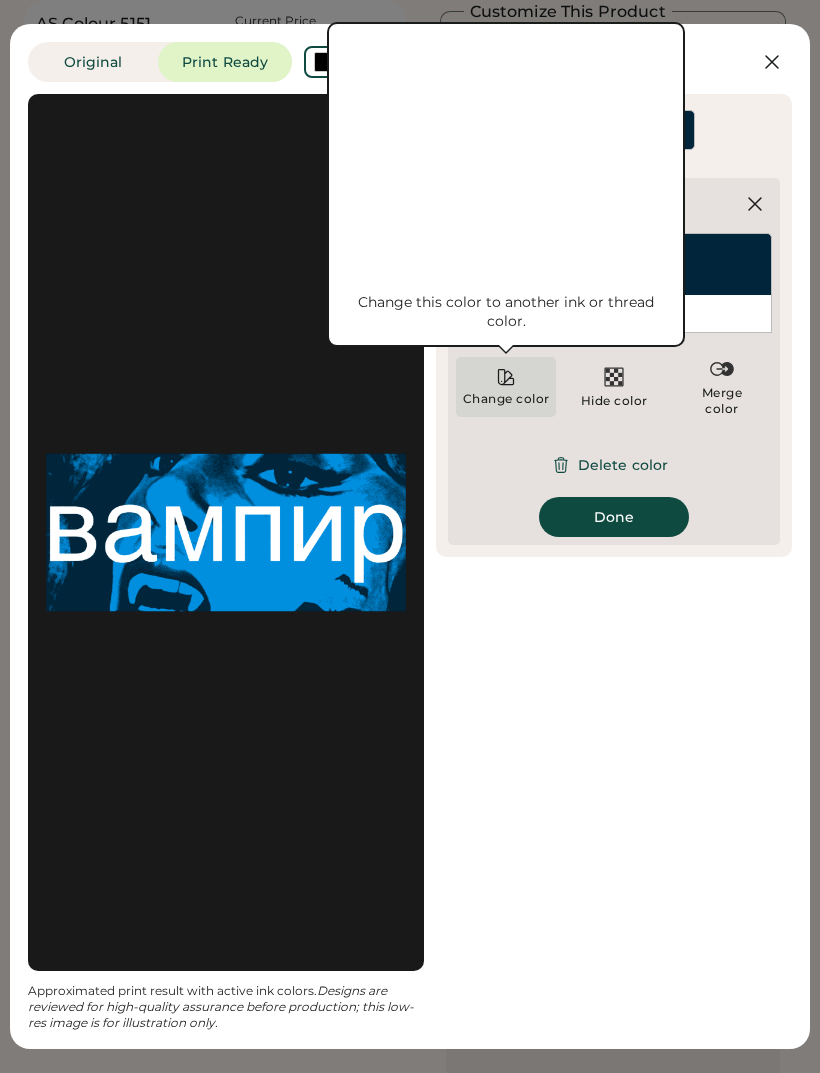 click 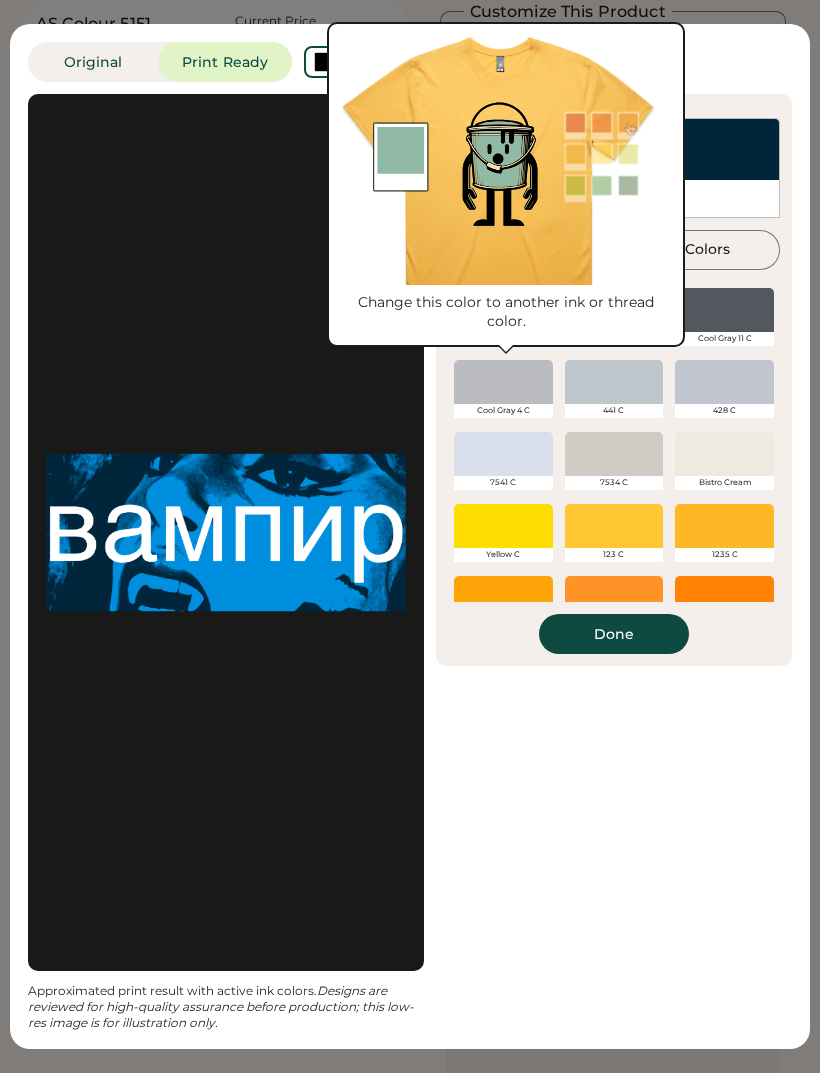 click at bounding box center (503, 382) 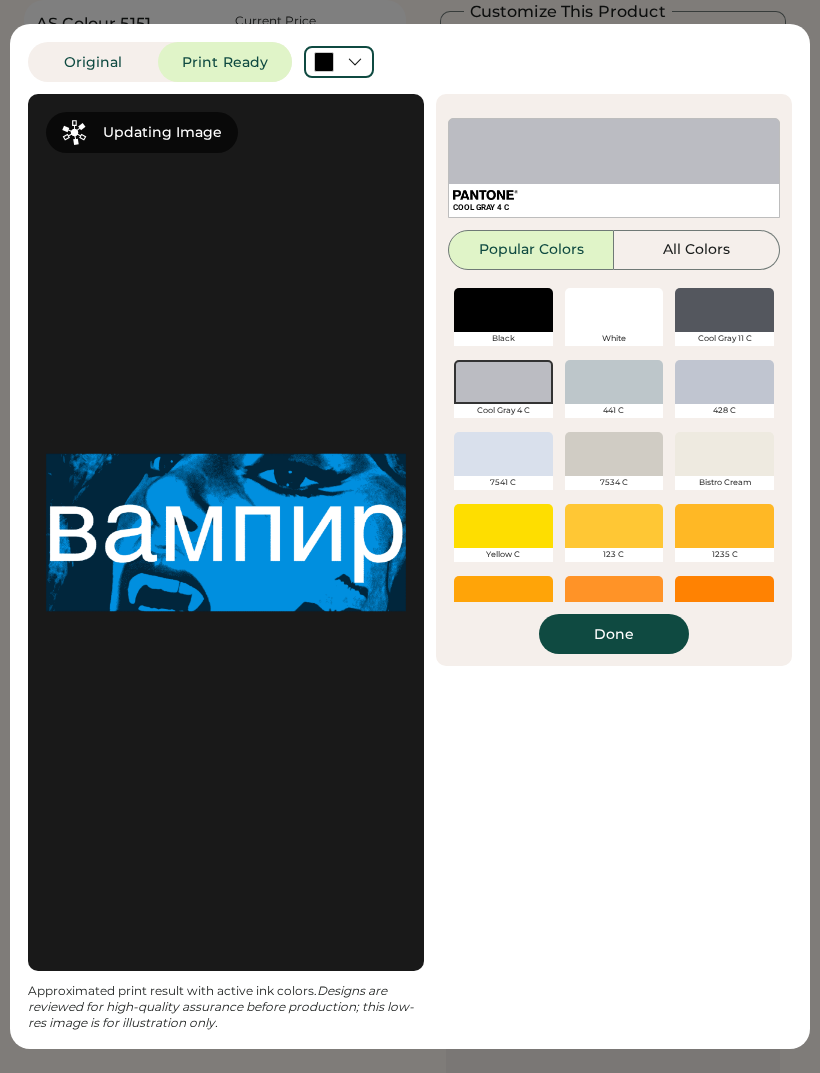 scroll, scrollTop: 4, scrollLeft: 0, axis: vertical 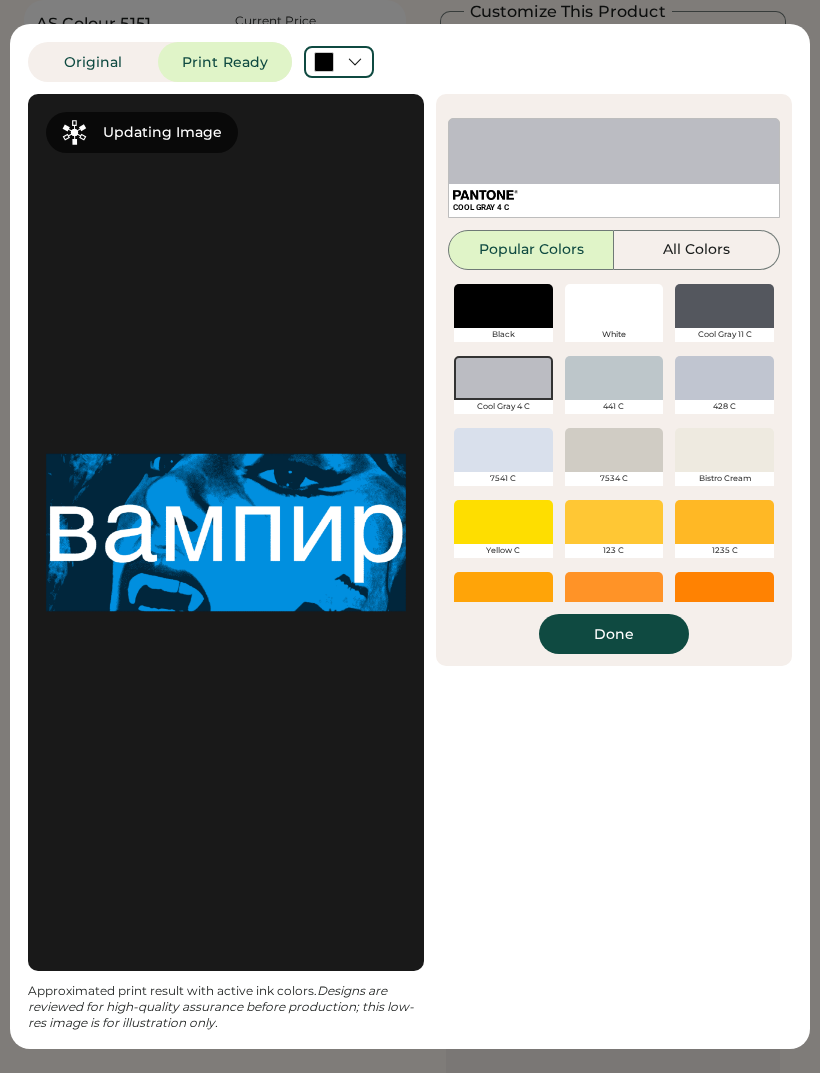 click at bounding box center [503, 306] 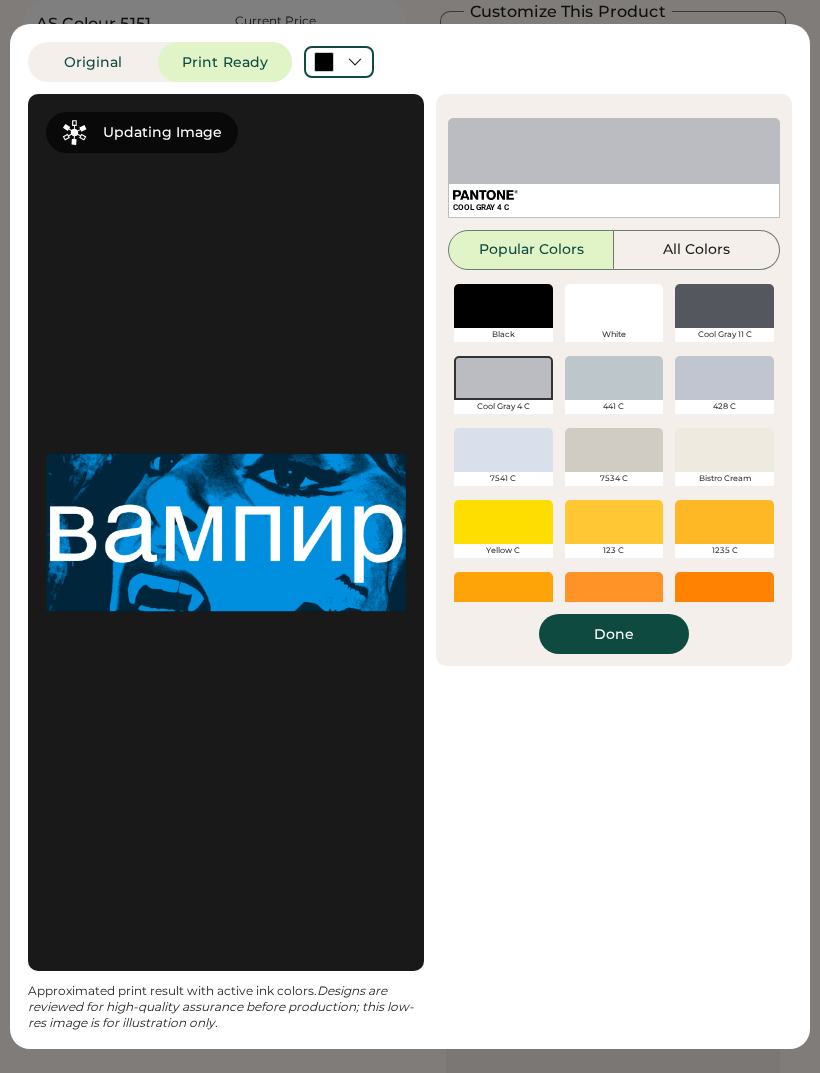 click at bounding box center [503, 306] 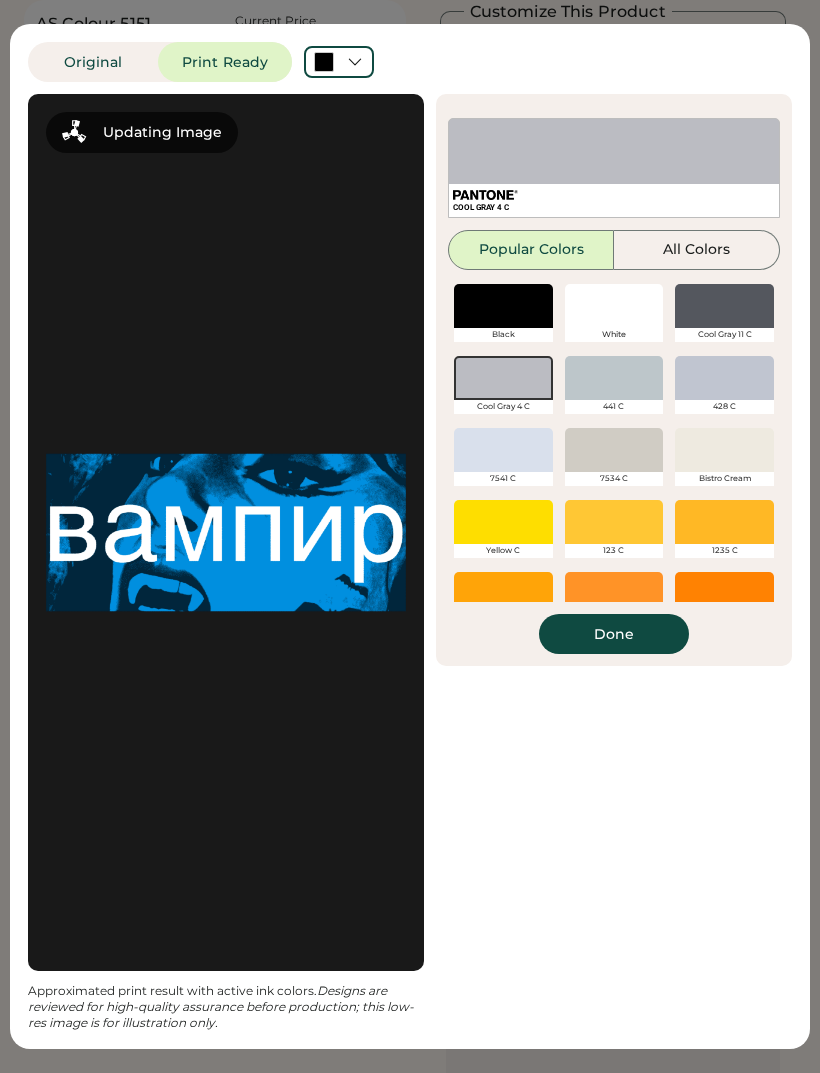 click at bounding box center [503, 306] 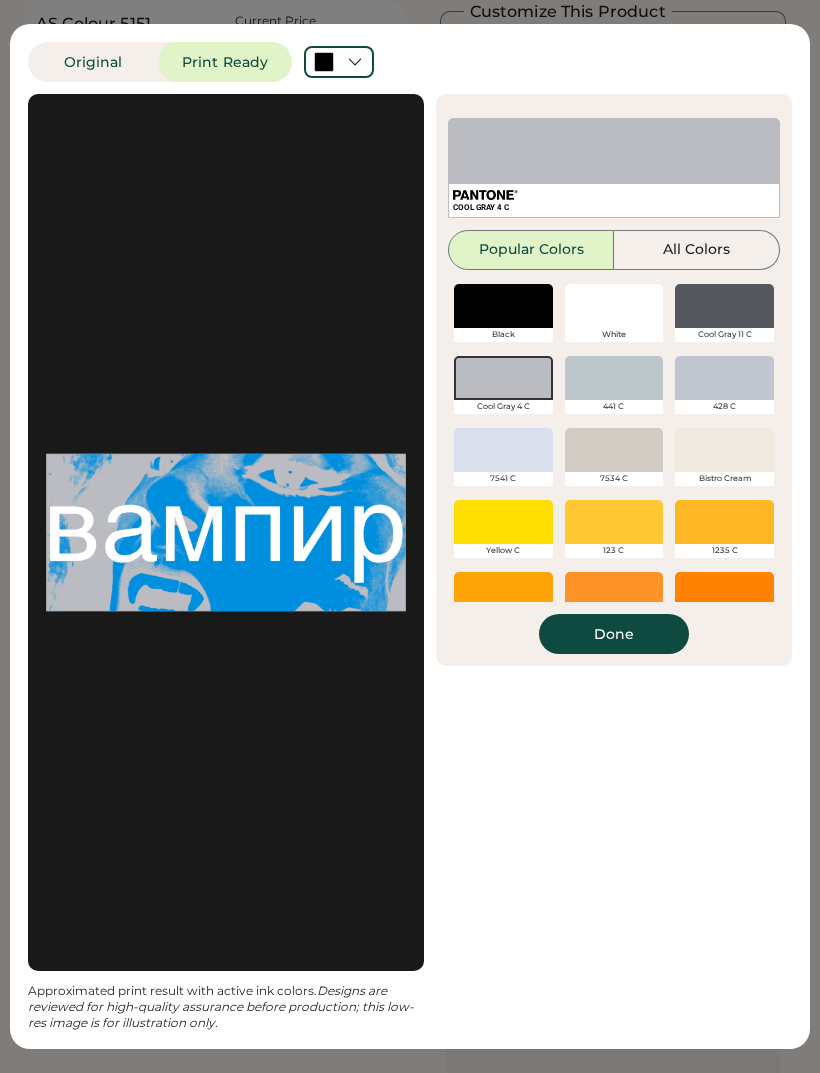 click at bounding box center (503, 306) 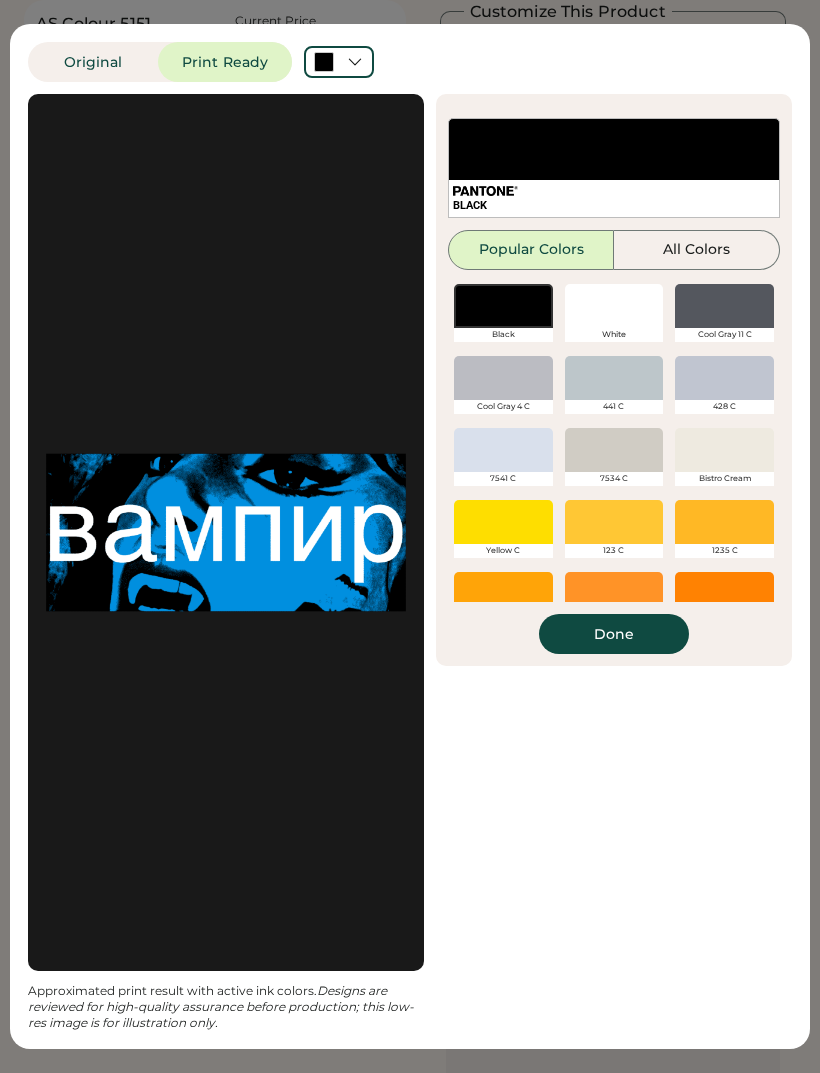 click on "Done" at bounding box center [614, 634] 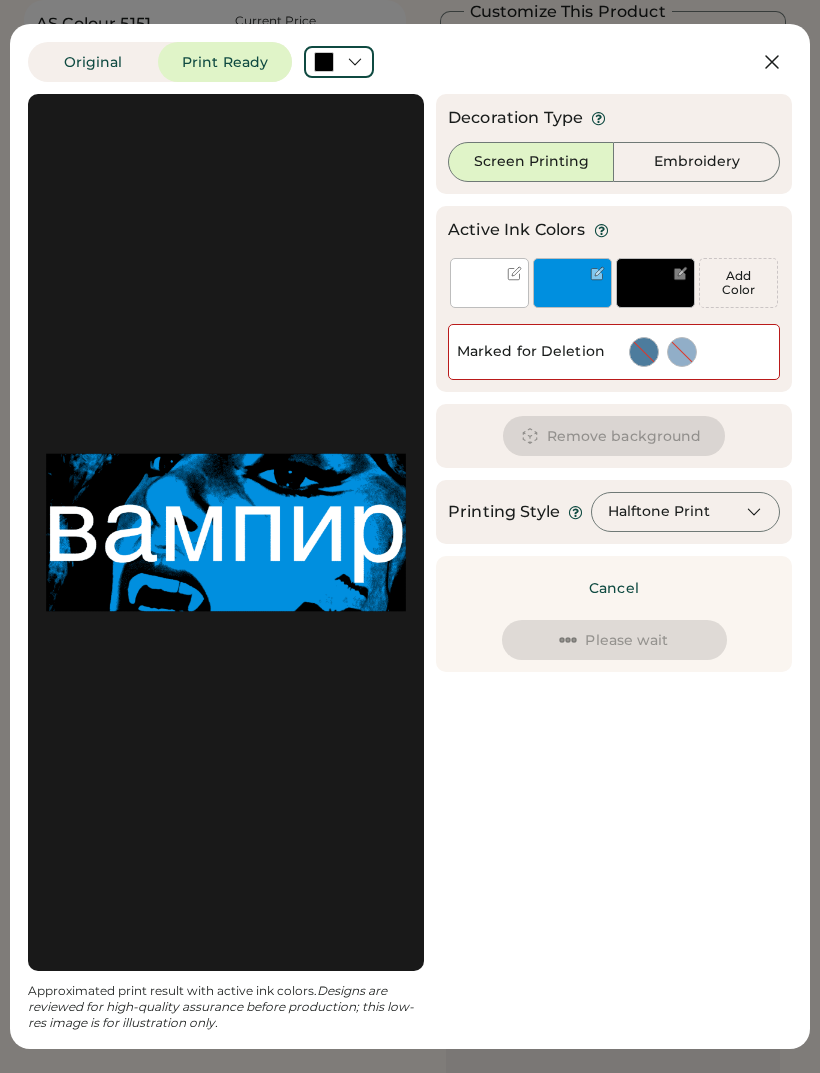 scroll, scrollTop: 0, scrollLeft: 0, axis: both 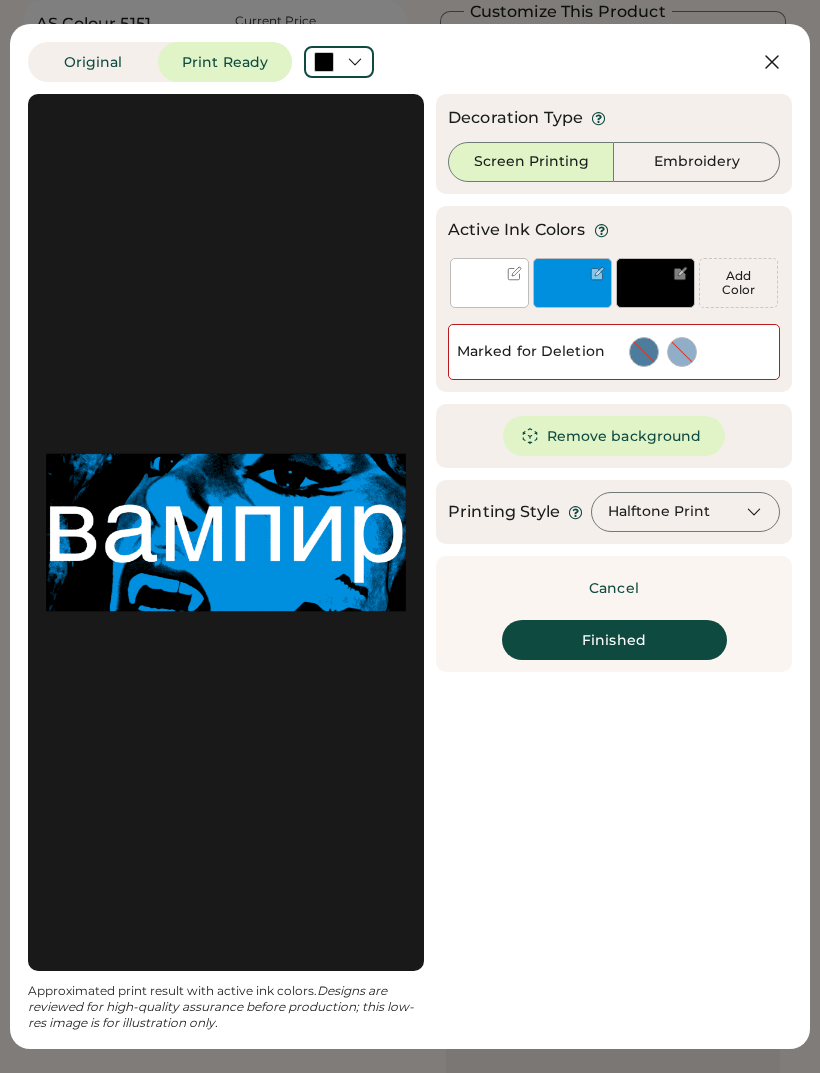 click on "Finished" at bounding box center (614, 640) 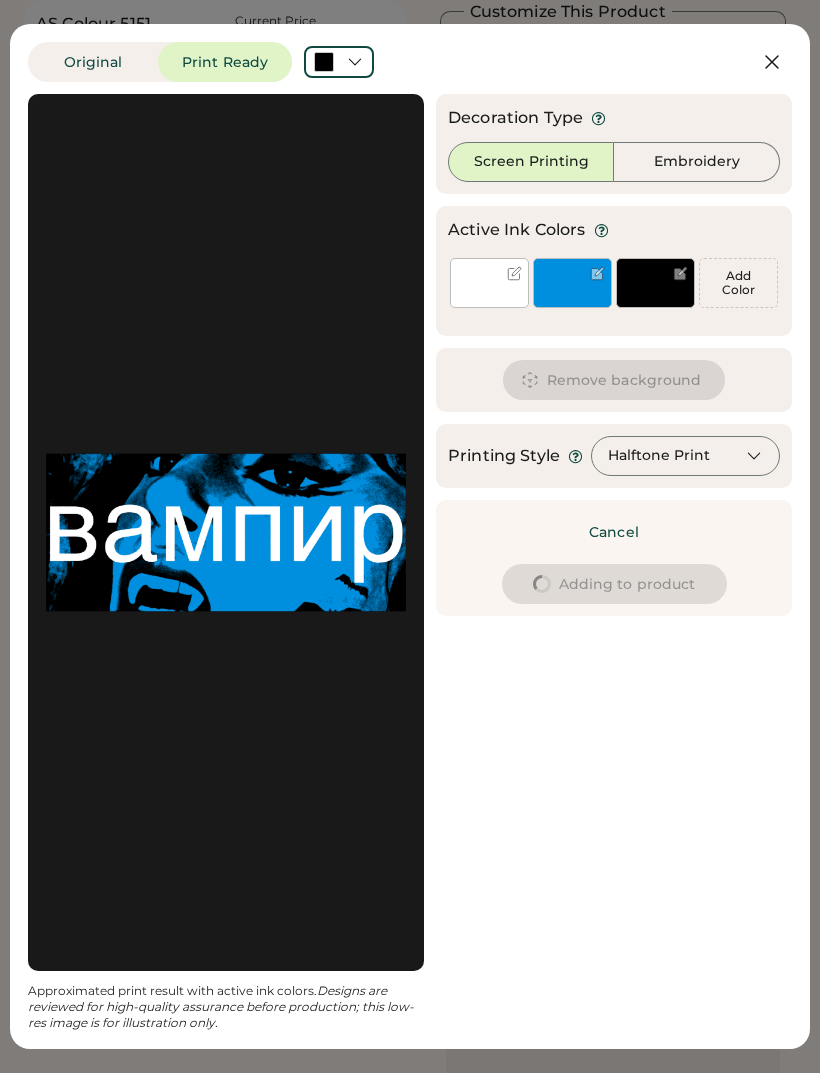type on "****" 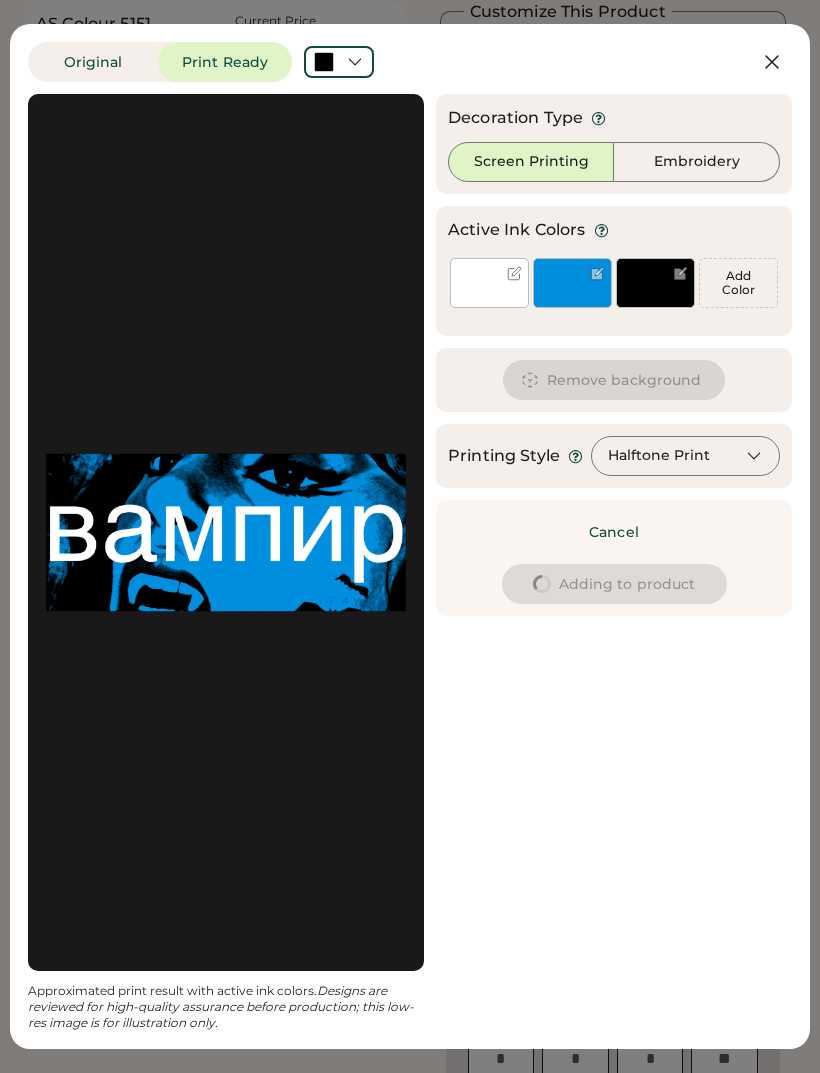 type on "****" 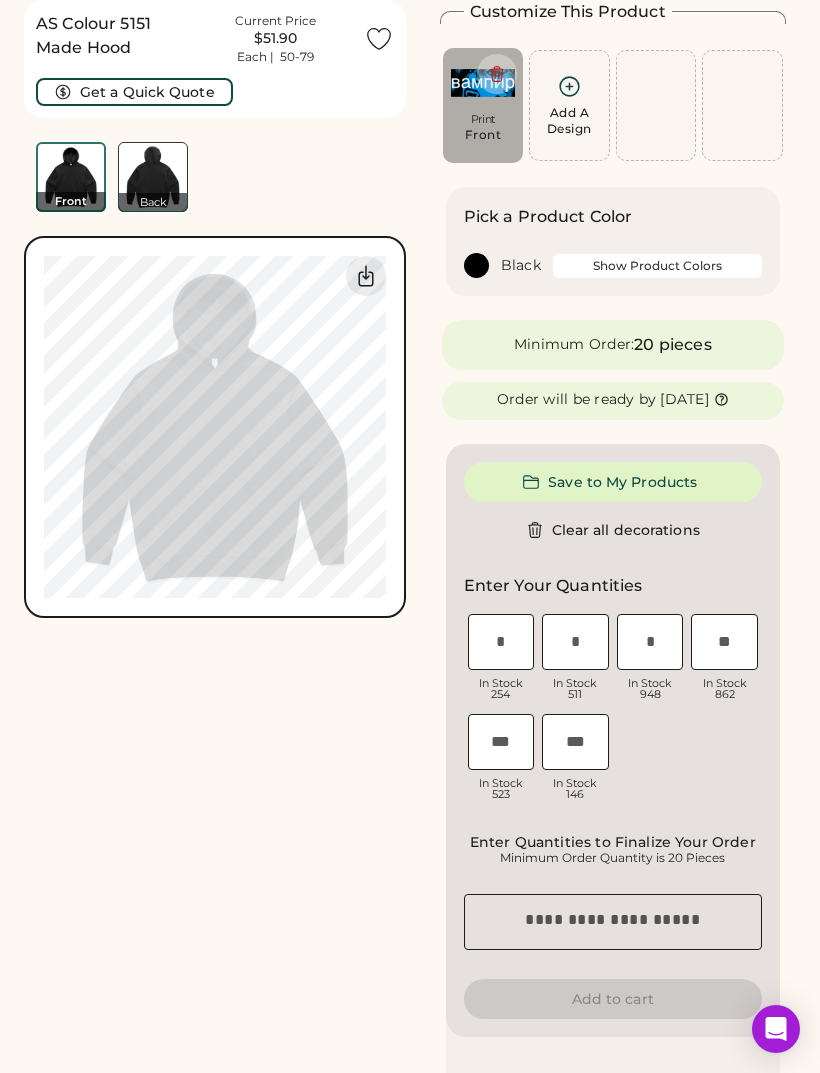 type on "****" 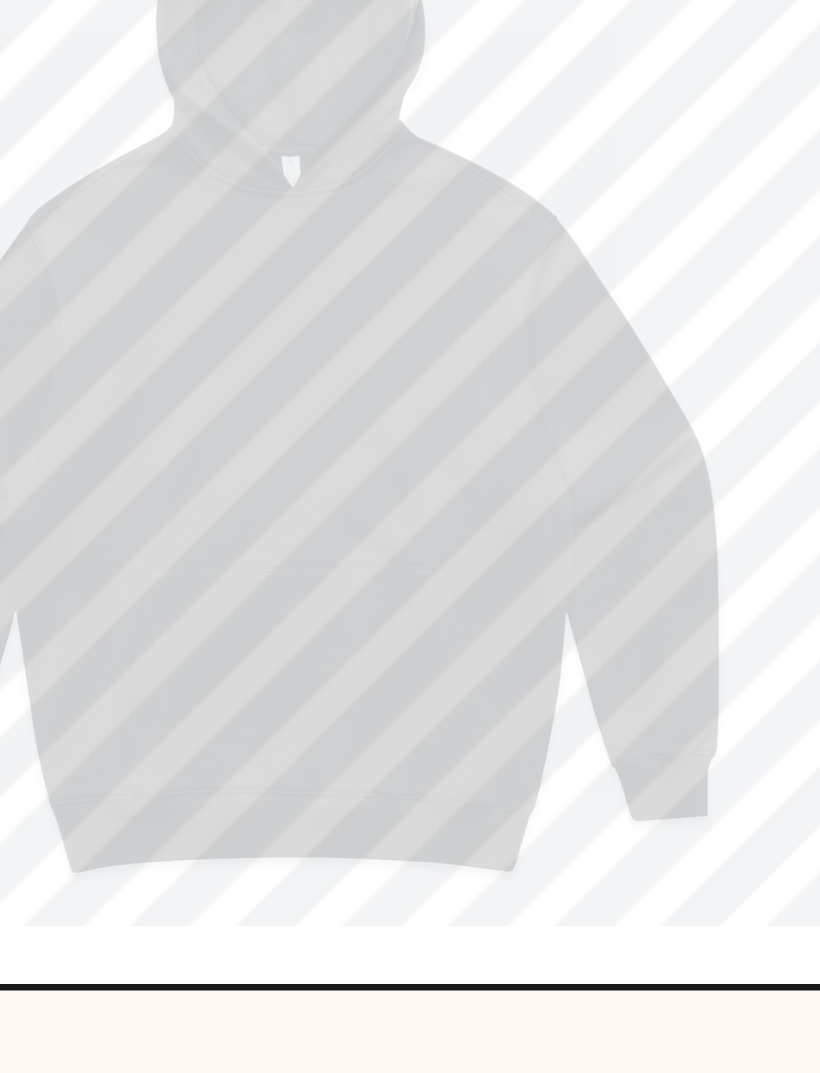 type on "****" 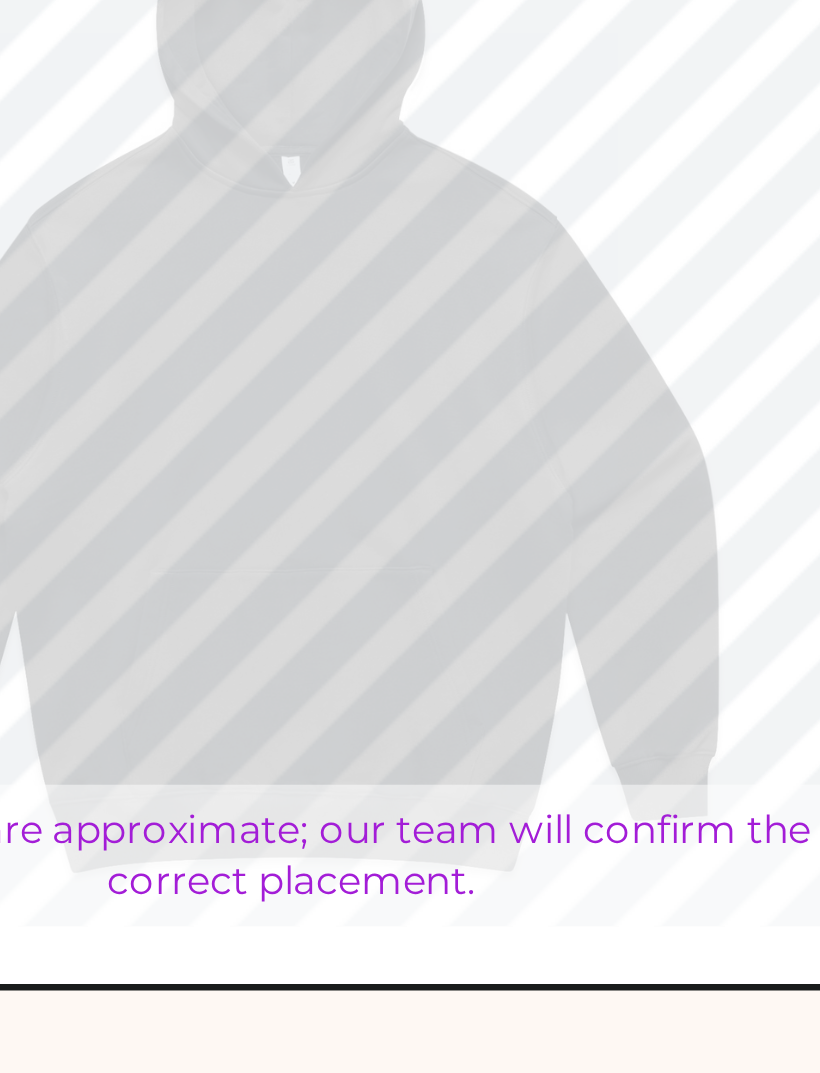 type on "****" 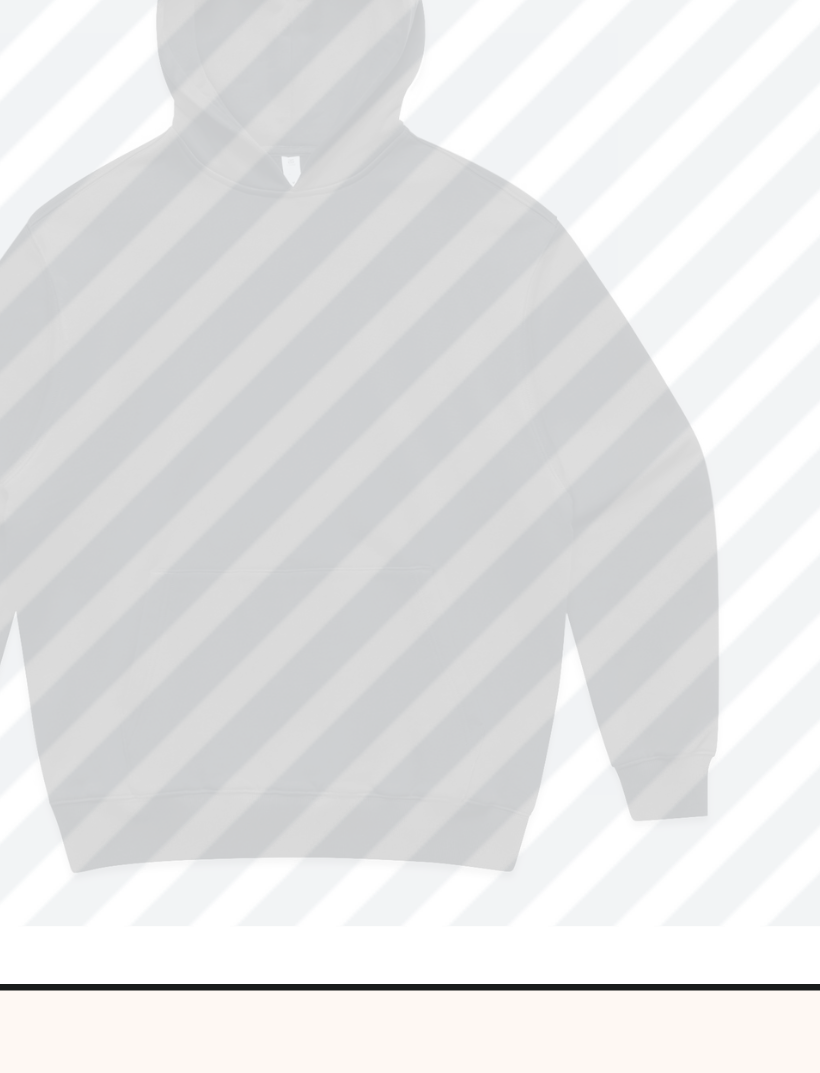 click on "AS Colour 5151 Made Hood Current Price $51.90 Each |  50-79       Get a Quick Quote Front Back Switch to back    My uploaded designs Upload new design
SVG, Ai, PDF, EPS, PSD Non-preferred files:
PNG, JPG, TIFF Max File Size: 25MB    Guidelines are approximate; our team will confirm the correct placement. 0% 0%" at bounding box center [215, 986] 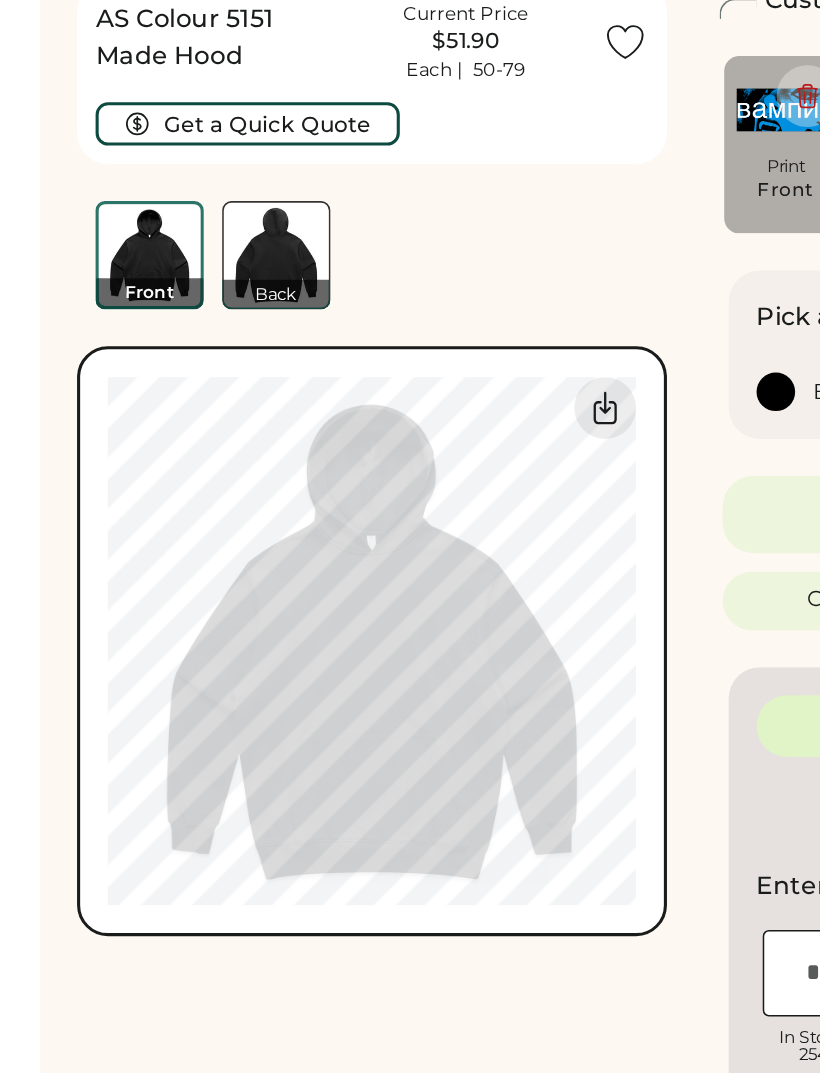 scroll, scrollTop: 0, scrollLeft: 0, axis: both 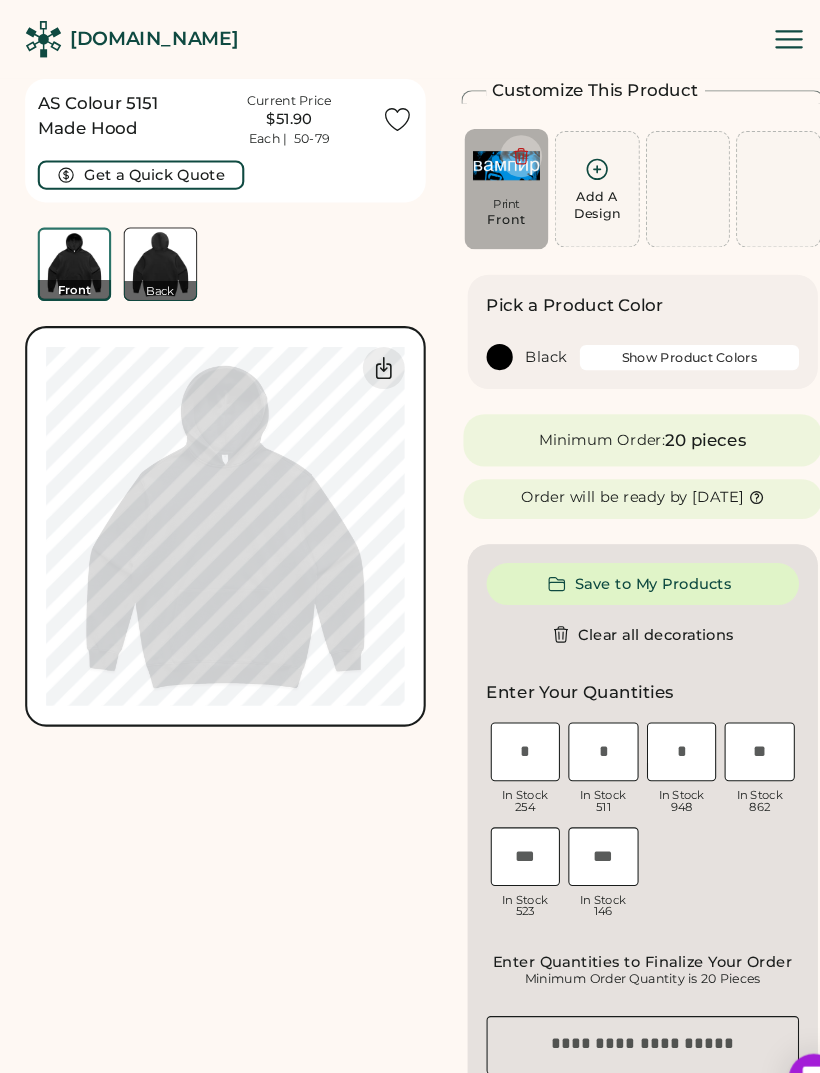 click on "Minimum Order:  20 pieces" at bounding box center [613, 420] 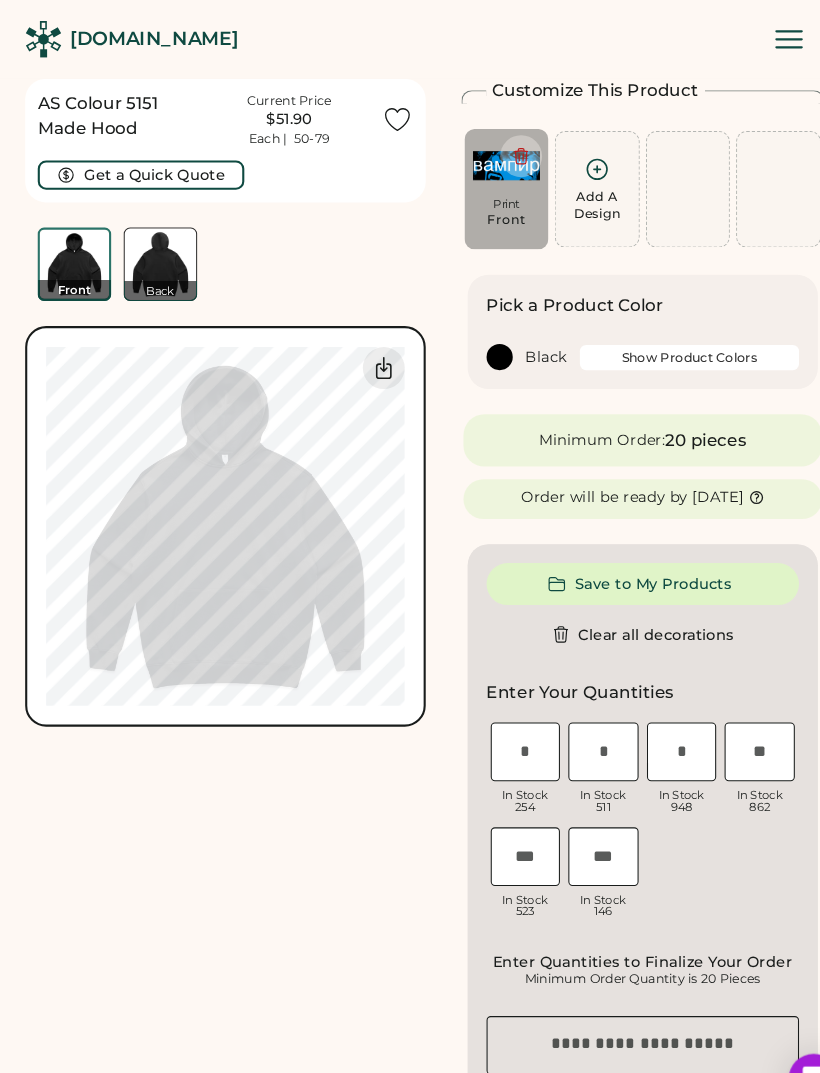 click 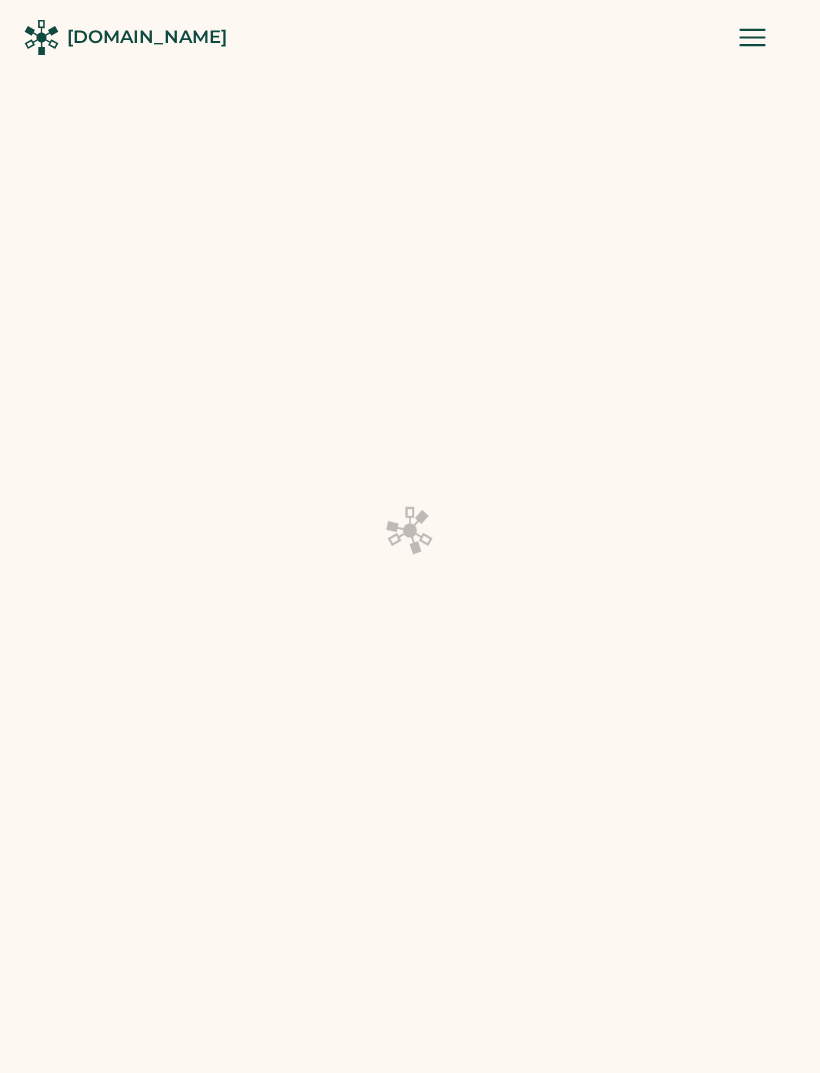 scroll, scrollTop: 0, scrollLeft: 0, axis: both 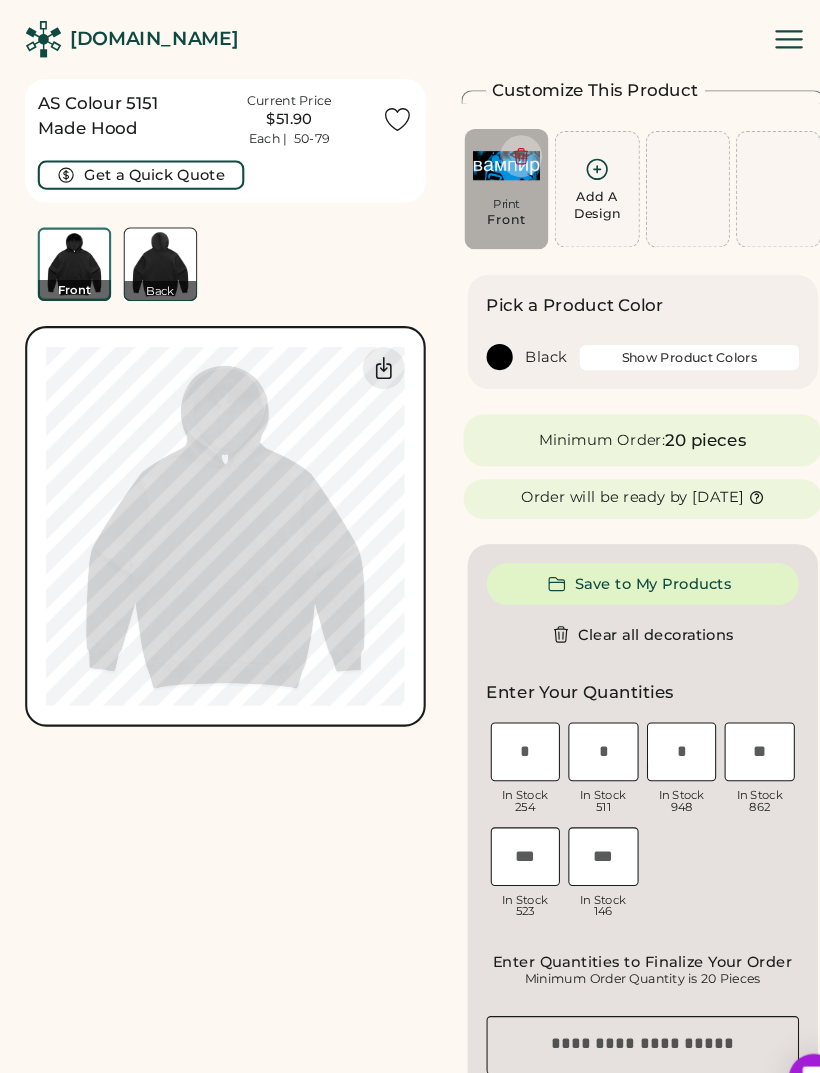 click on "Front" at bounding box center (483, 210) 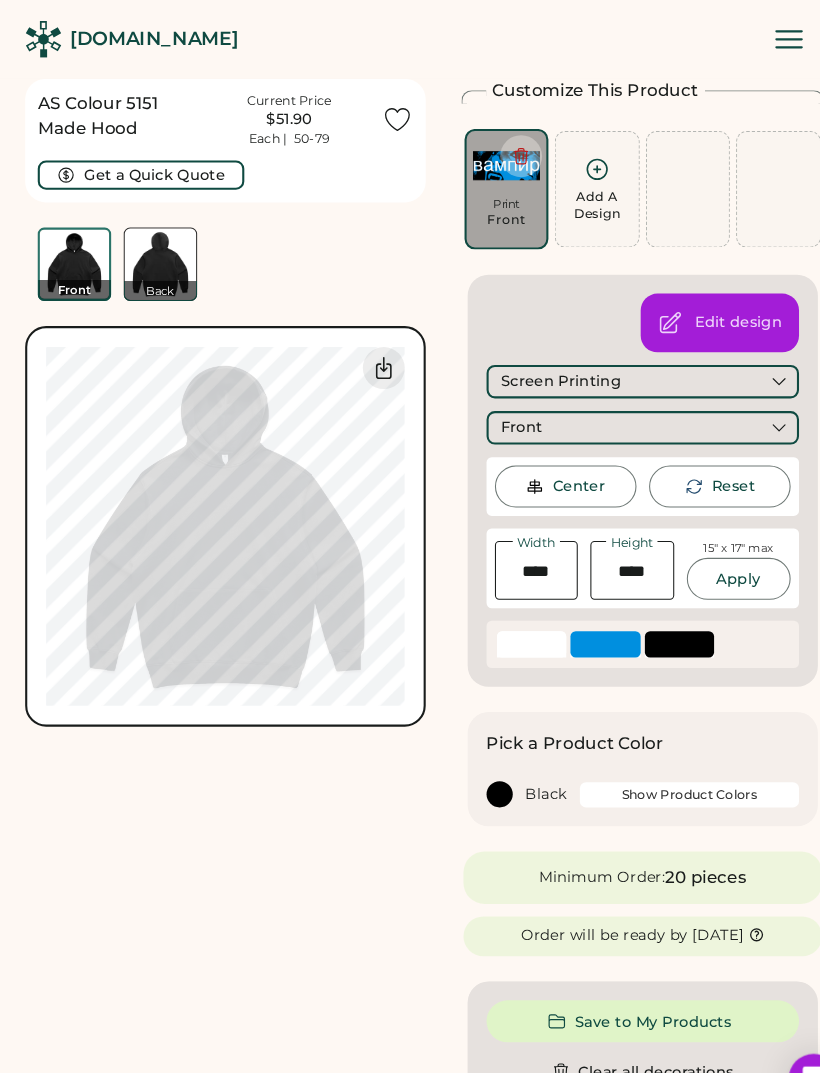 click on "SELECT
A COLOR" at bounding box center [577, 614] 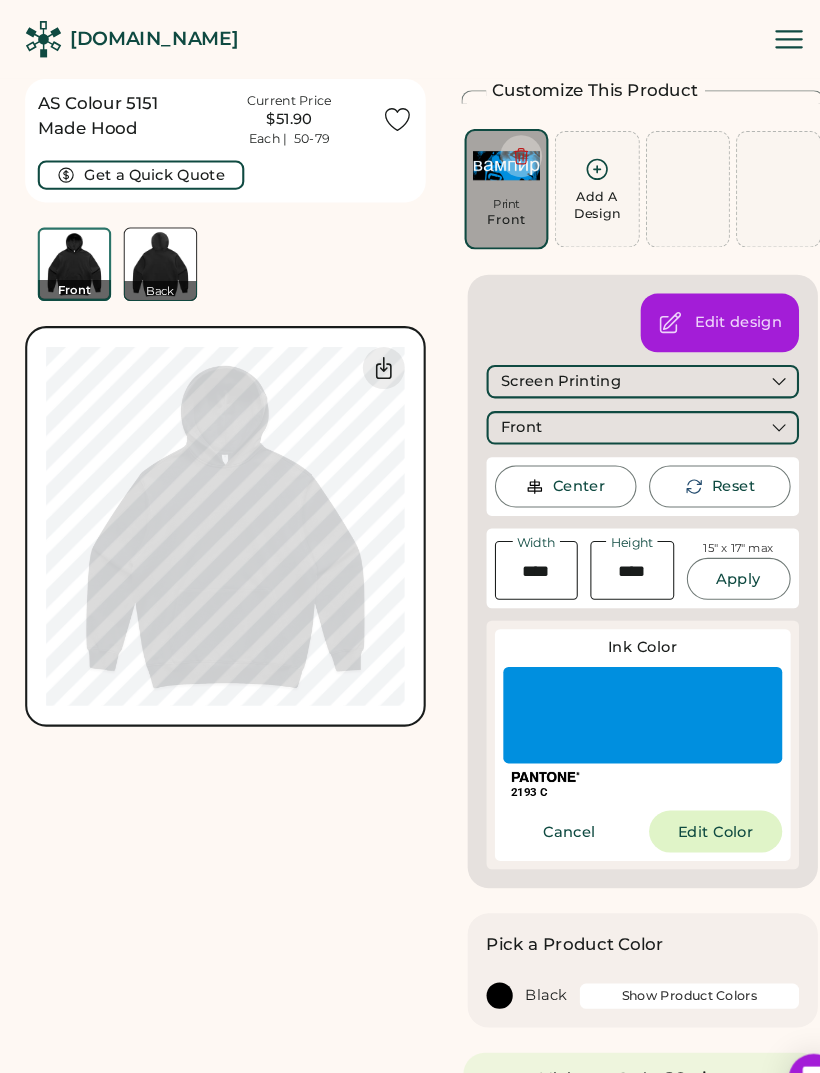 click on "Edit Color" at bounding box center (682, 793) 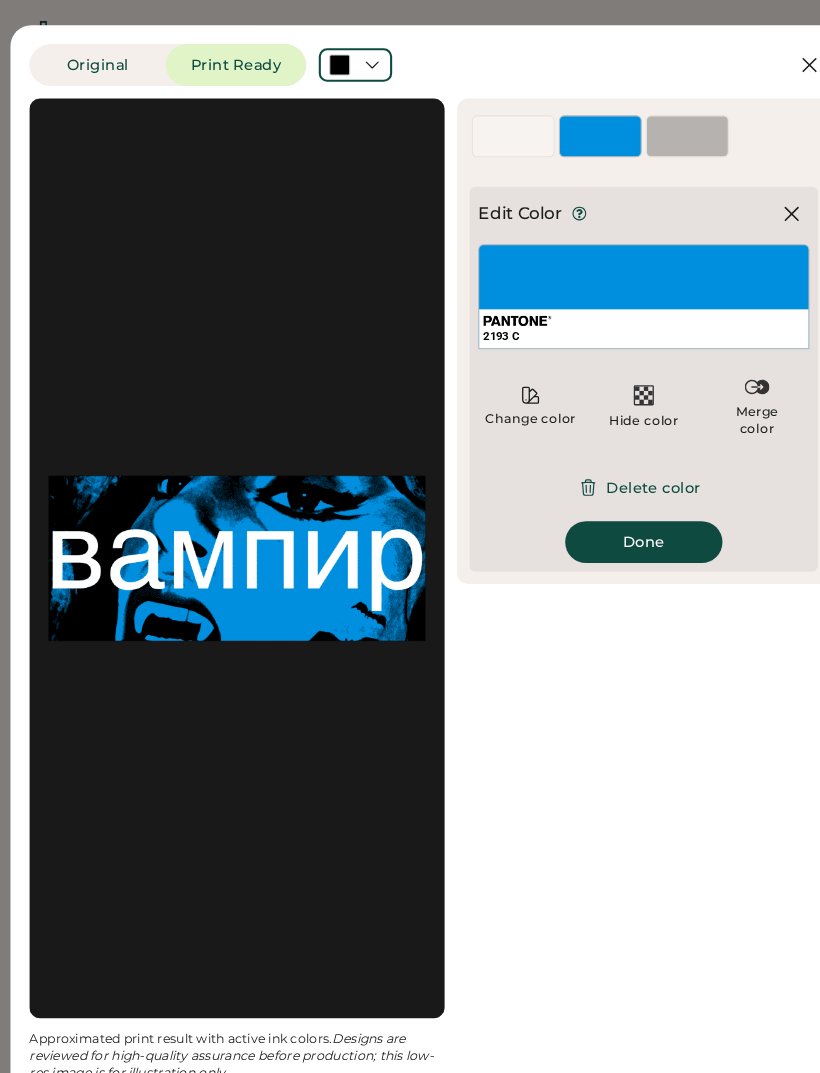 click on "Change color" at bounding box center (506, 399) 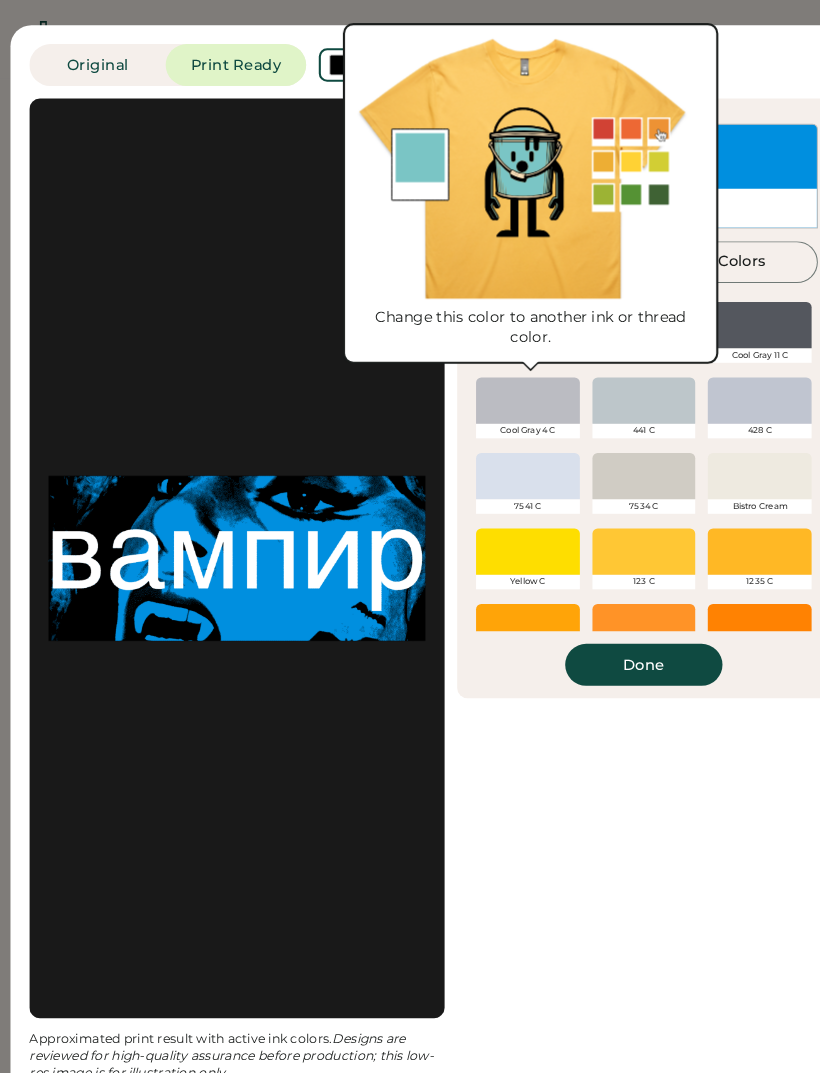 click at bounding box center [614, 310] 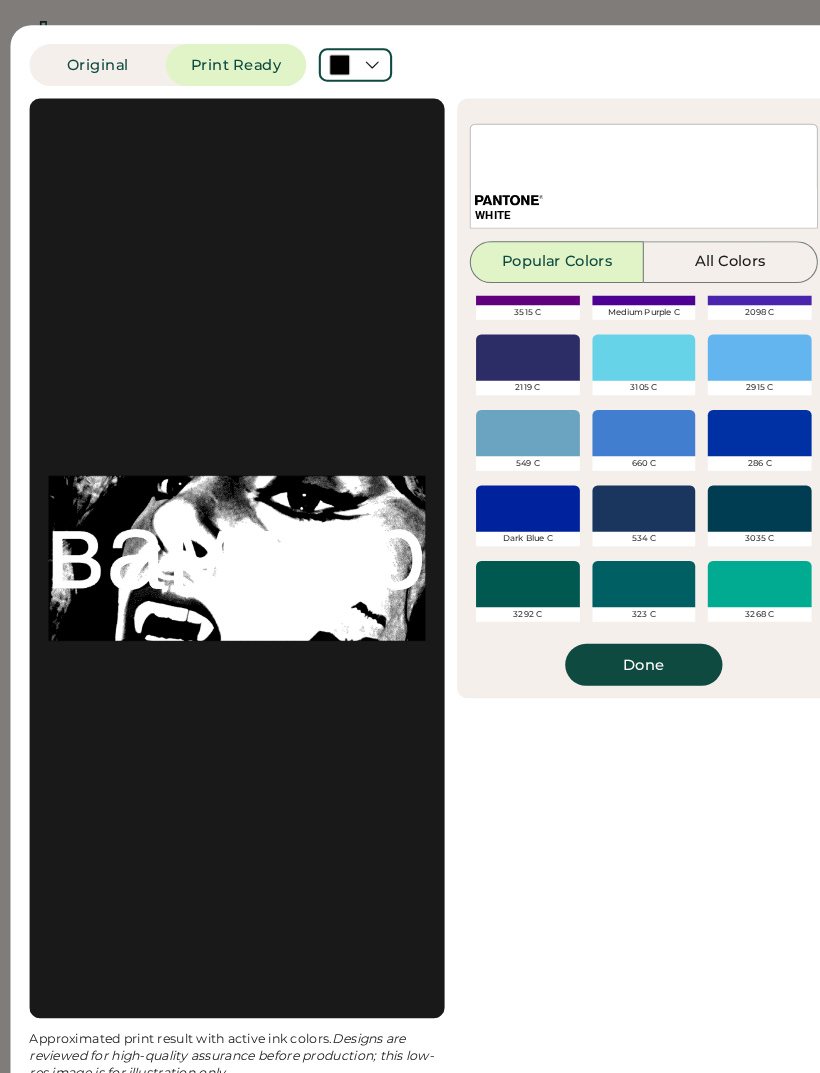 scroll, scrollTop: 760, scrollLeft: 0, axis: vertical 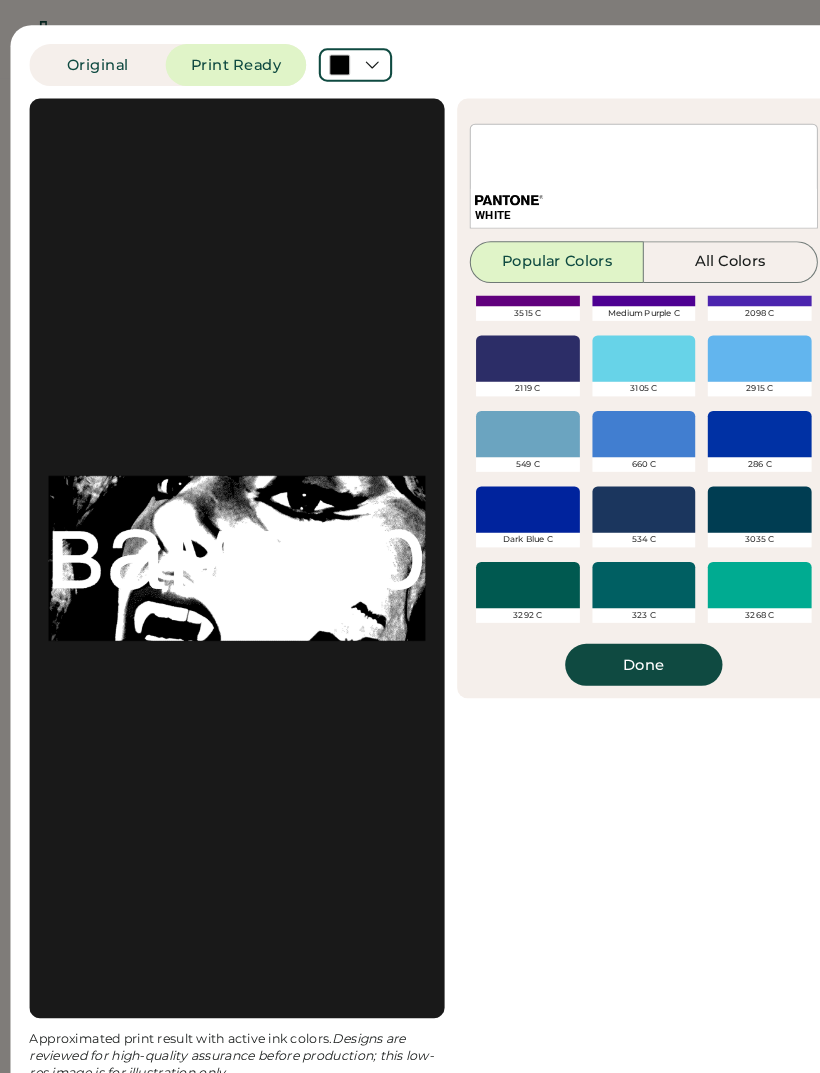 click at bounding box center (724, 342) 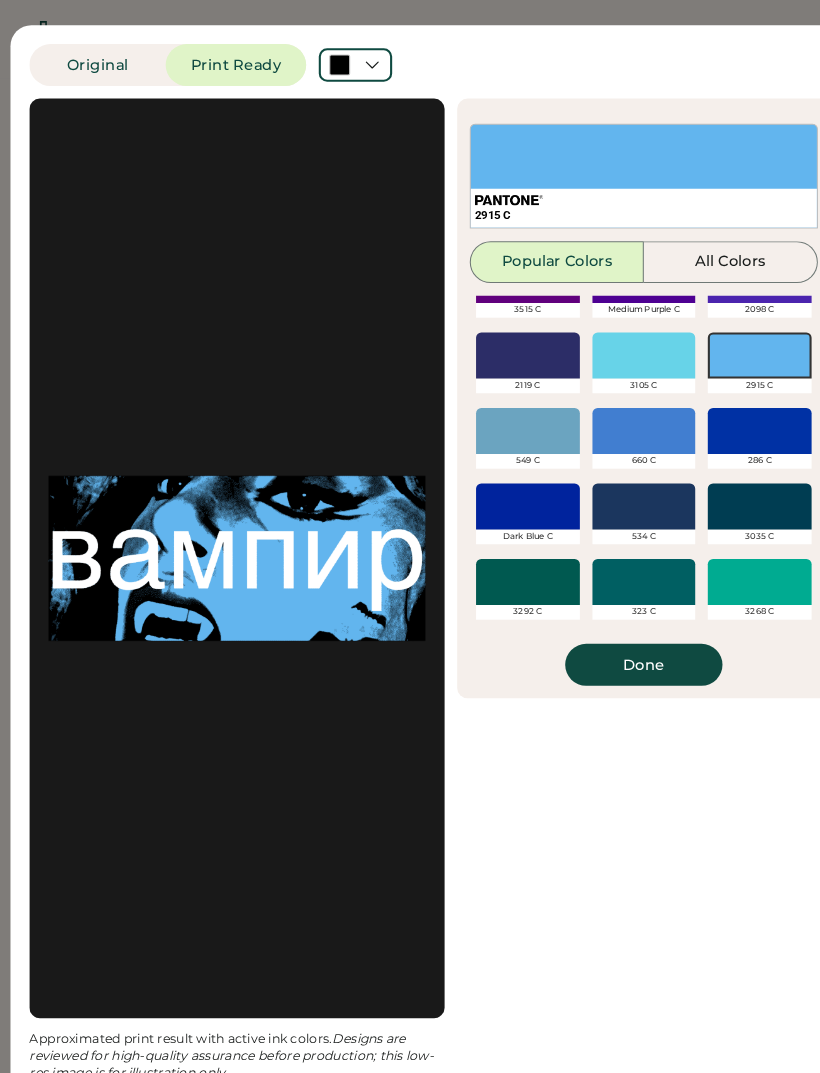 scroll, scrollTop: 764, scrollLeft: 0, axis: vertical 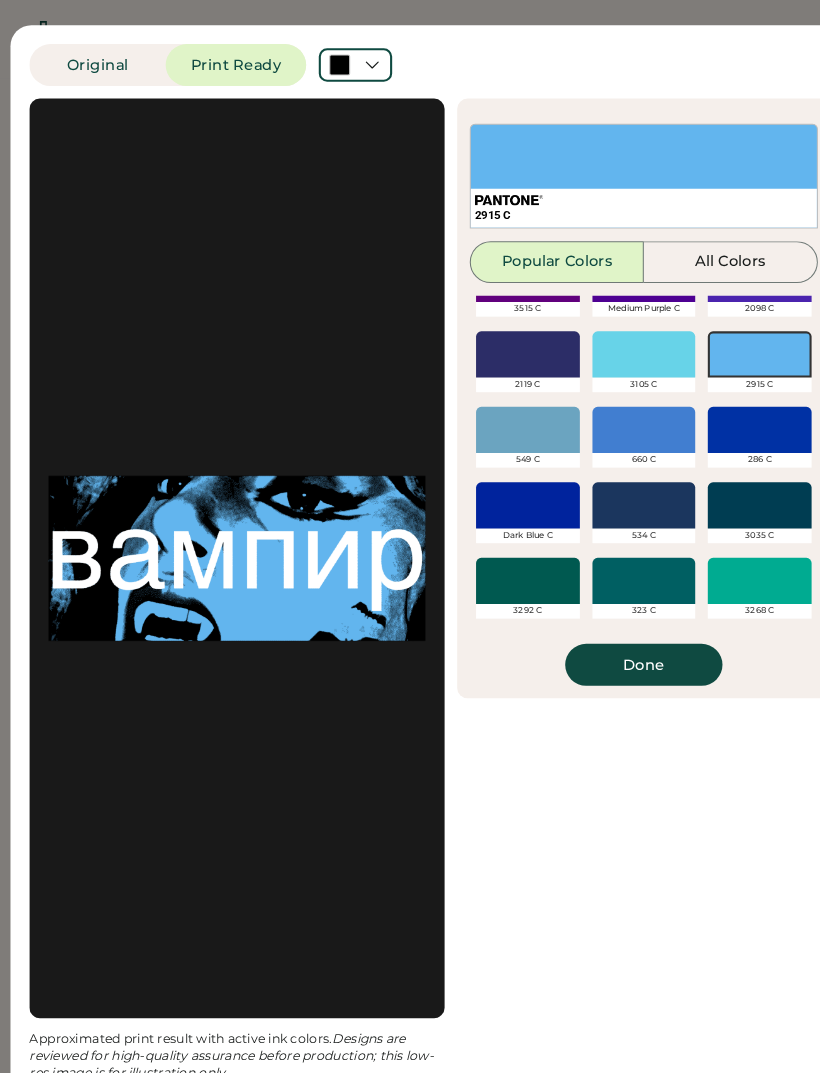 click at bounding box center (614, 410) 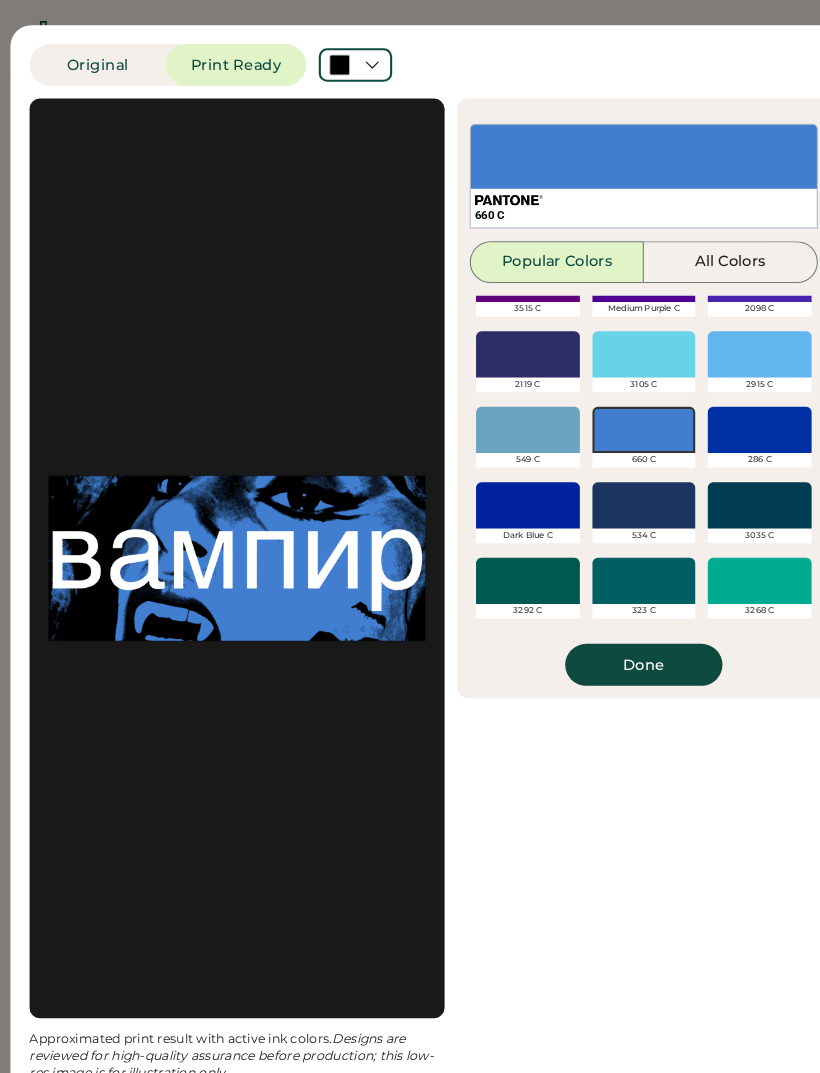 click at bounding box center (724, 338) 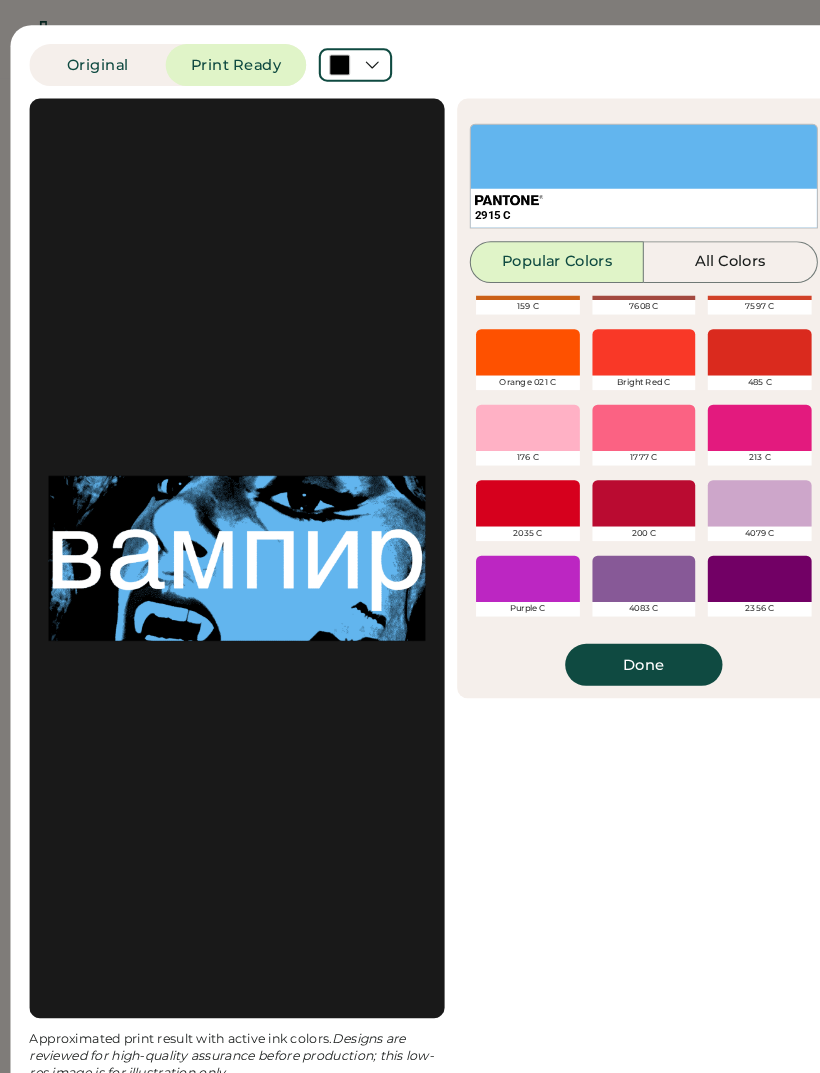 scroll, scrollTop: 408, scrollLeft: 0, axis: vertical 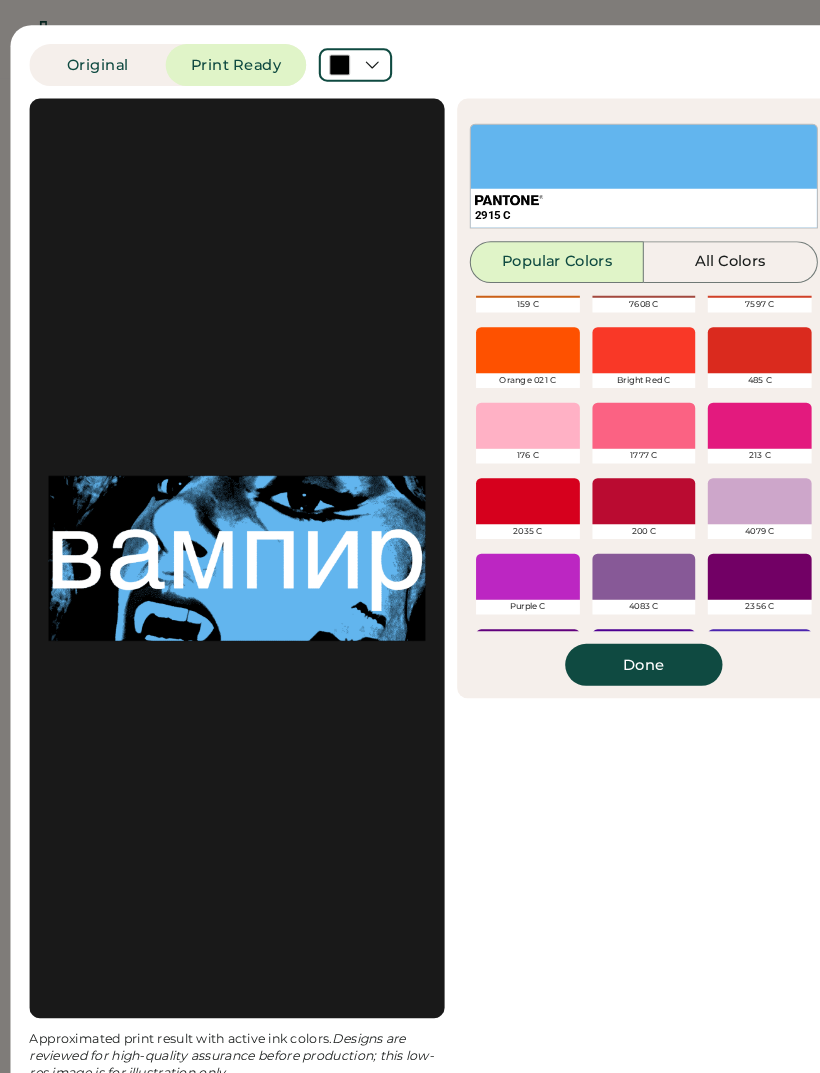 click at bounding box center (503, 478) 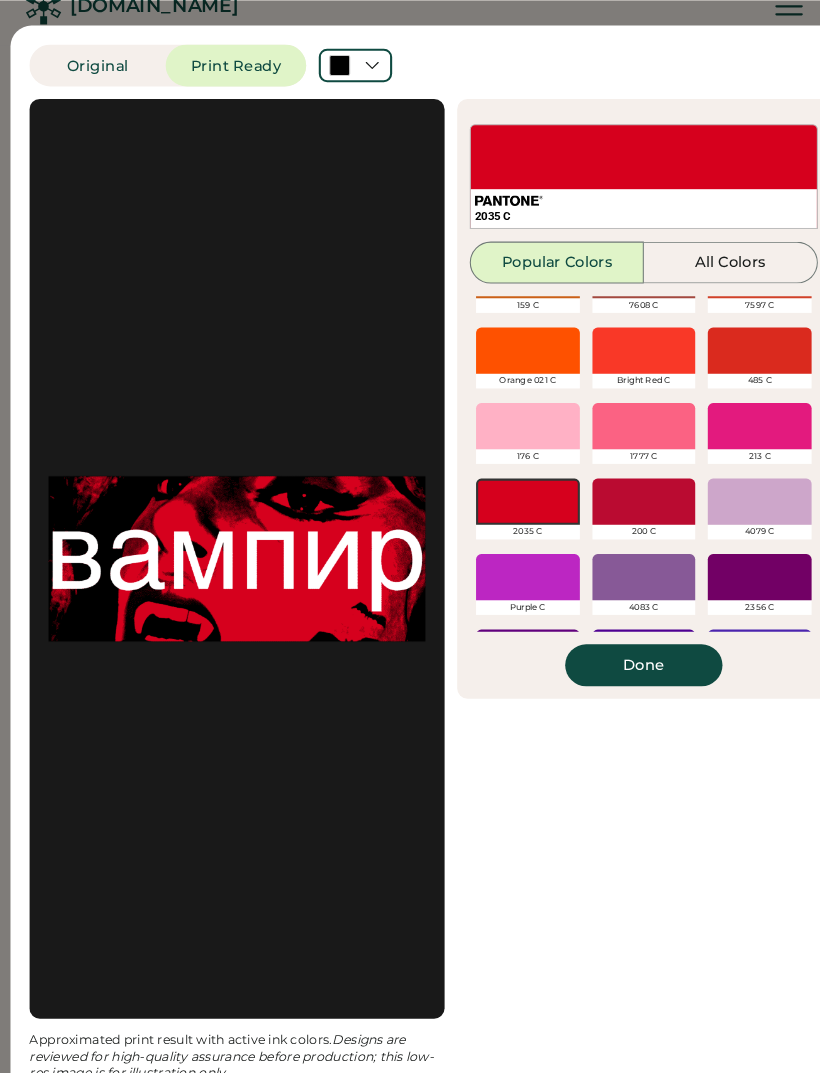 scroll, scrollTop: 83, scrollLeft: 0, axis: vertical 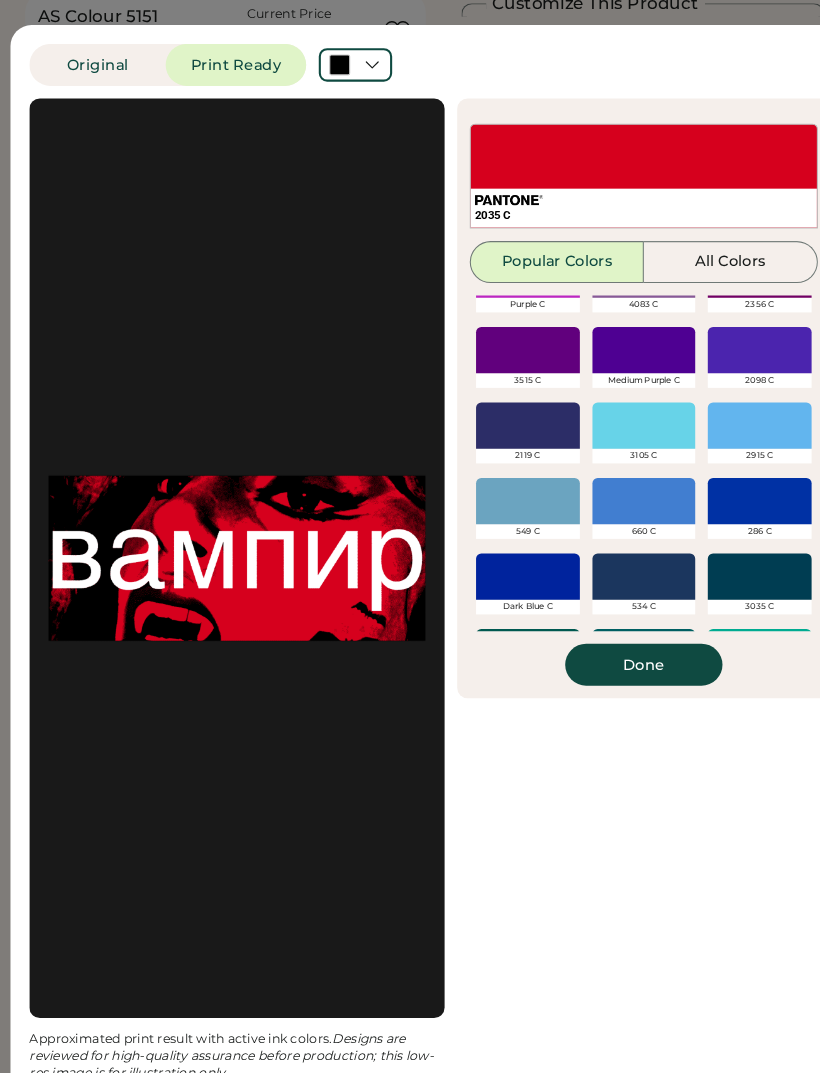 click at bounding box center (724, 406) 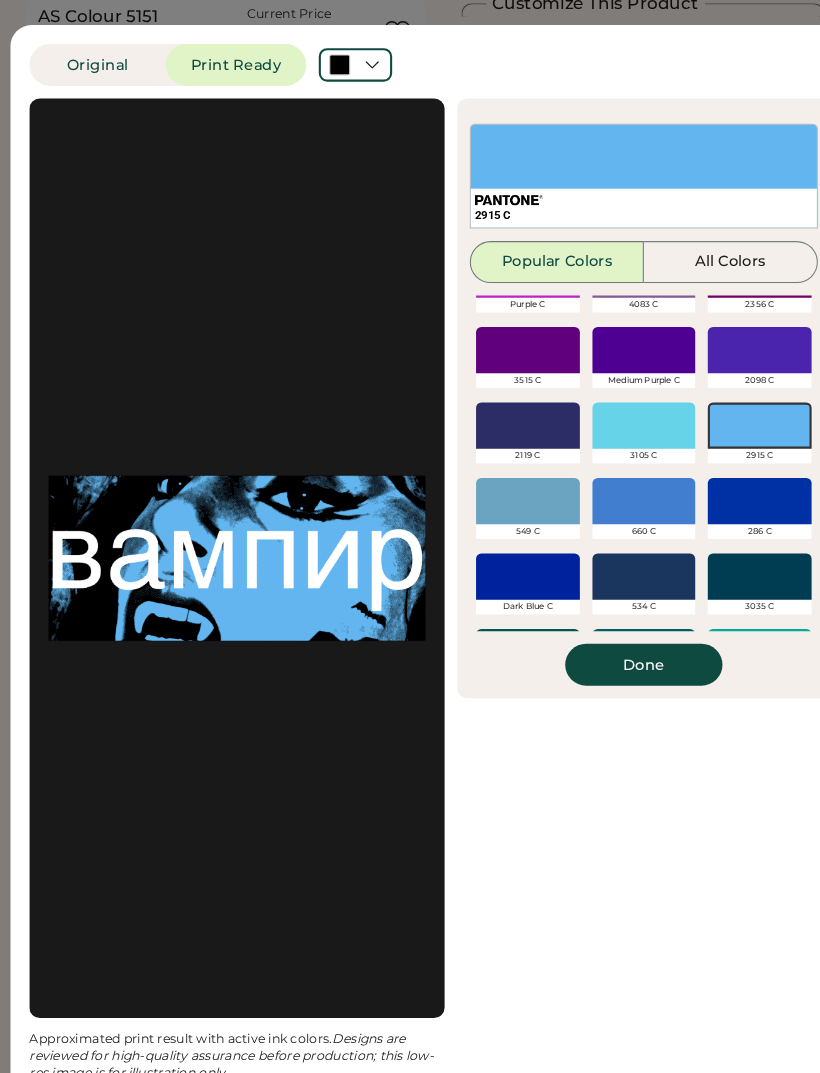 click on "Done" at bounding box center [614, 634] 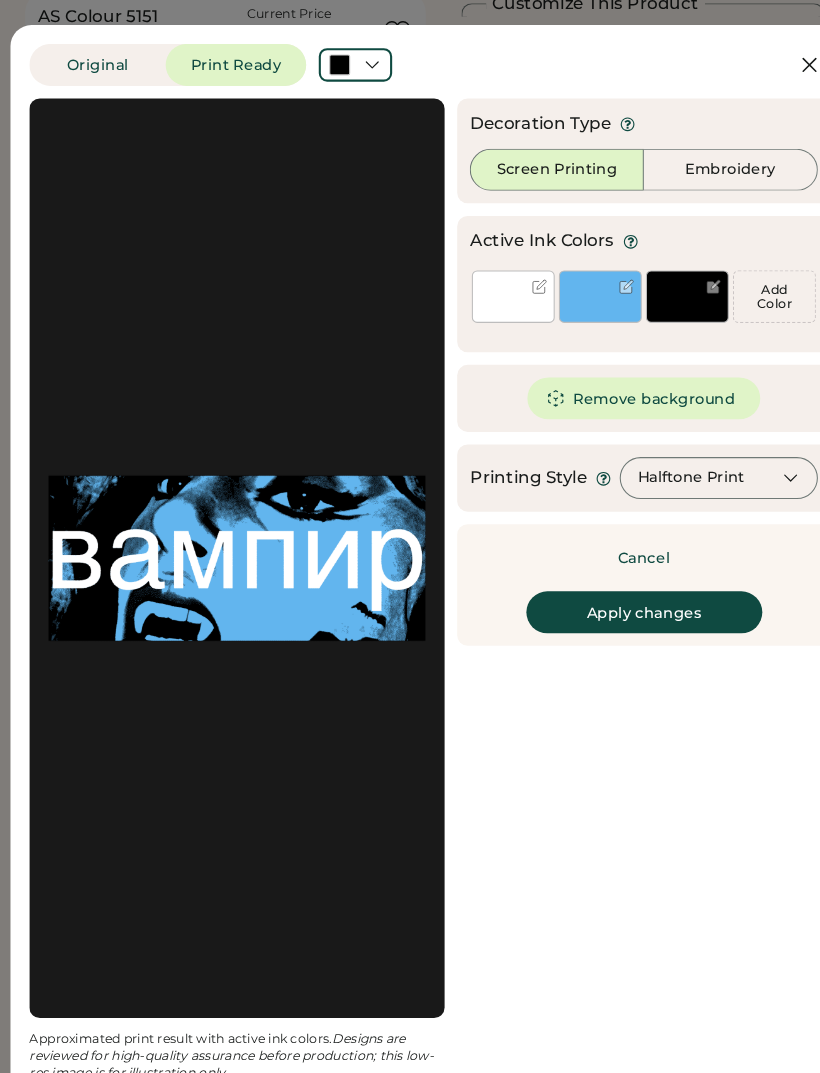 scroll, scrollTop: 0, scrollLeft: 0, axis: both 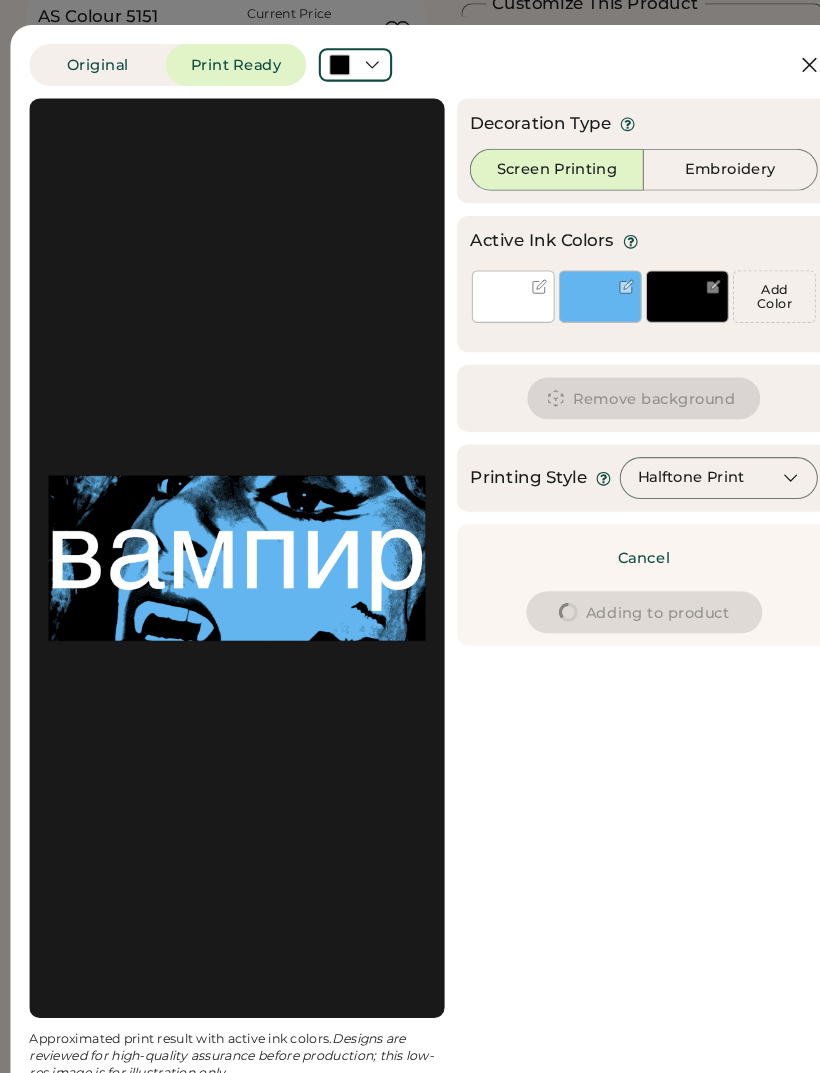 type on "****" 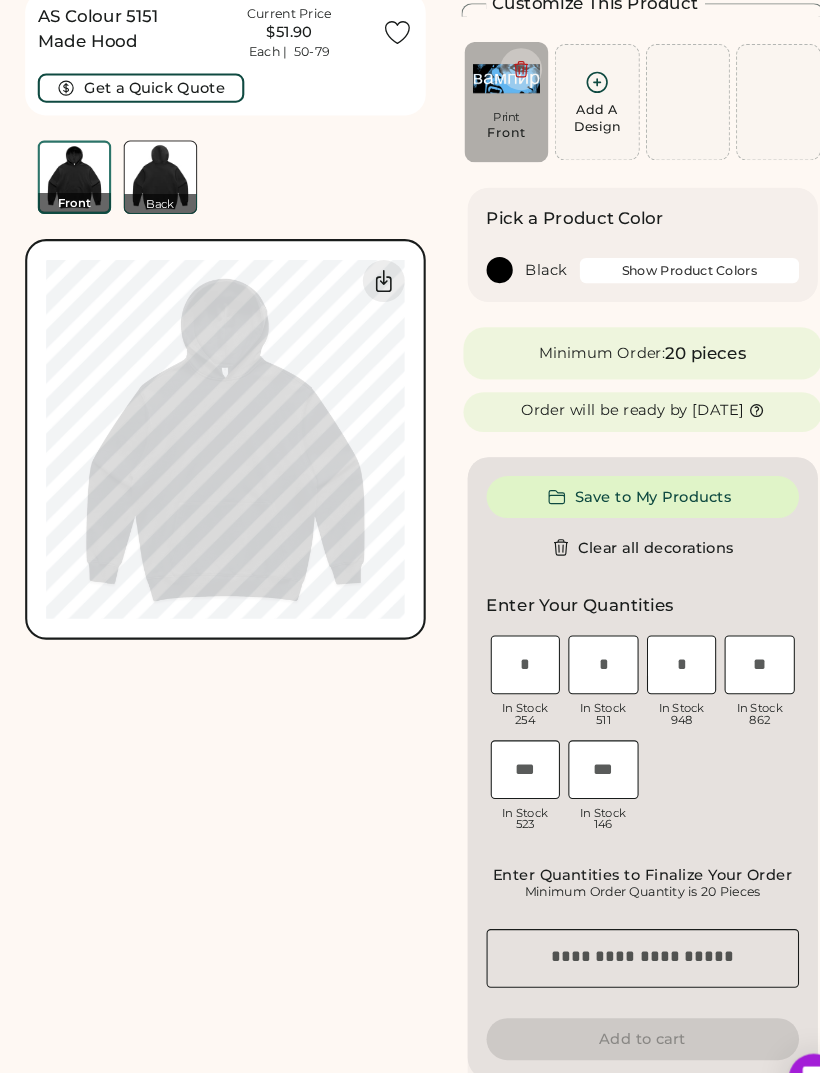 type on "****" 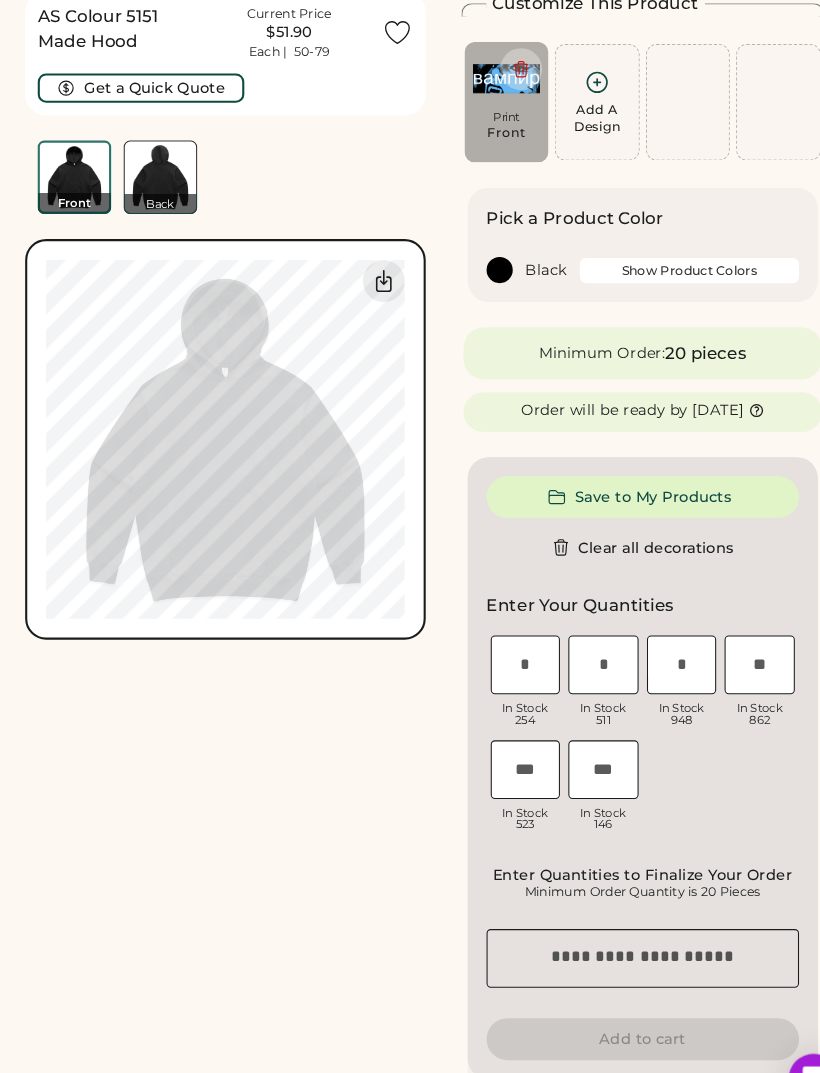 type on "****" 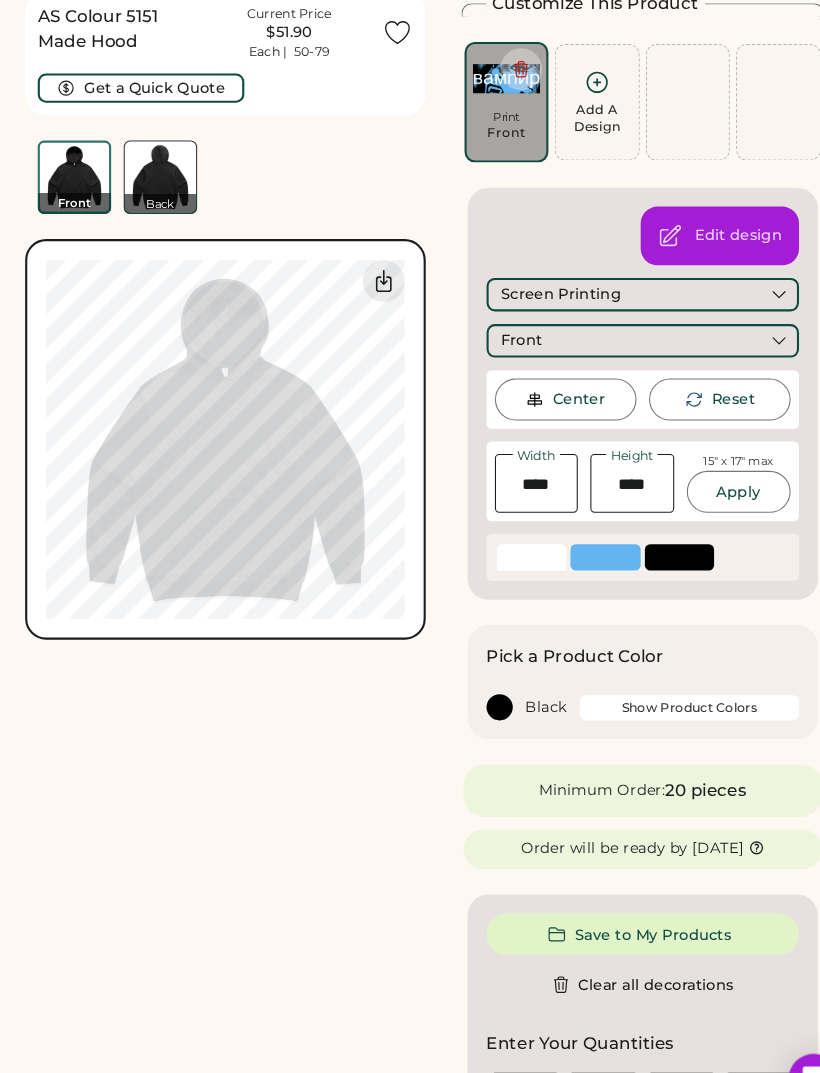 click on "SELECT
A COLOR" at bounding box center [577, 531] 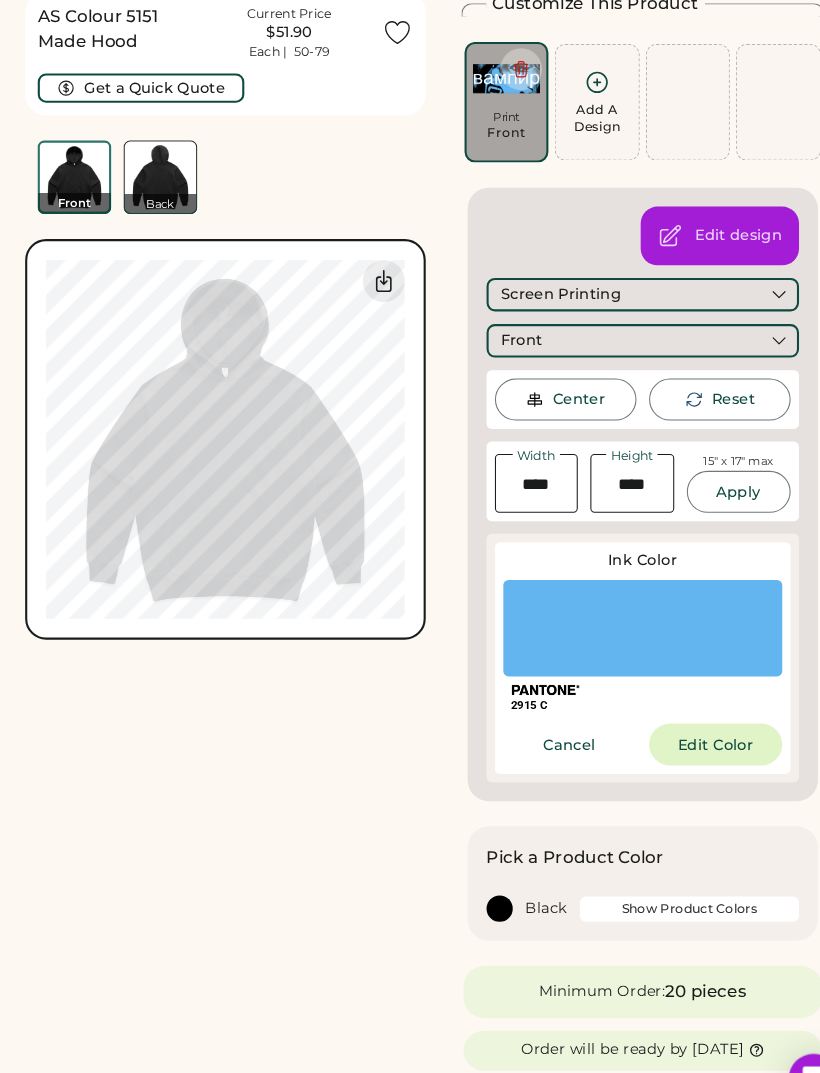 click on "Edit Color" at bounding box center (682, 710) 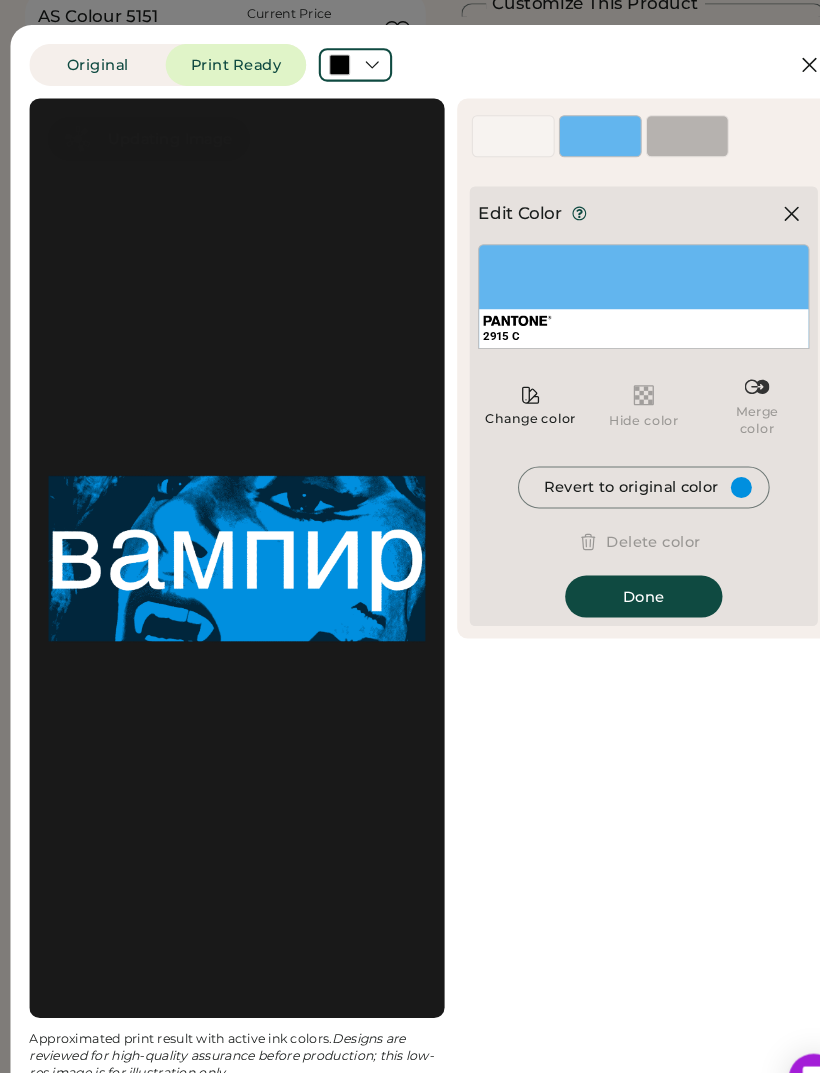 click on "Revert to original color" at bounding box center [614, 465] 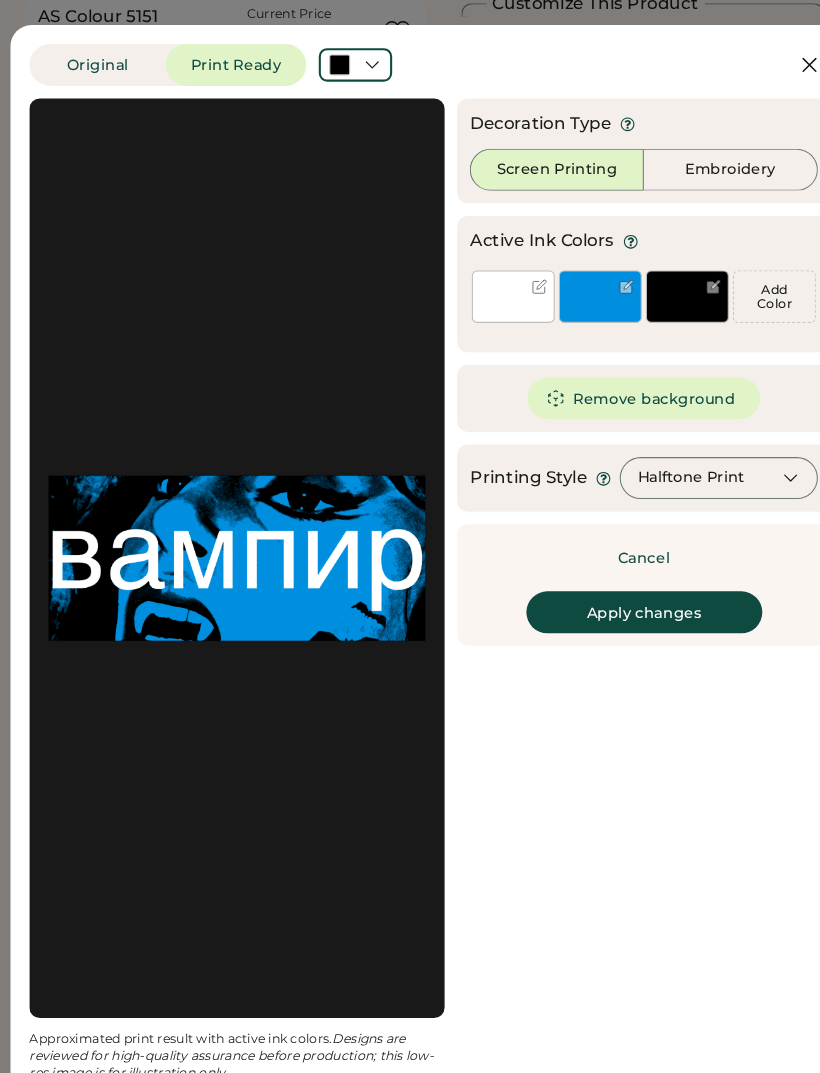 click on "Apply changes" at bounding box center (614, 584) 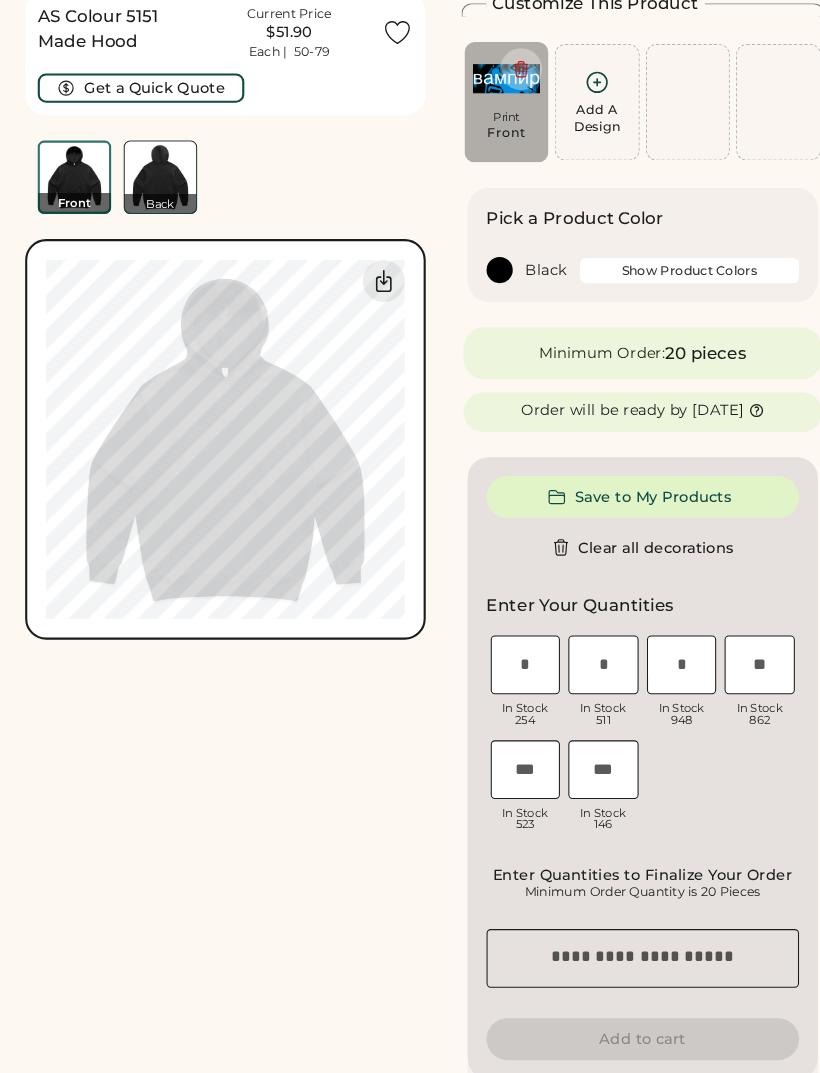 type on "****" 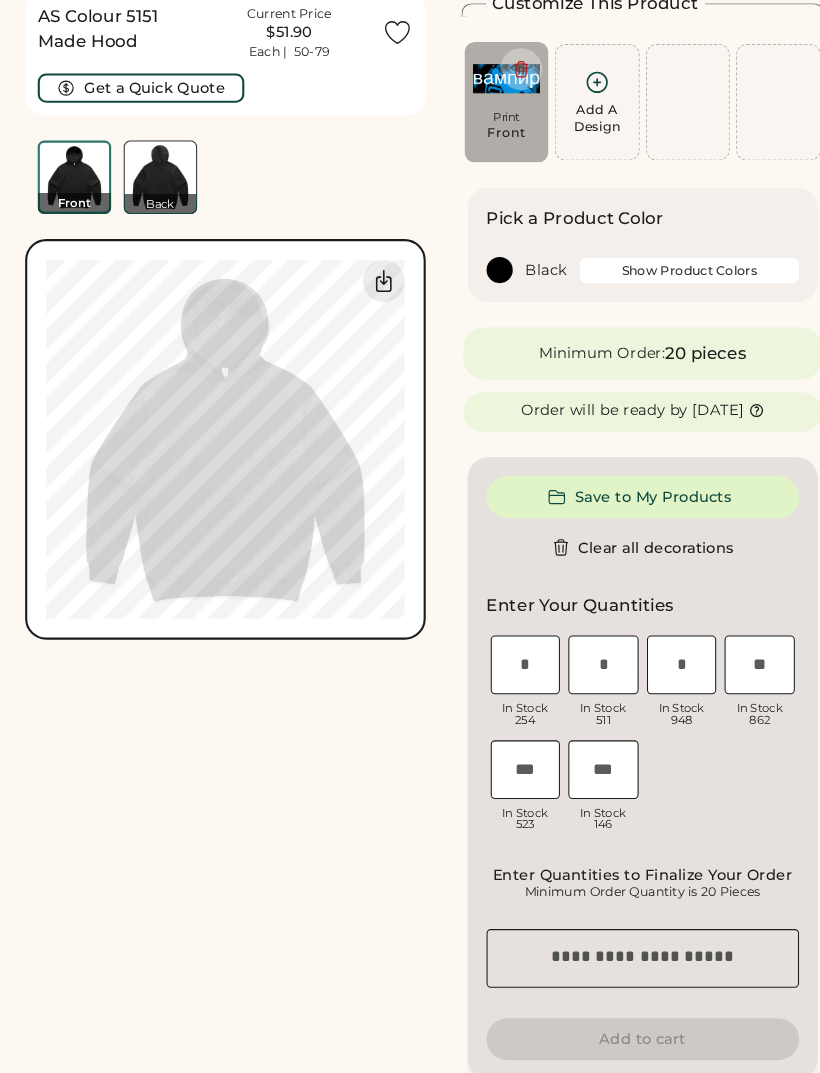type on "****" 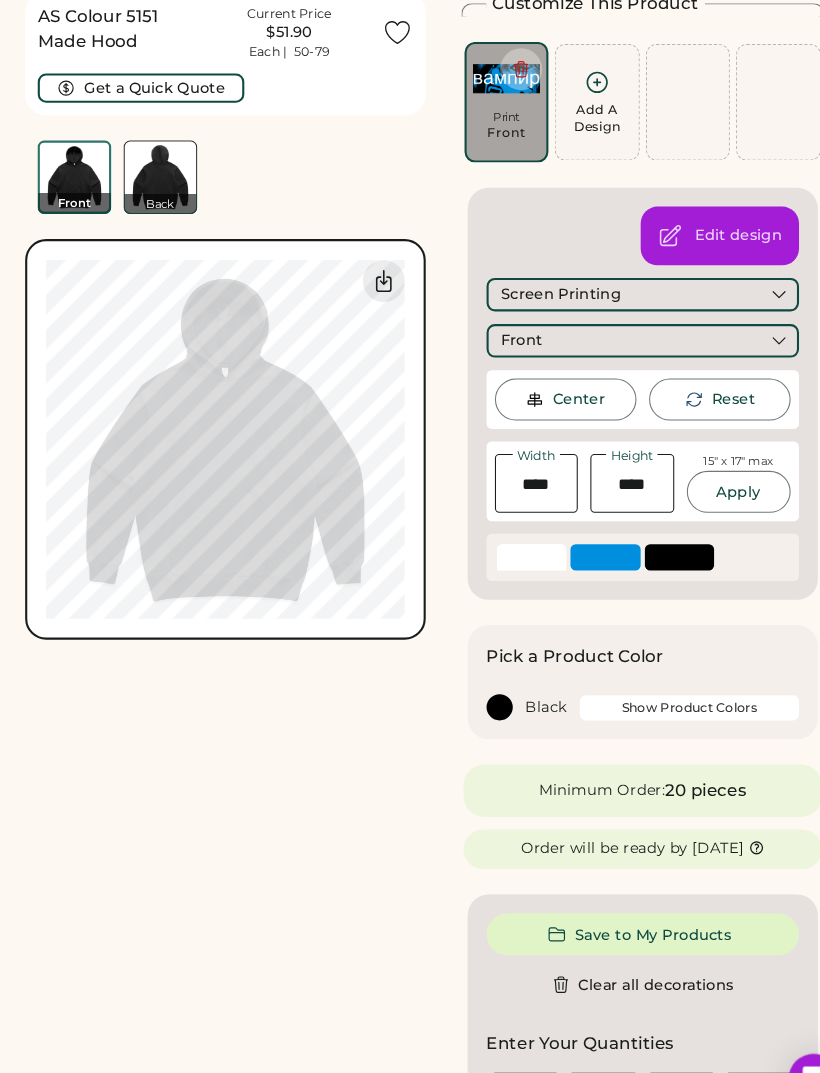 click on "AS Colour 5151 Made Hood Current Price $51.90 Each |  50-79       Get a Quick Quote Front Back    0% 0%" at bounding box center [215, 978] 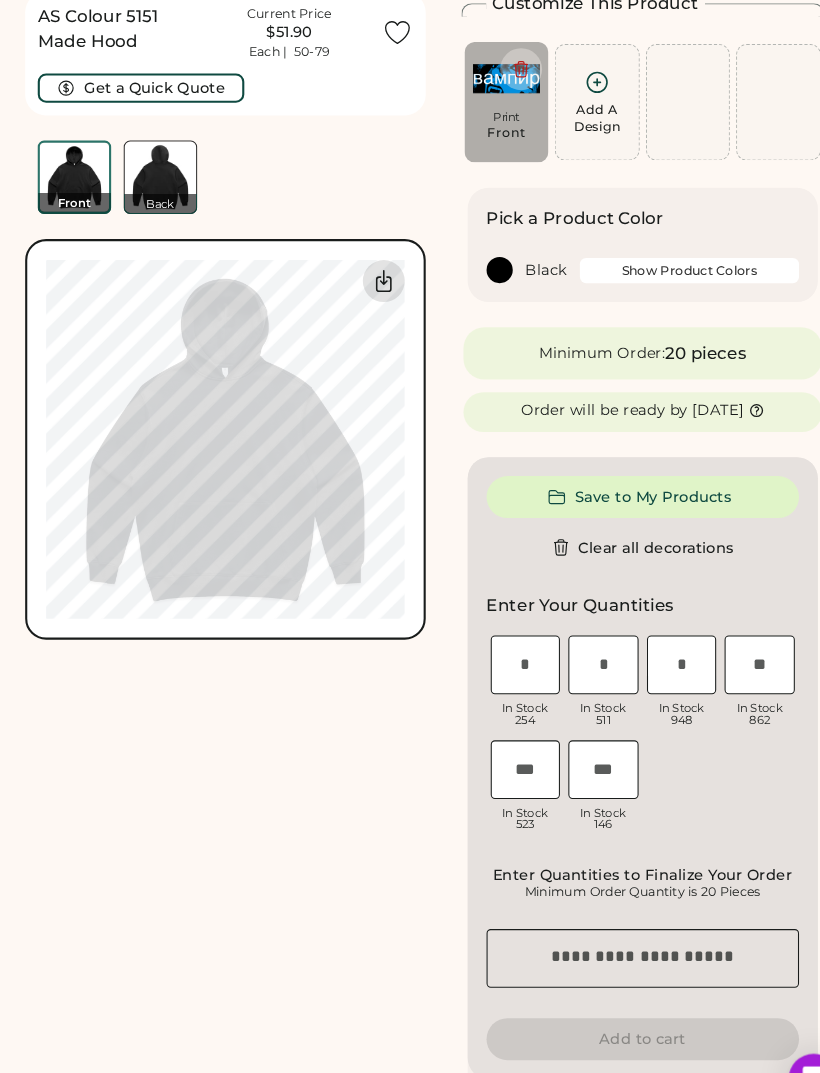 click 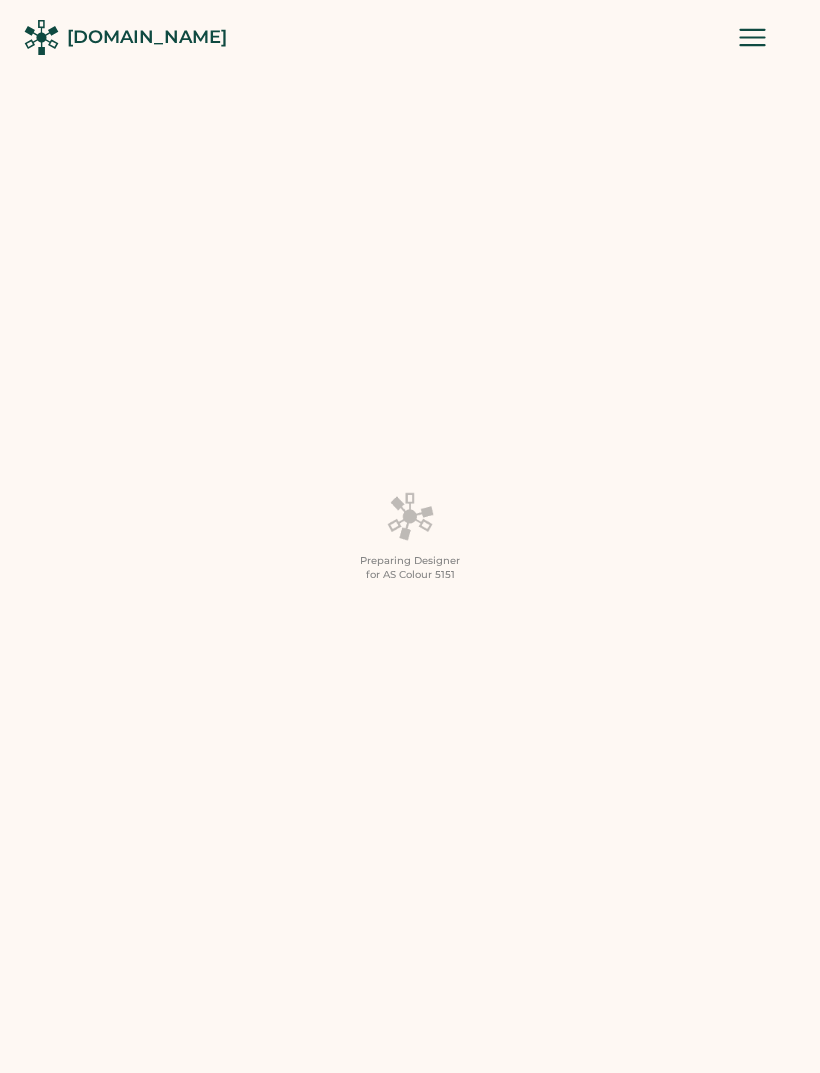 scroll, scrollTop: 145, scrollLeft: 0, axis: vertical 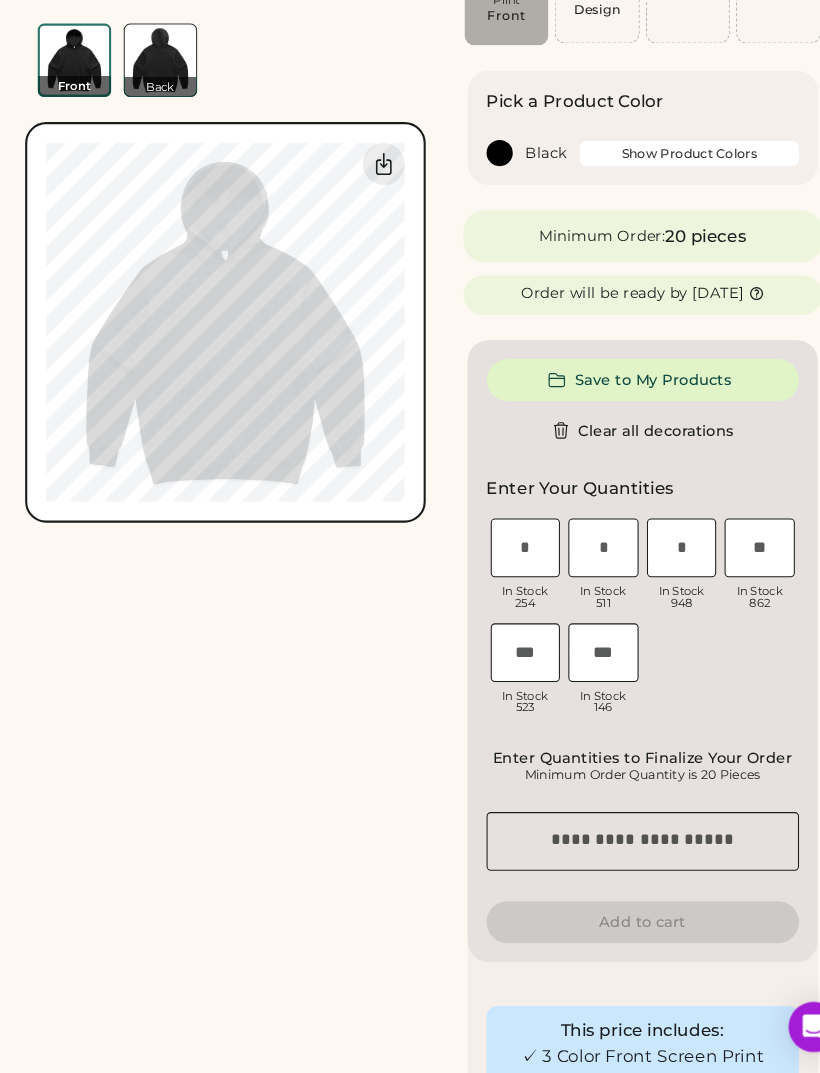 click 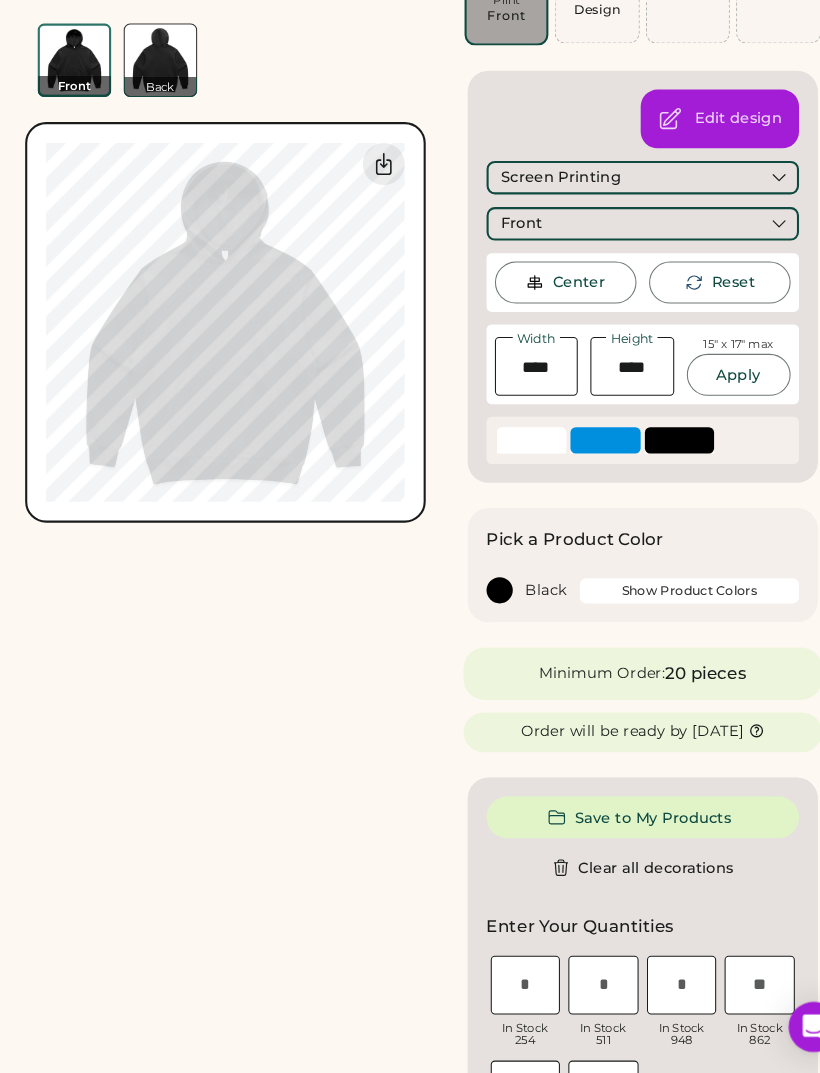 click at bounding box center (497, 4) 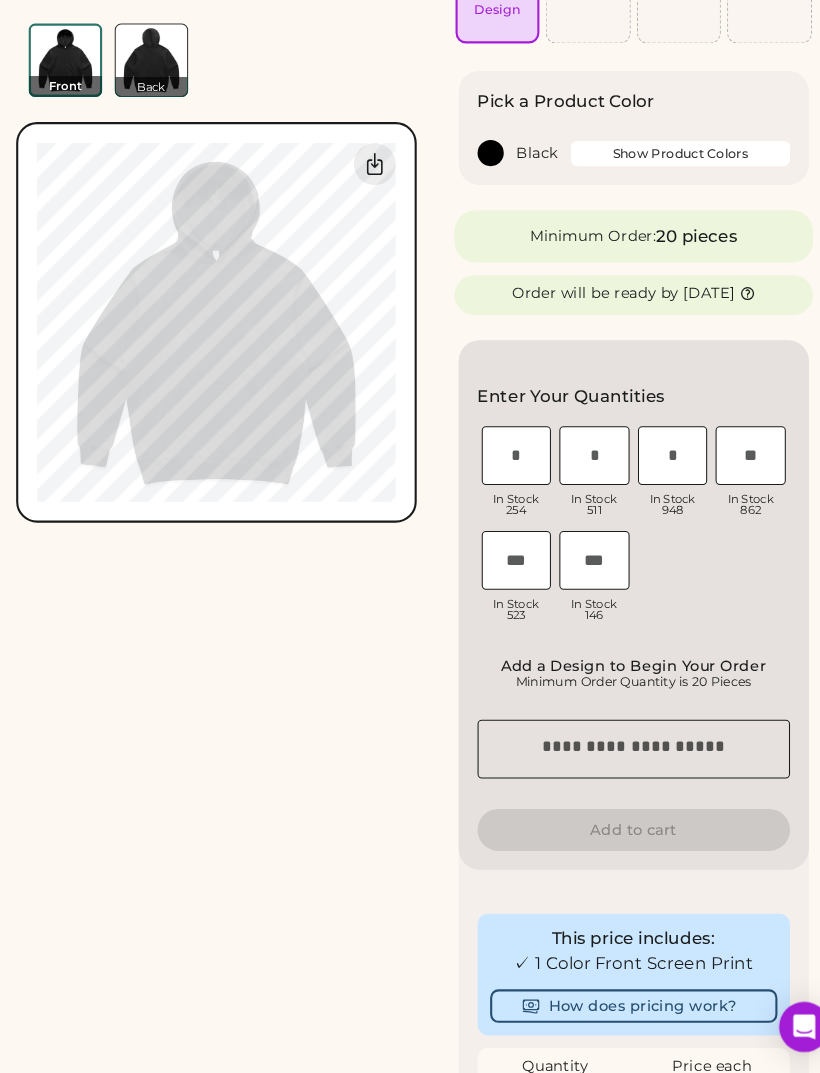 click on "Add A
Design" at bounding box center [482, 51] 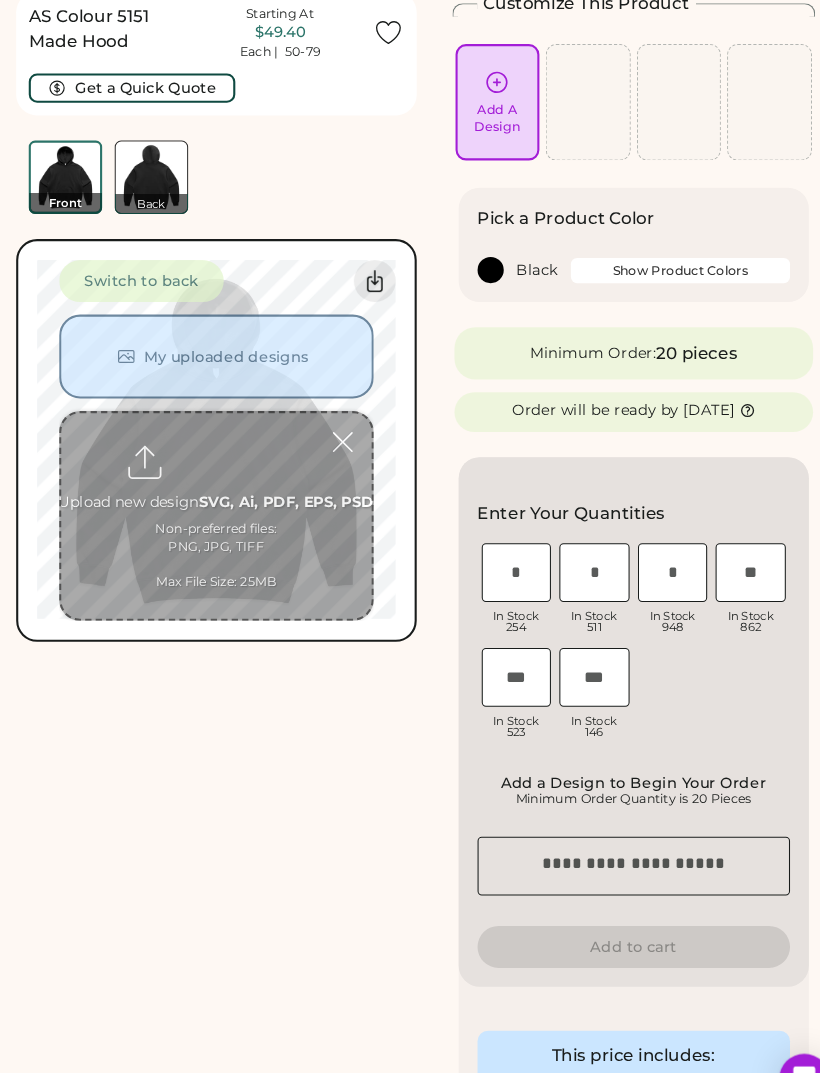 scroll, scrollTop: 74, scrollLeft: 0, axis: vertical 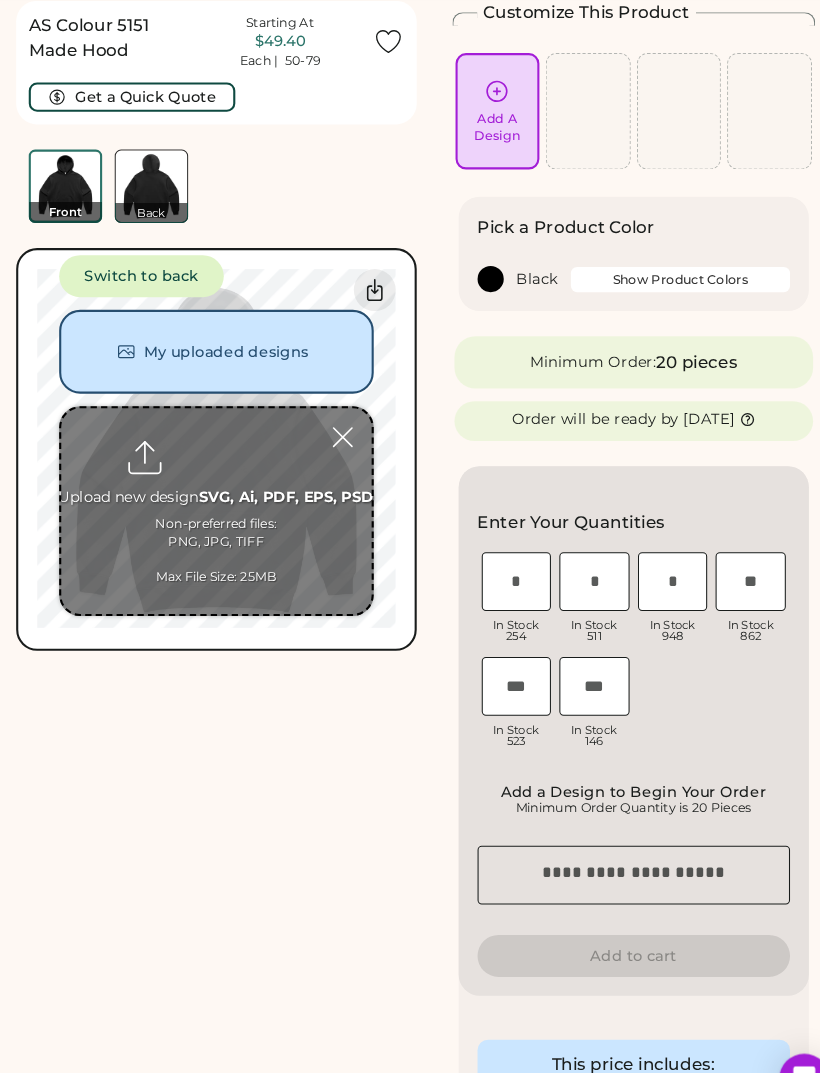 click at bounding box center [215, 488] 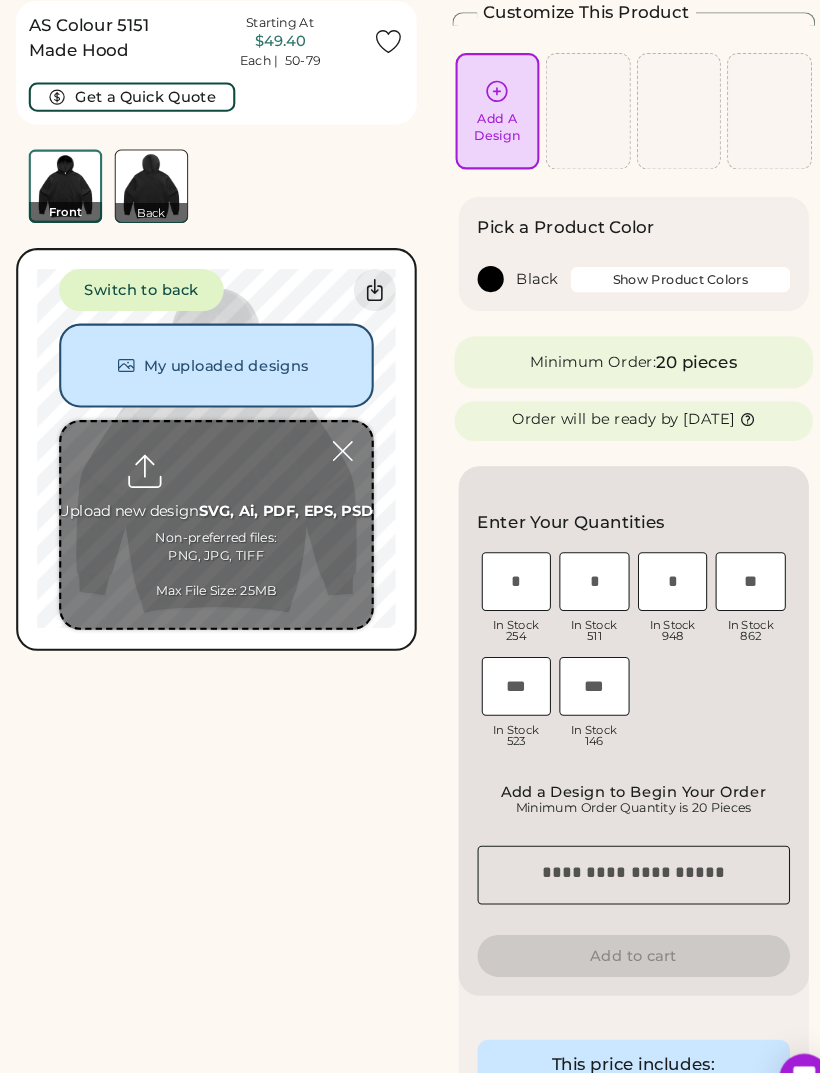 type on "**********" 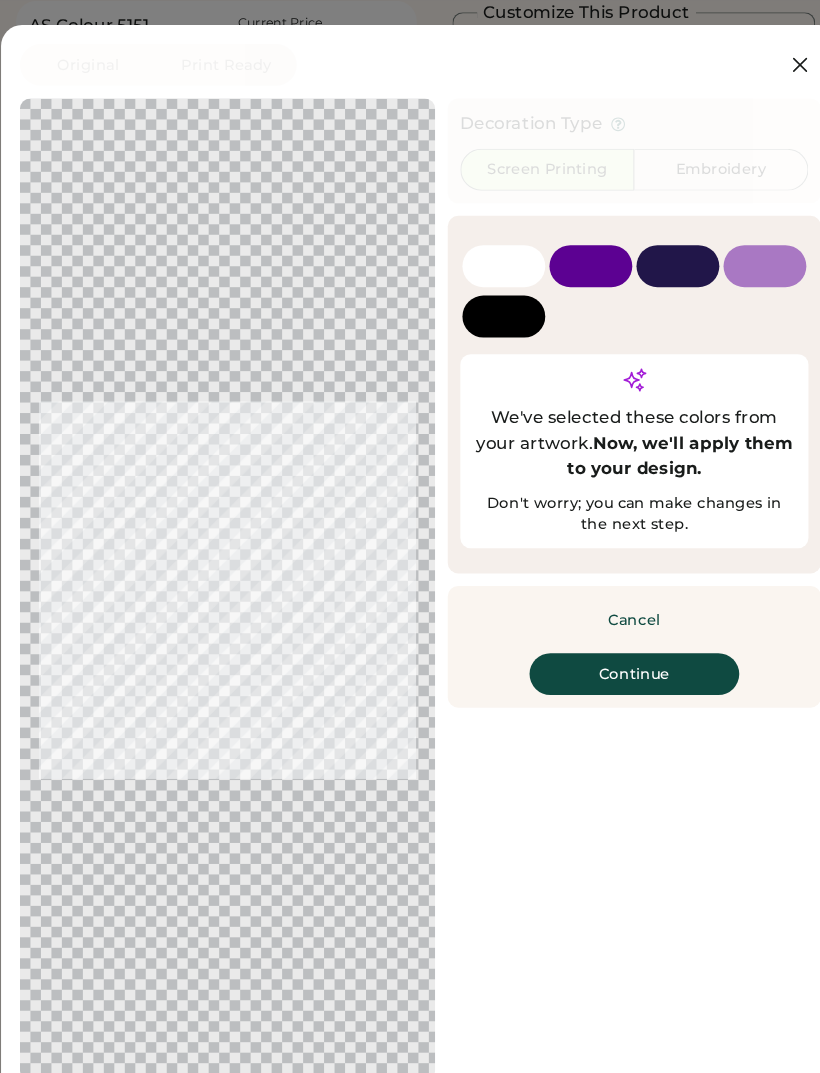 click on "Continue" at bounding box center (614, 643) 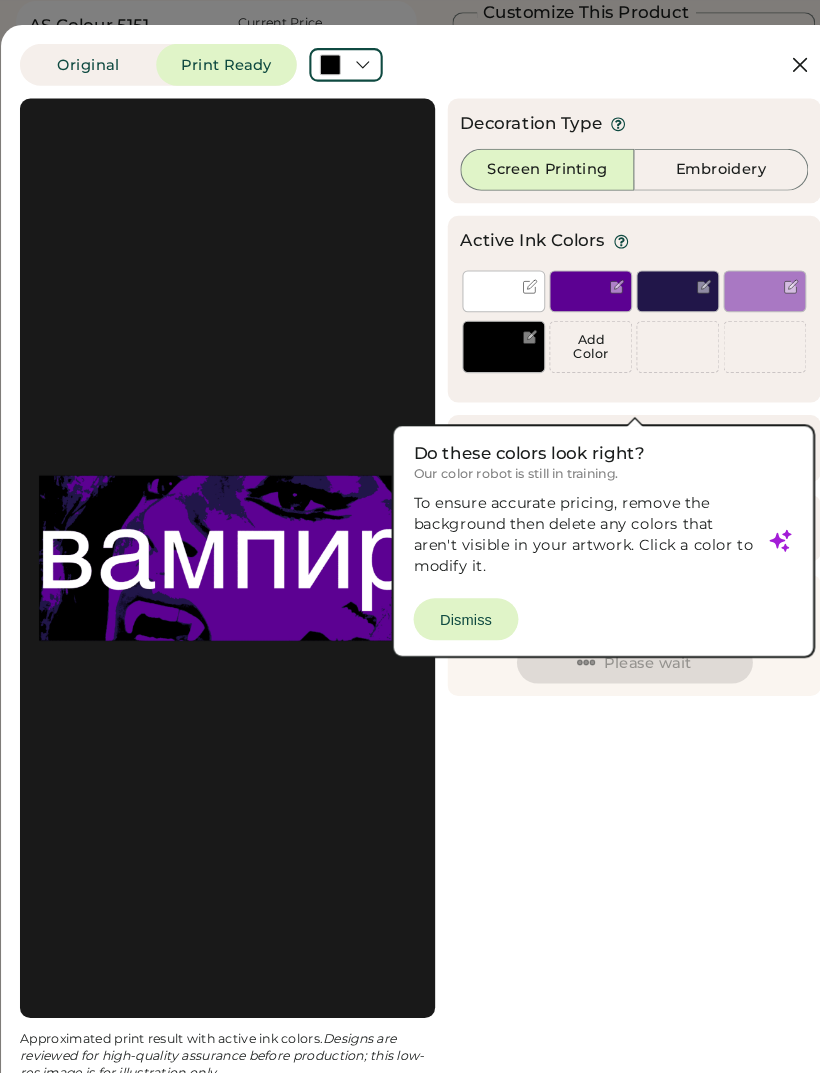 click at bounding box center (655, 288) 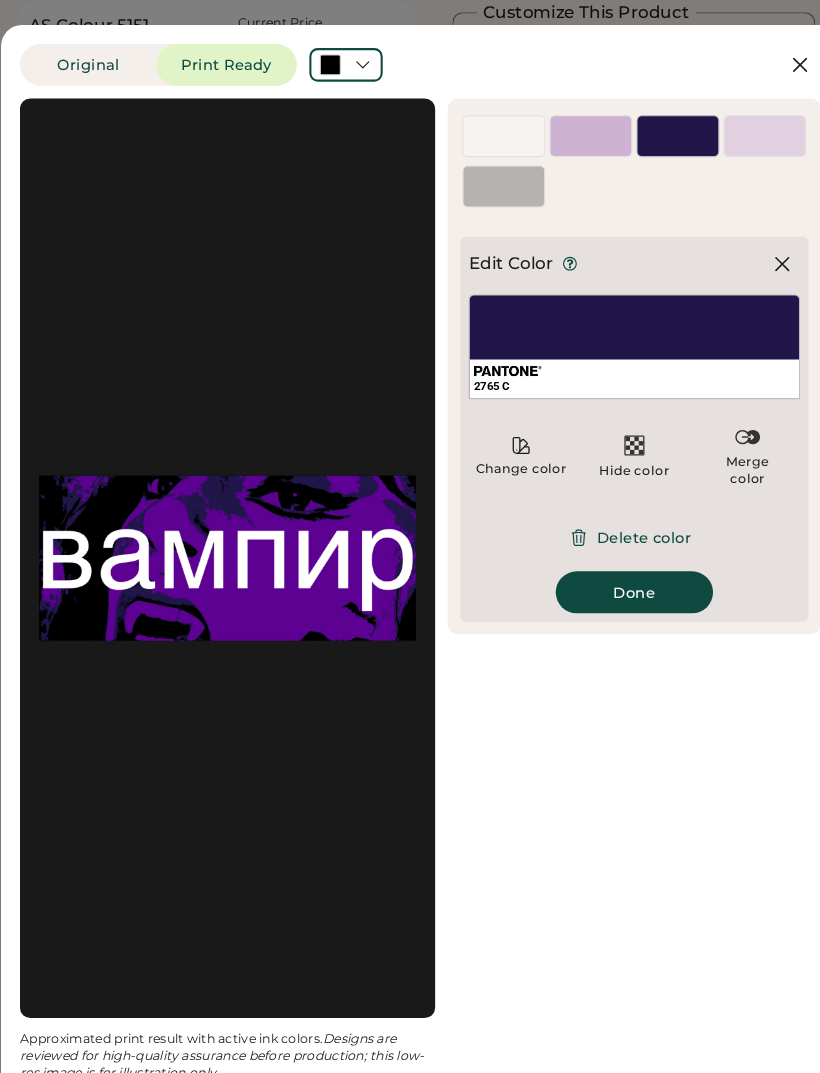 click on "Delete color" at bounding box center [614, 513] 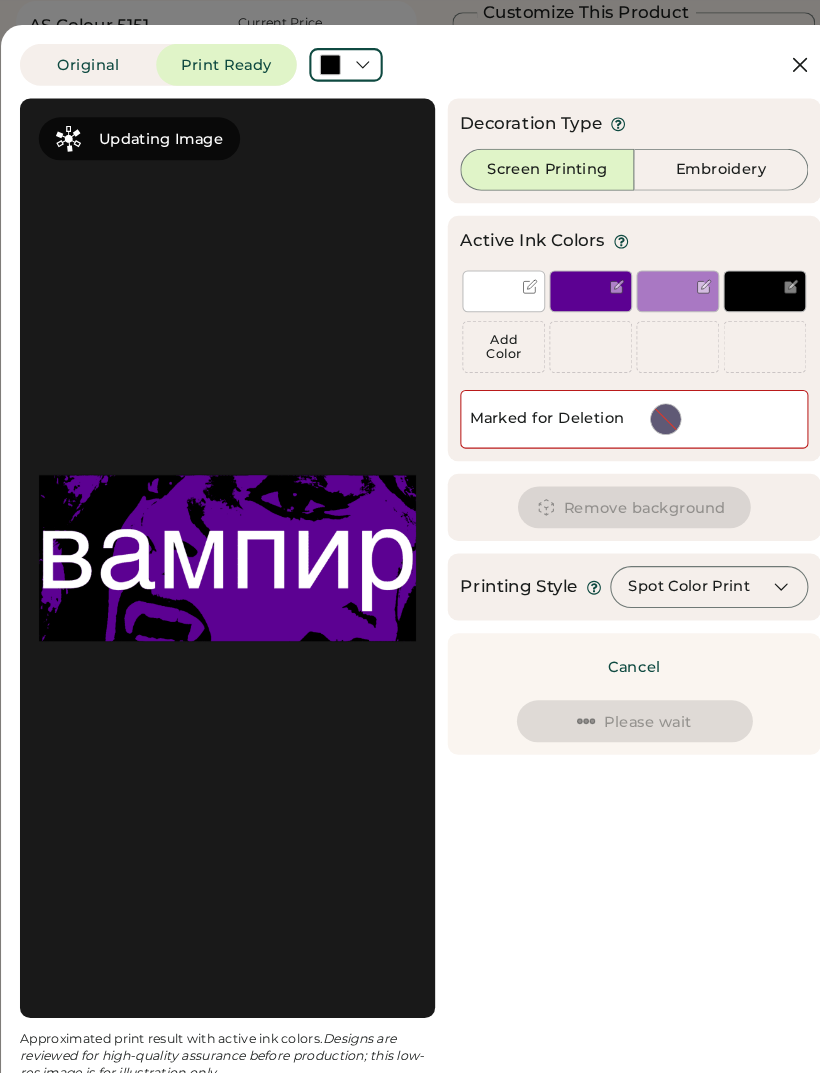 click on "Spot Color Print" at bounding box center [666, 560] 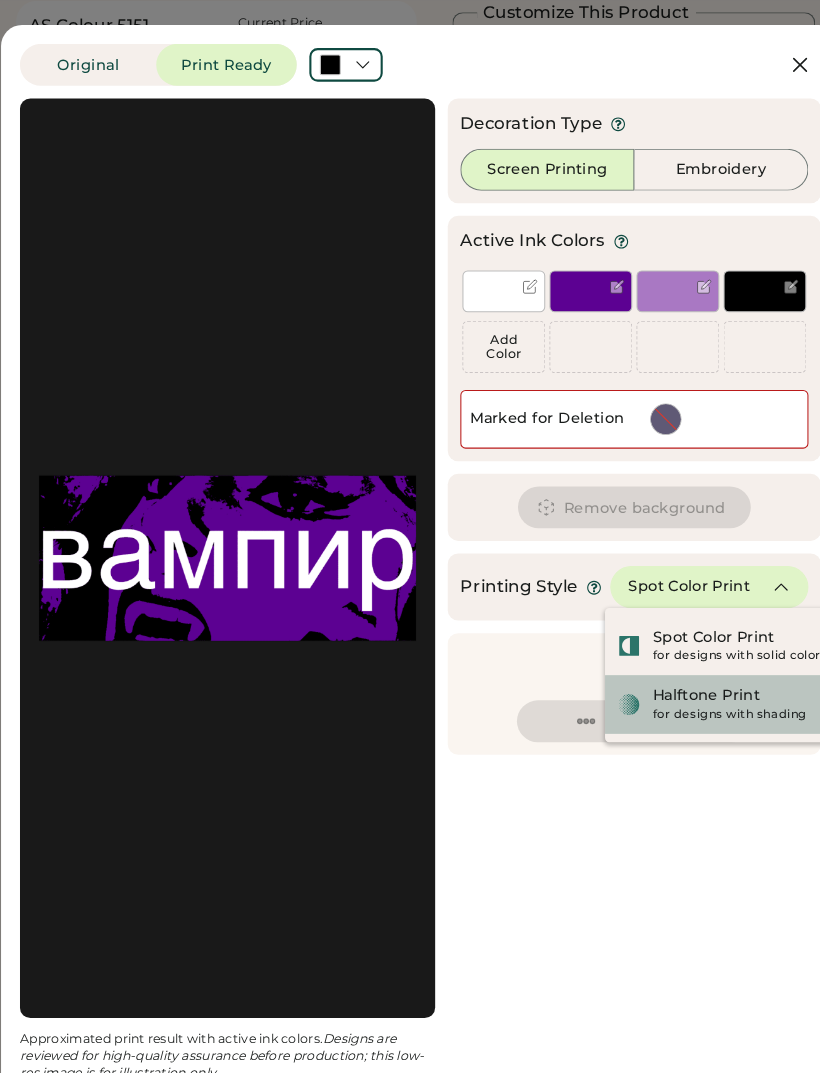 click on "Halftone Print" at bounding box center (683, 664) 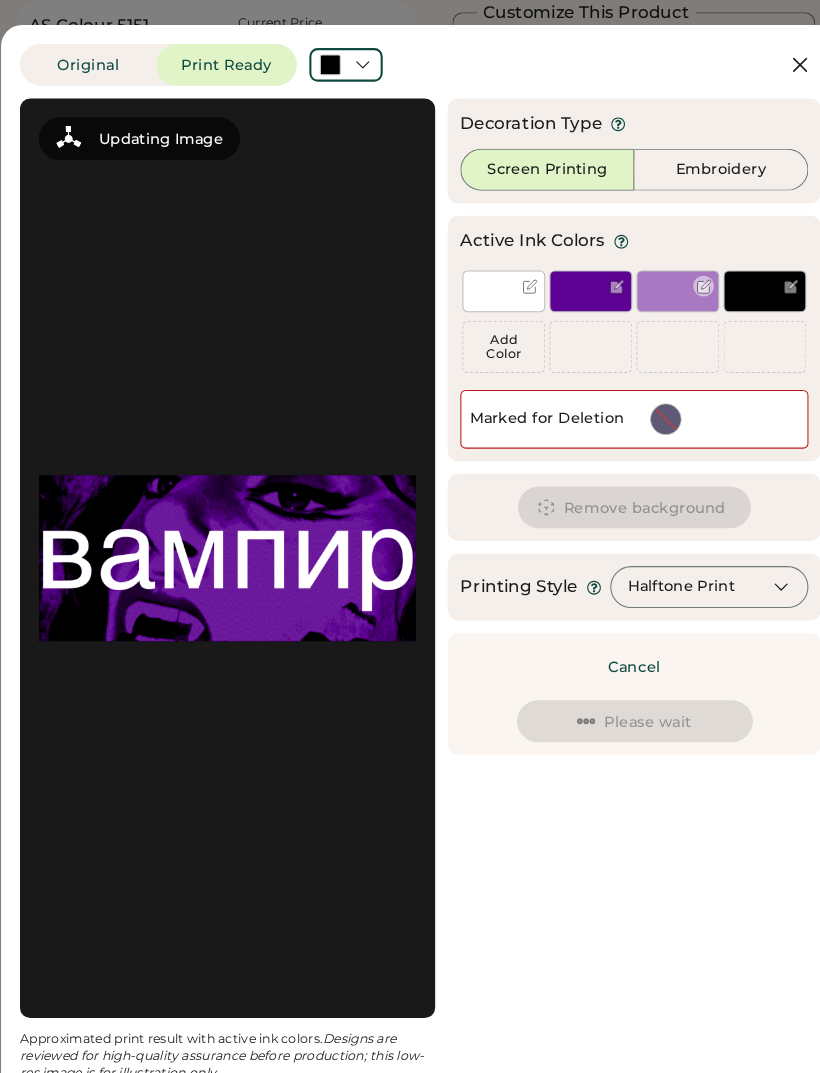 click at bounding box center (655, 278) 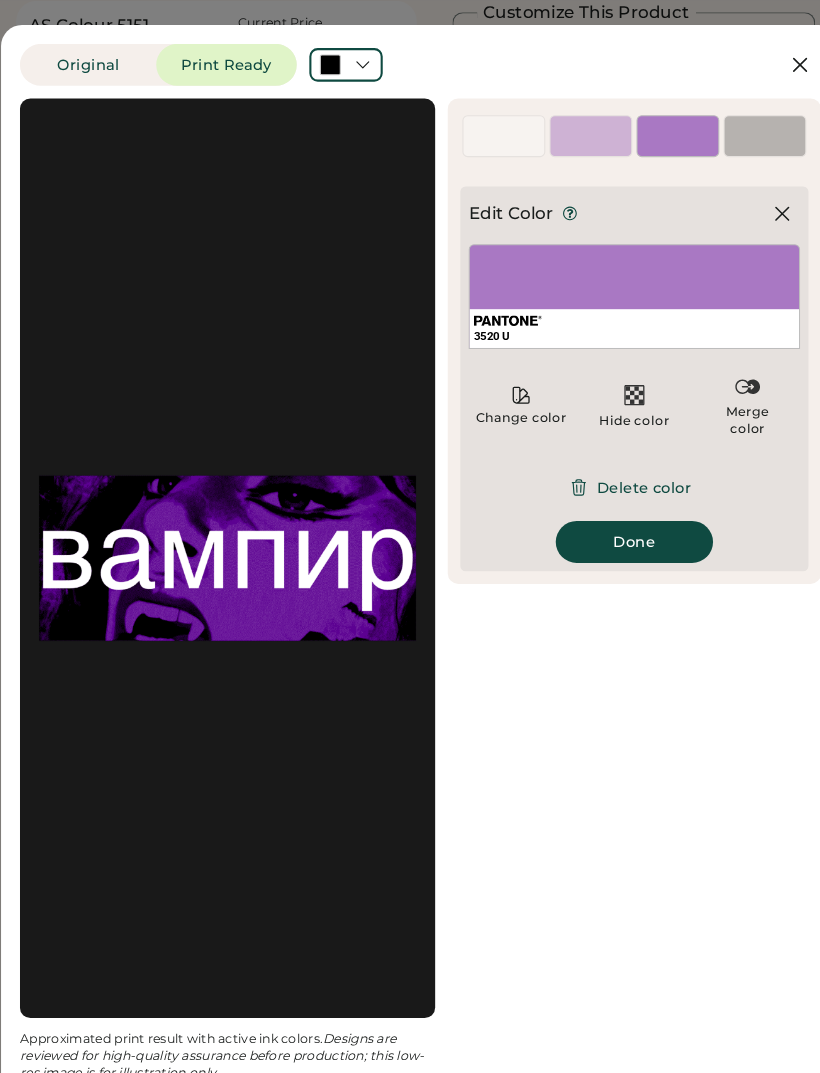 click on "Delete color" at bounding box center [614, 465] 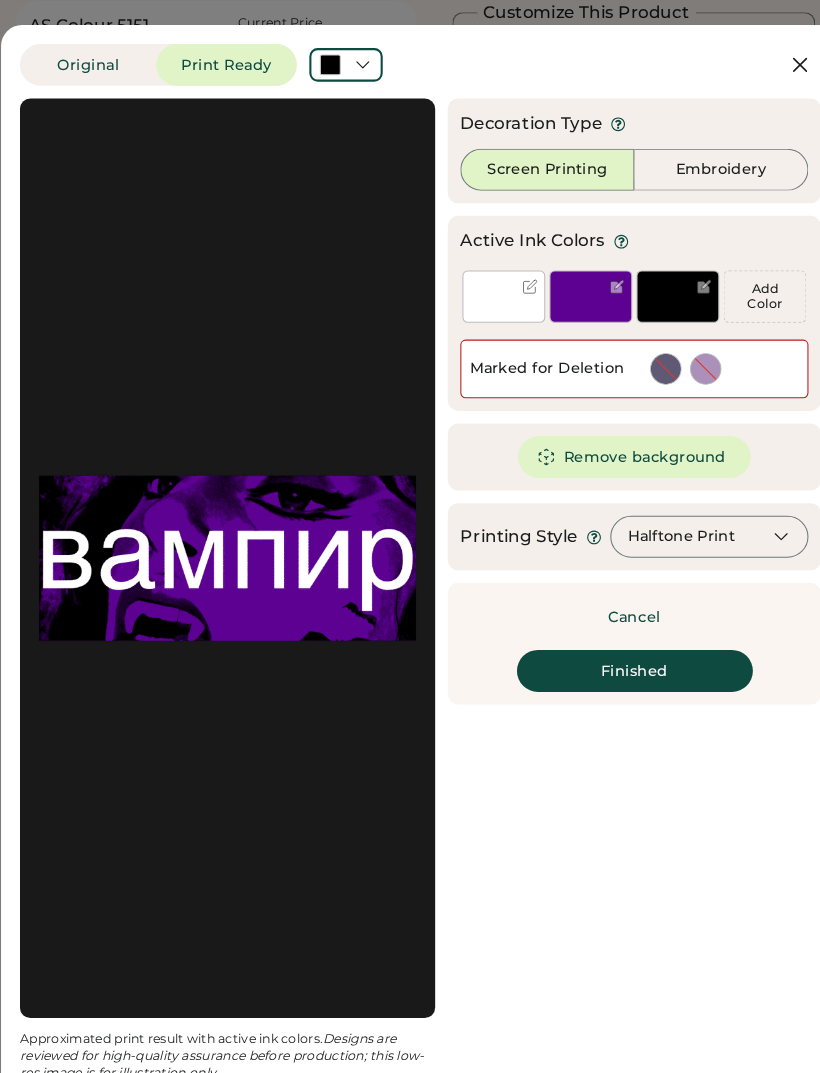 click on "Finished" at bounding box center (614, 640) 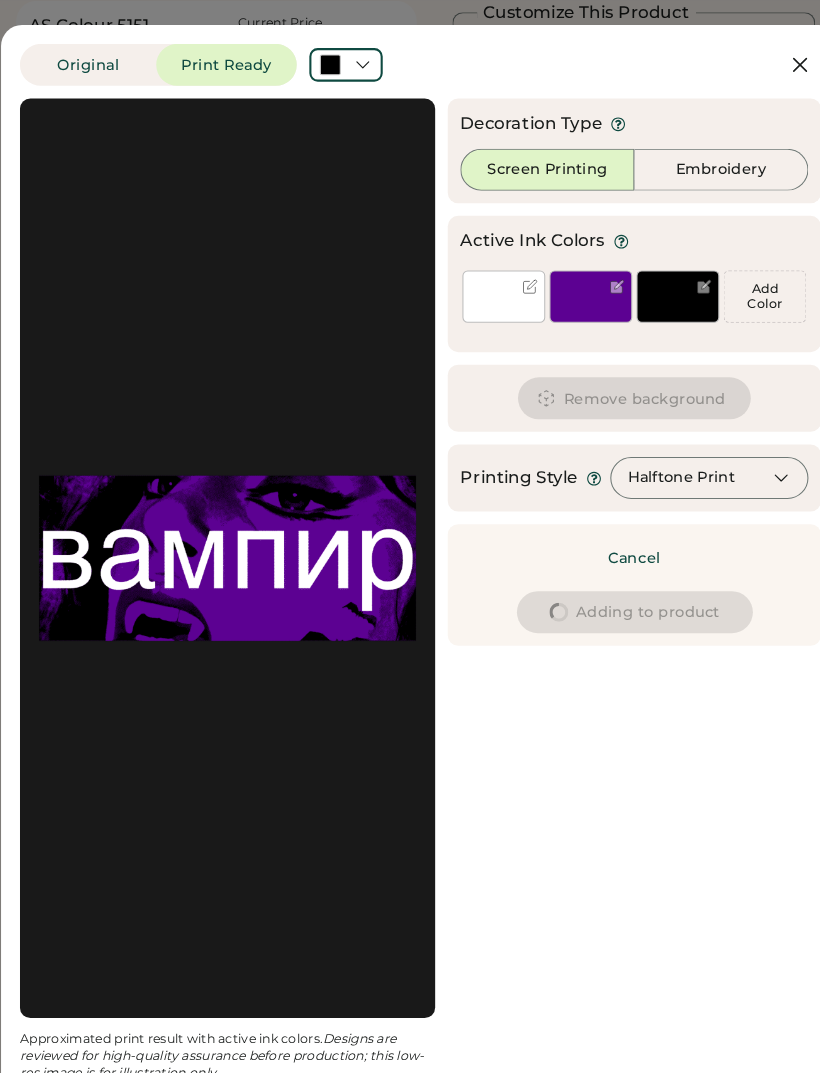type on "****" 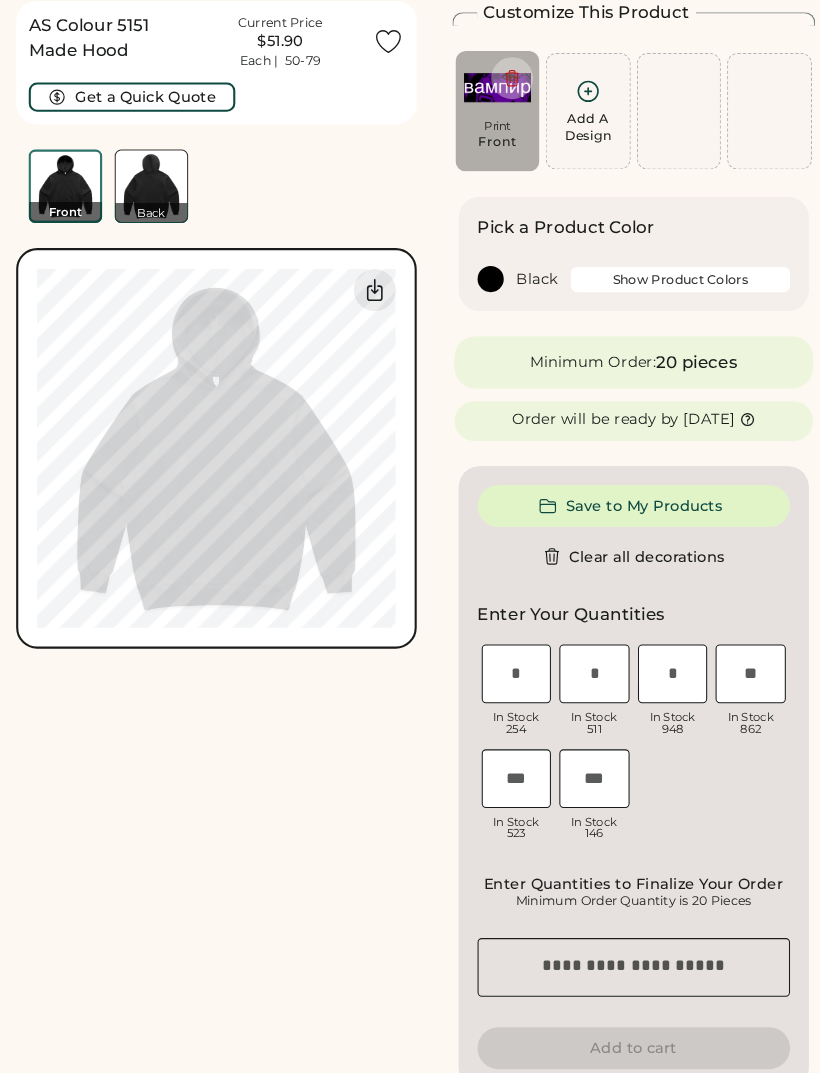type on "****" 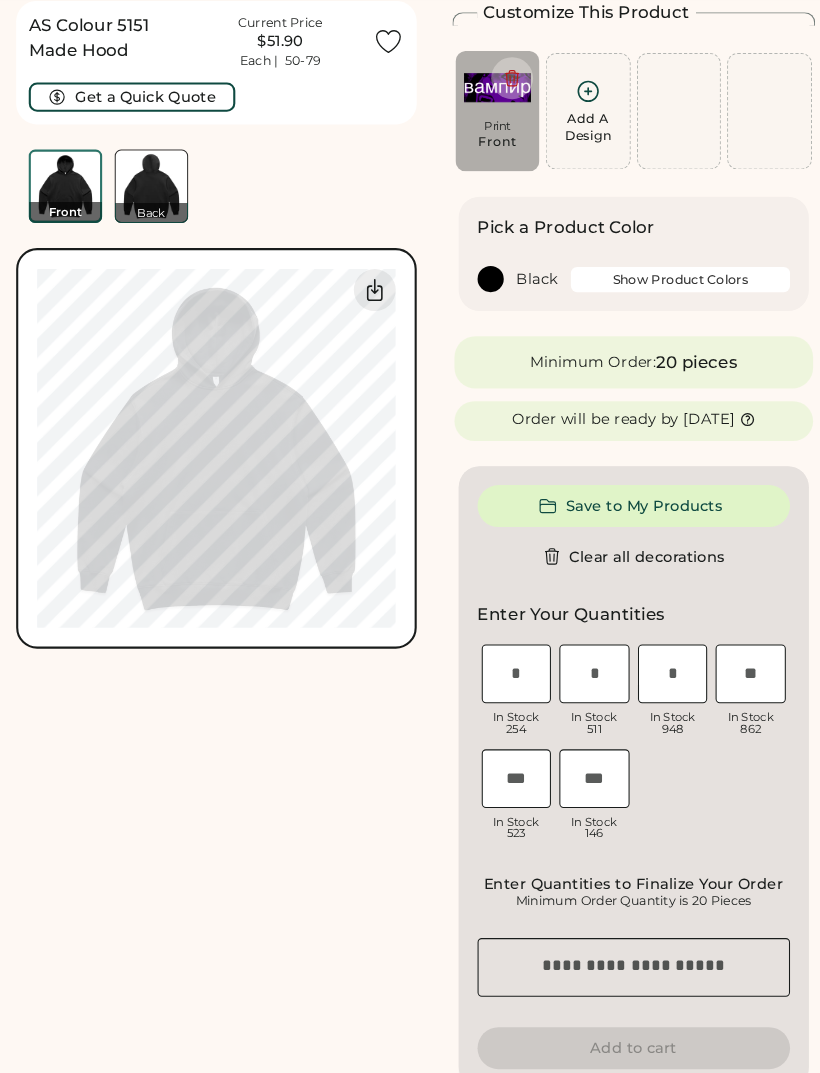 type on "****" 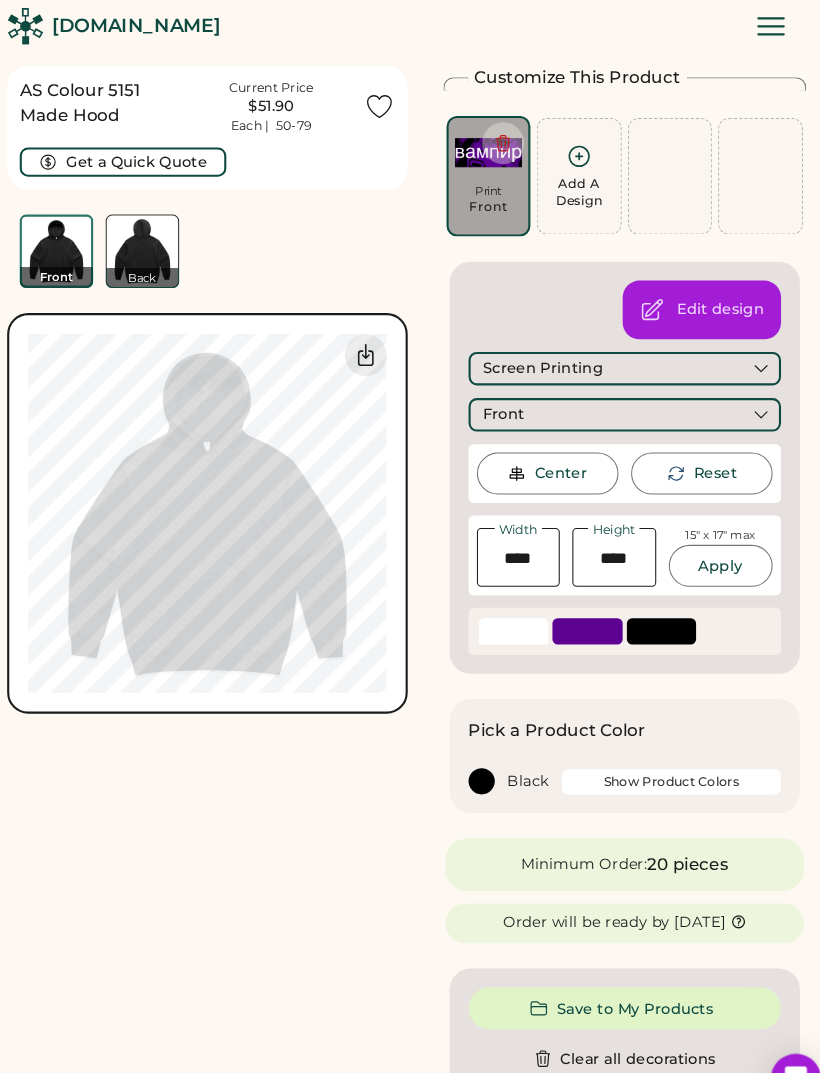 scroll, scrollTop: 0, scrollLeft: 0, axis: both 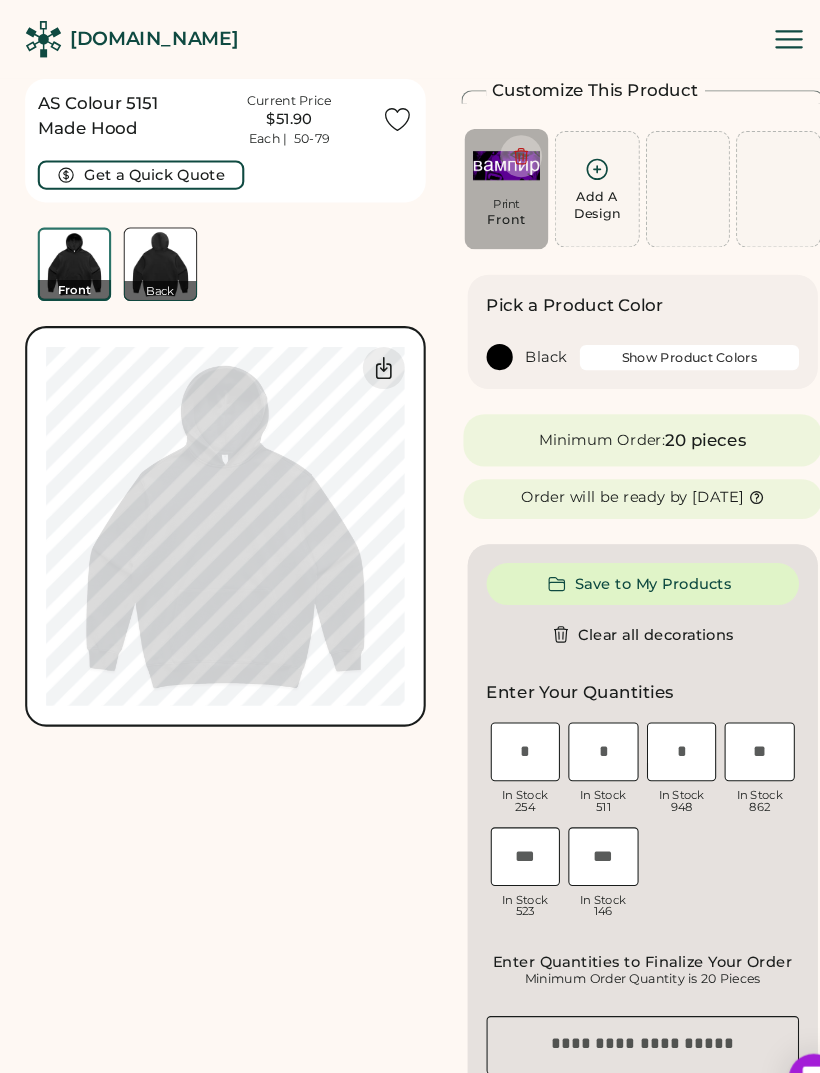 type on "****" 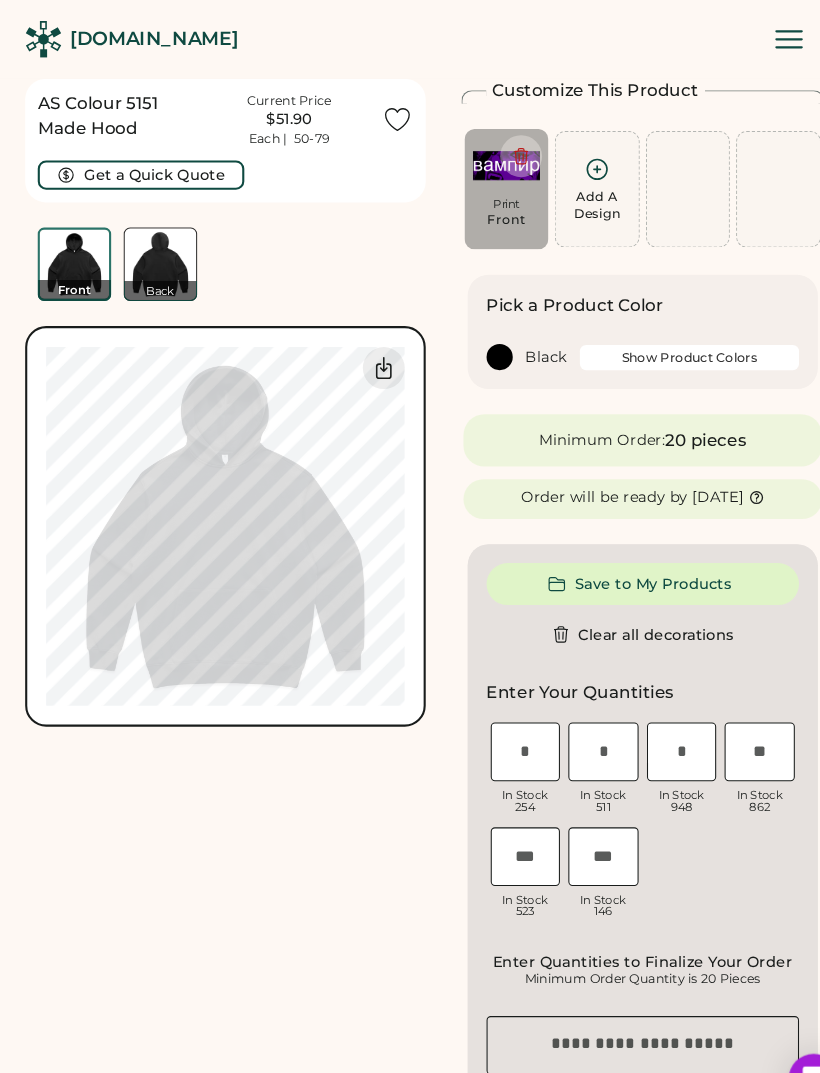 type on "****" 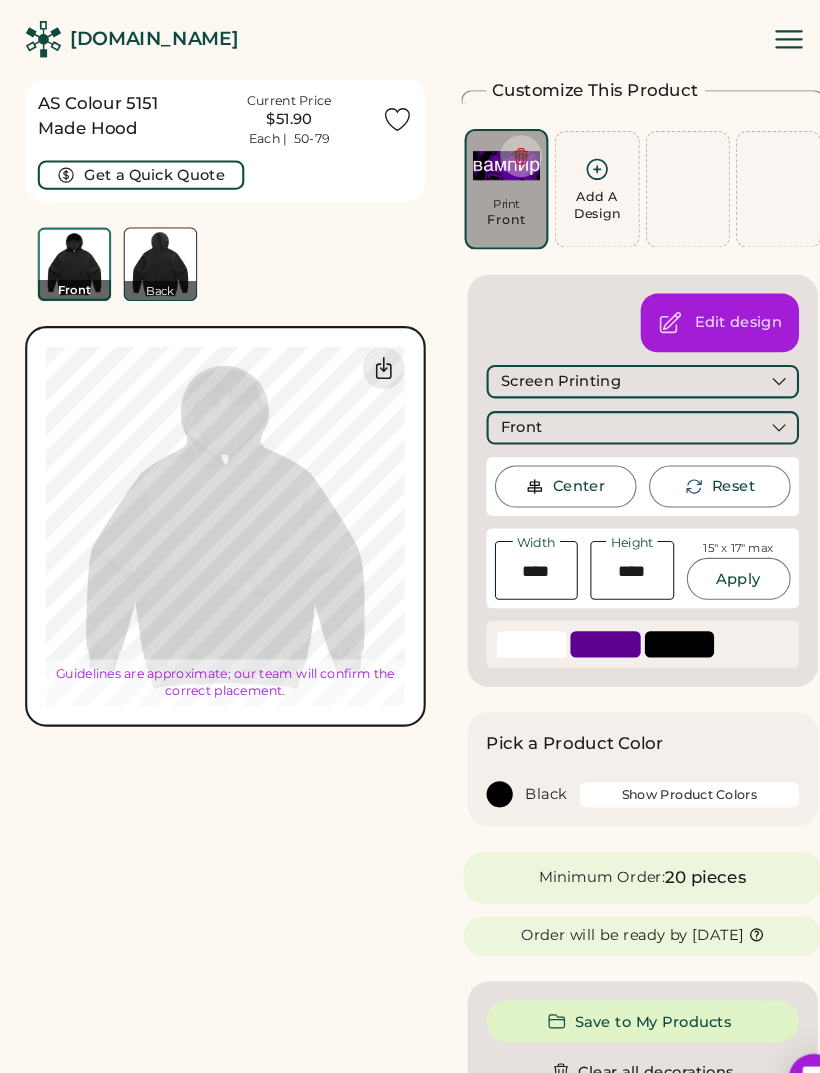 type on "****" 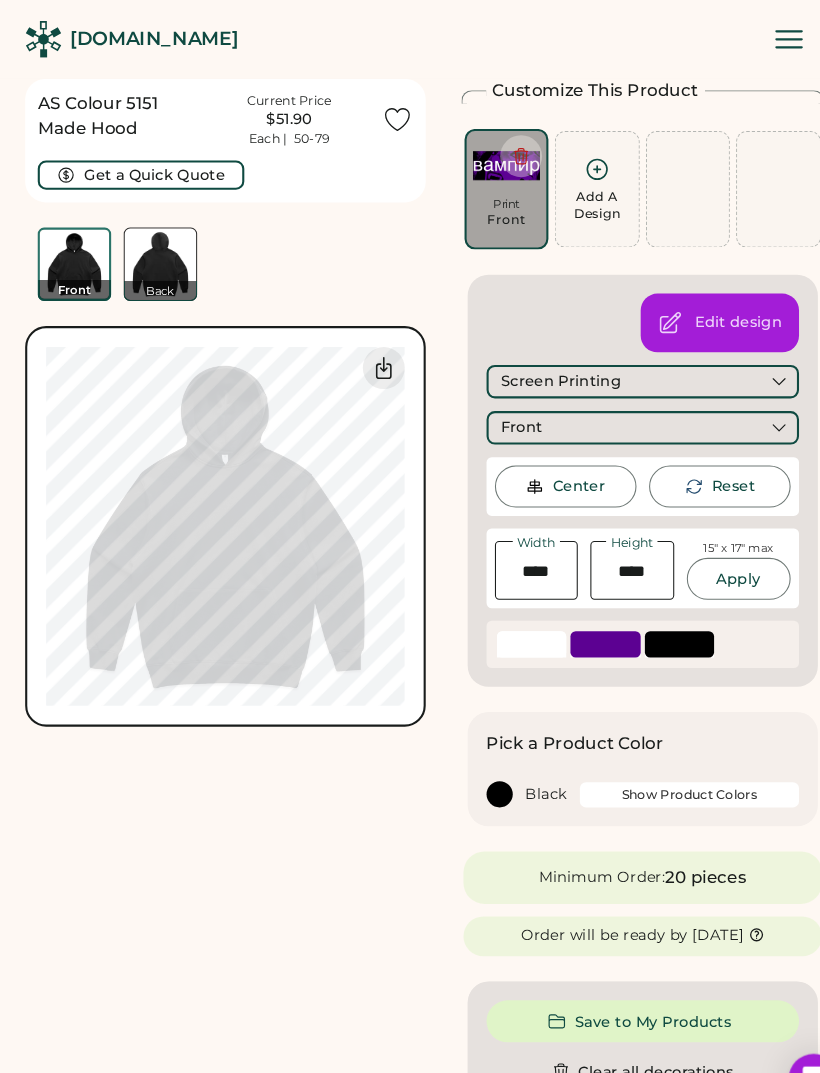 click on "AS Colour 5151 Made Hood Current Price $51.90 Each |  50-79       Get a Quick Quote Front Back Switch to back    My uploaded designs Upload new design
SVG, Ai, PDF, EPS, PSD Non-preferred files:
PNG, JPG, TIFF Max File Size: 25MB    Guidelines are approximate; our team will confirm the correct placement. 0% 0%" at bounding box center (215, 1061) 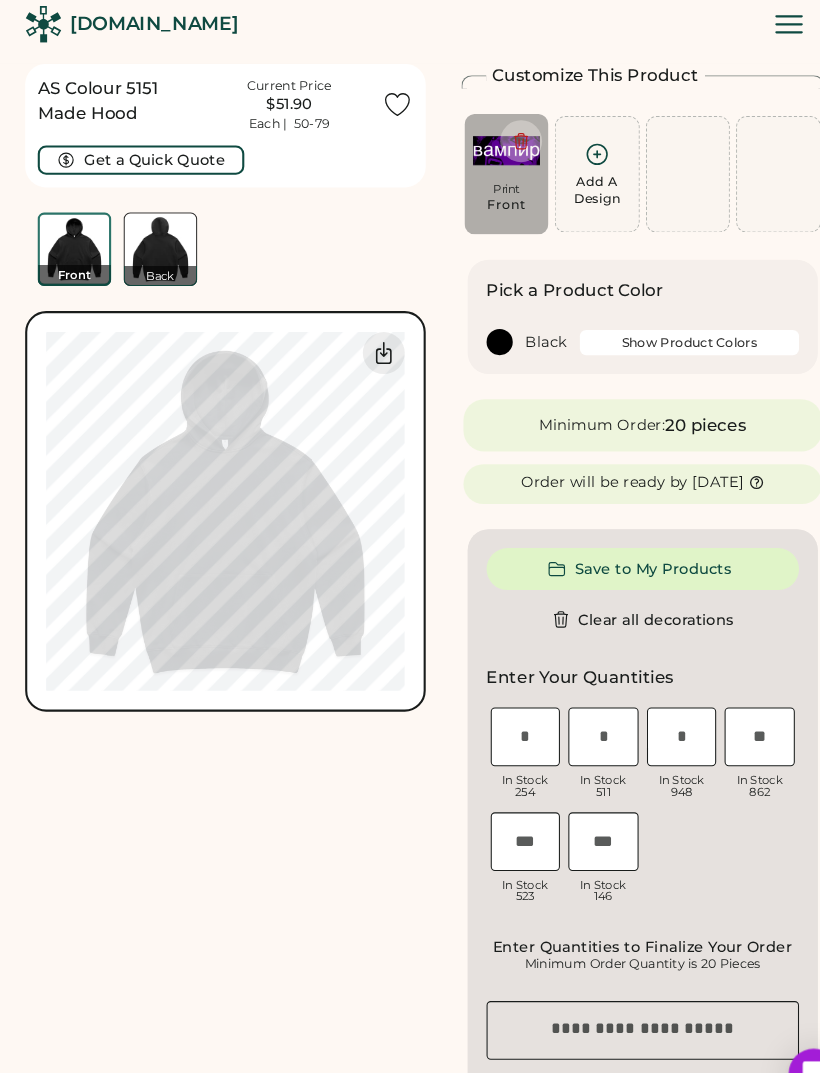 scroll, scrollTop: 0, scrollLeft: 0, axis: both 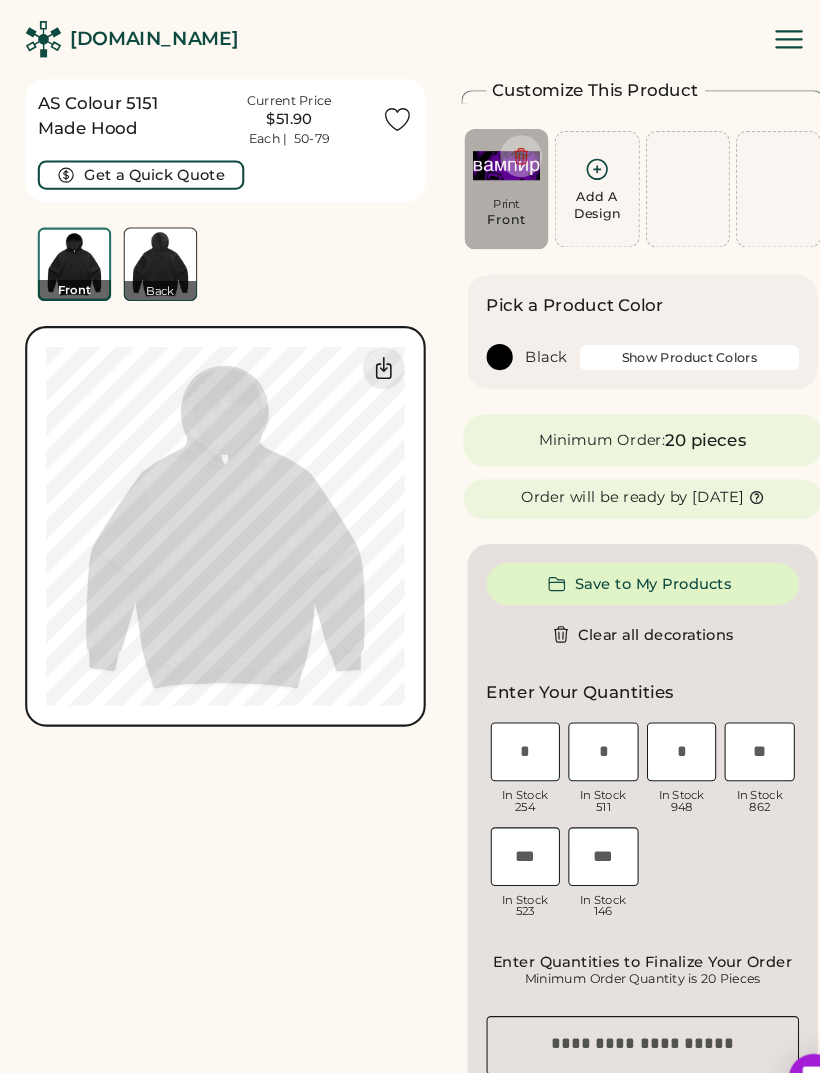 click on "Show Product Colors" at bounding box center [657, 341] 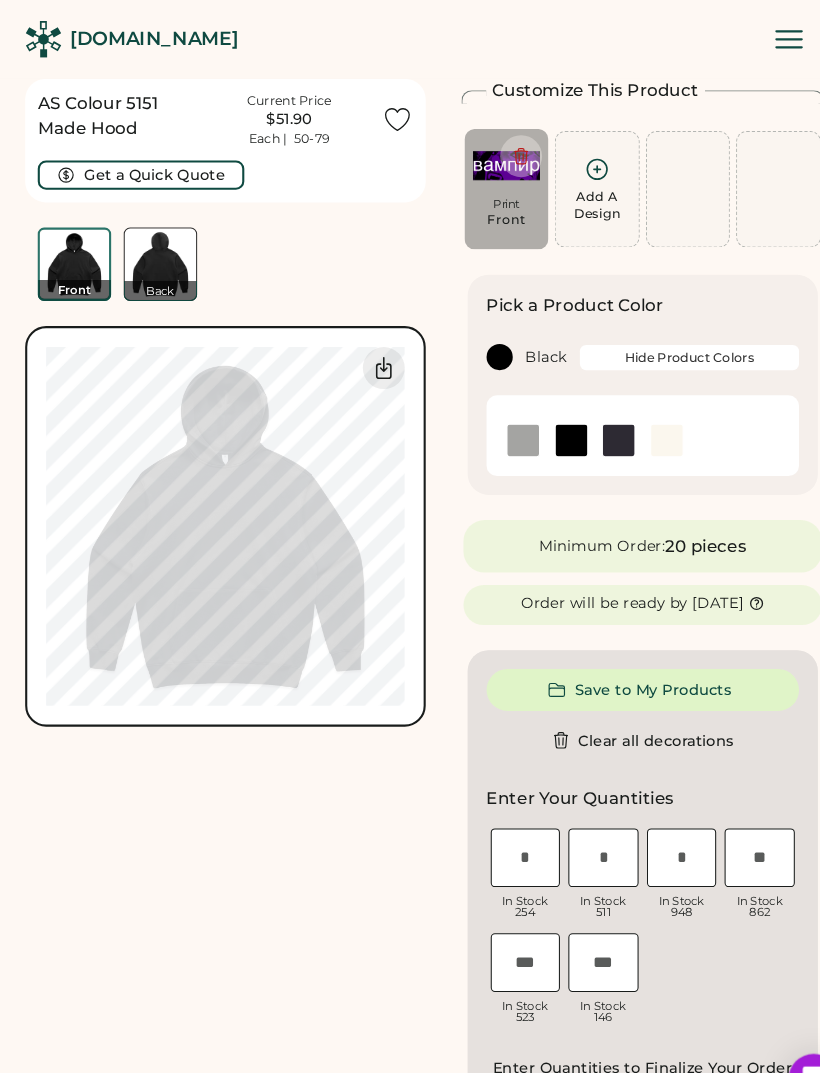 click at bounding box center (499, 420) 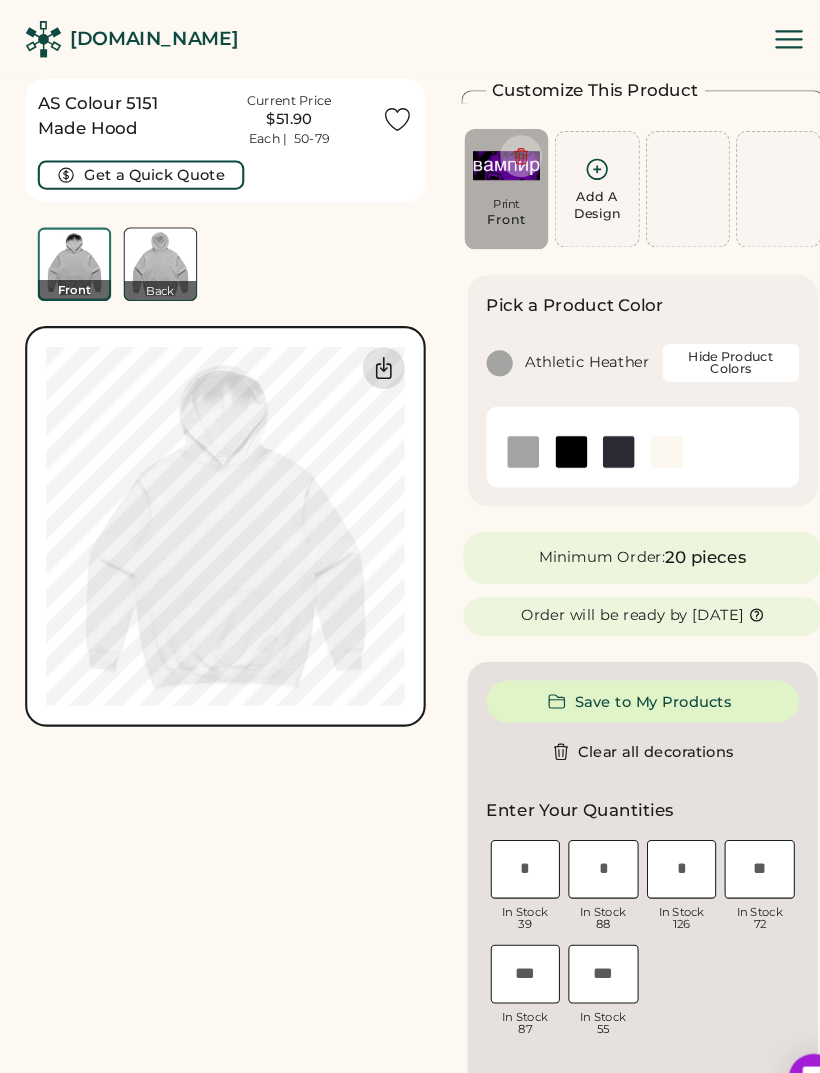 click 